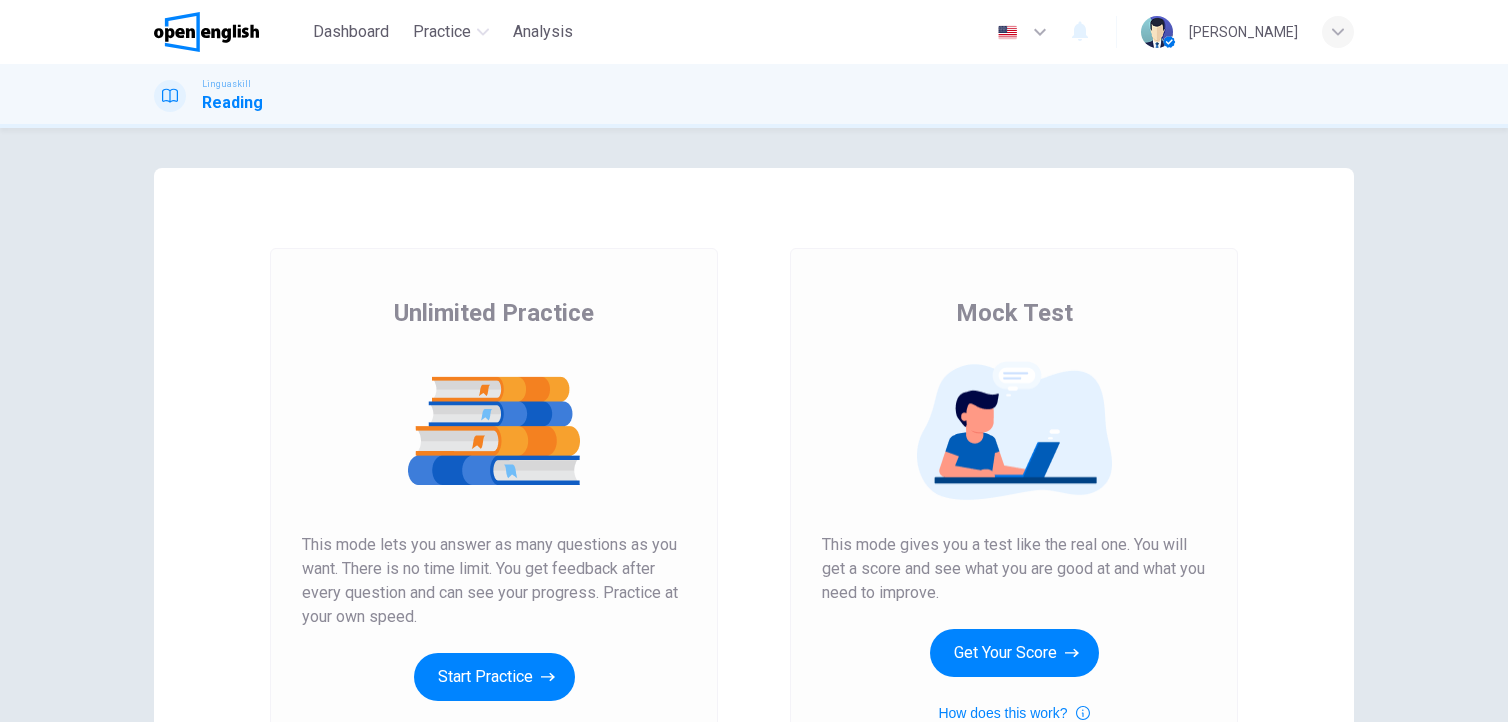 scroll, scrollTop: 0, scrollLeft: 0, axis: both 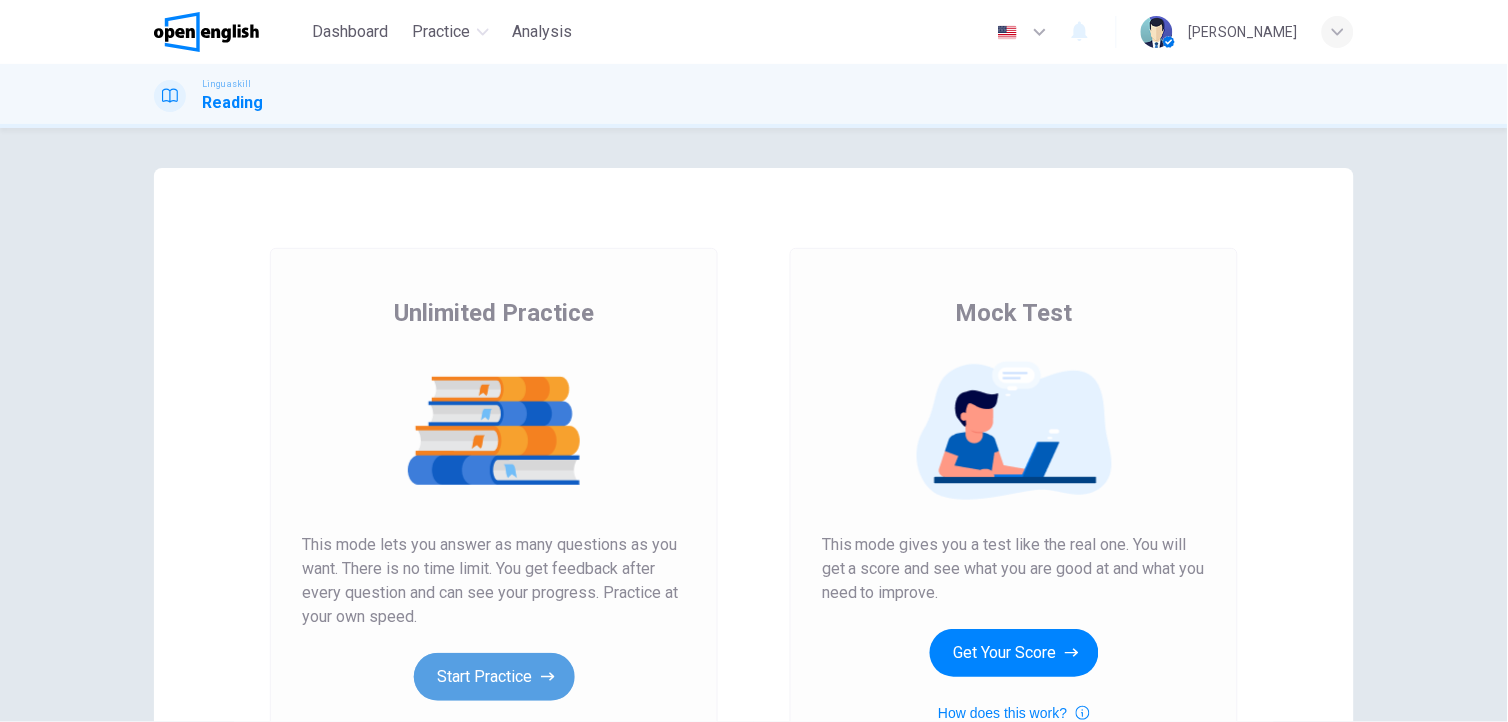 click 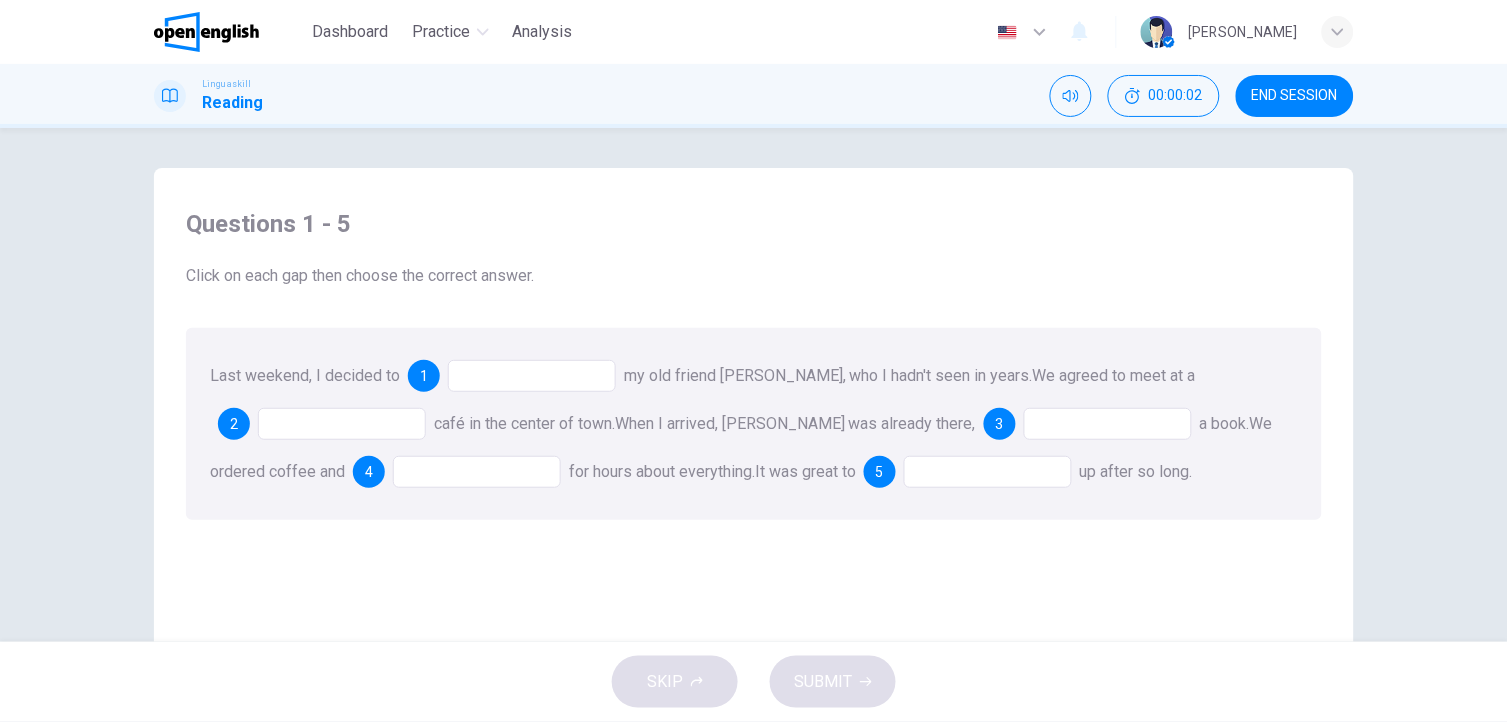 click at bounding box center (532, 376) 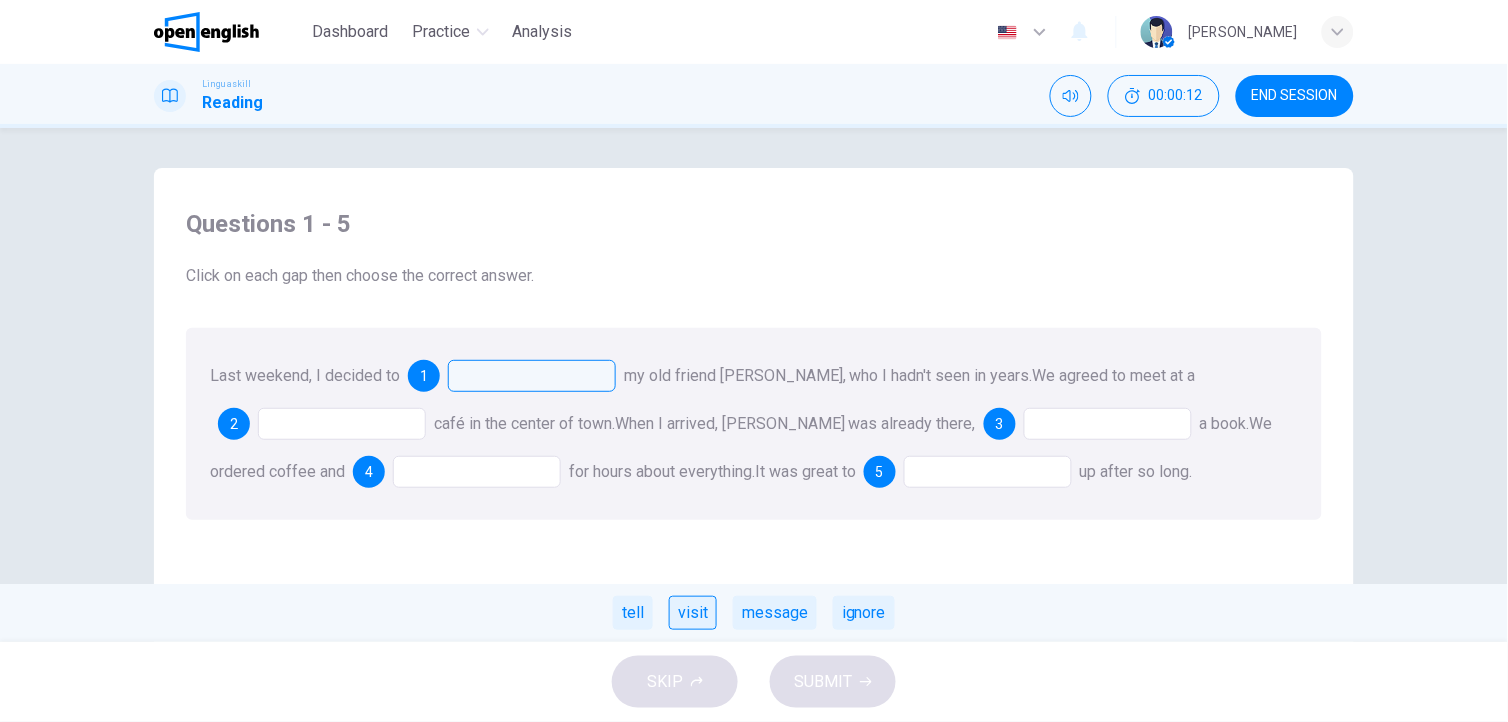click on "visit" at bounding box center (693, 613) 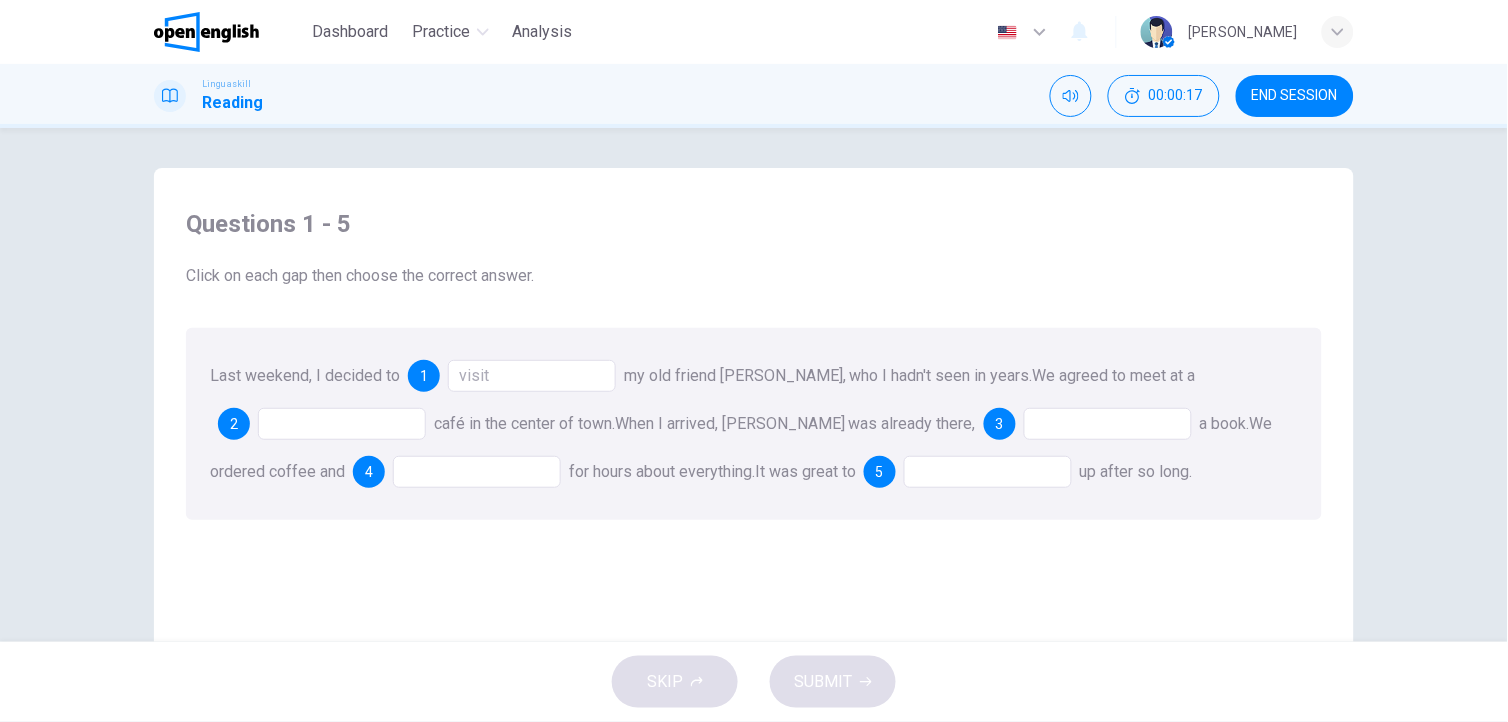 click on "visit" at bounding box center (532, 376) 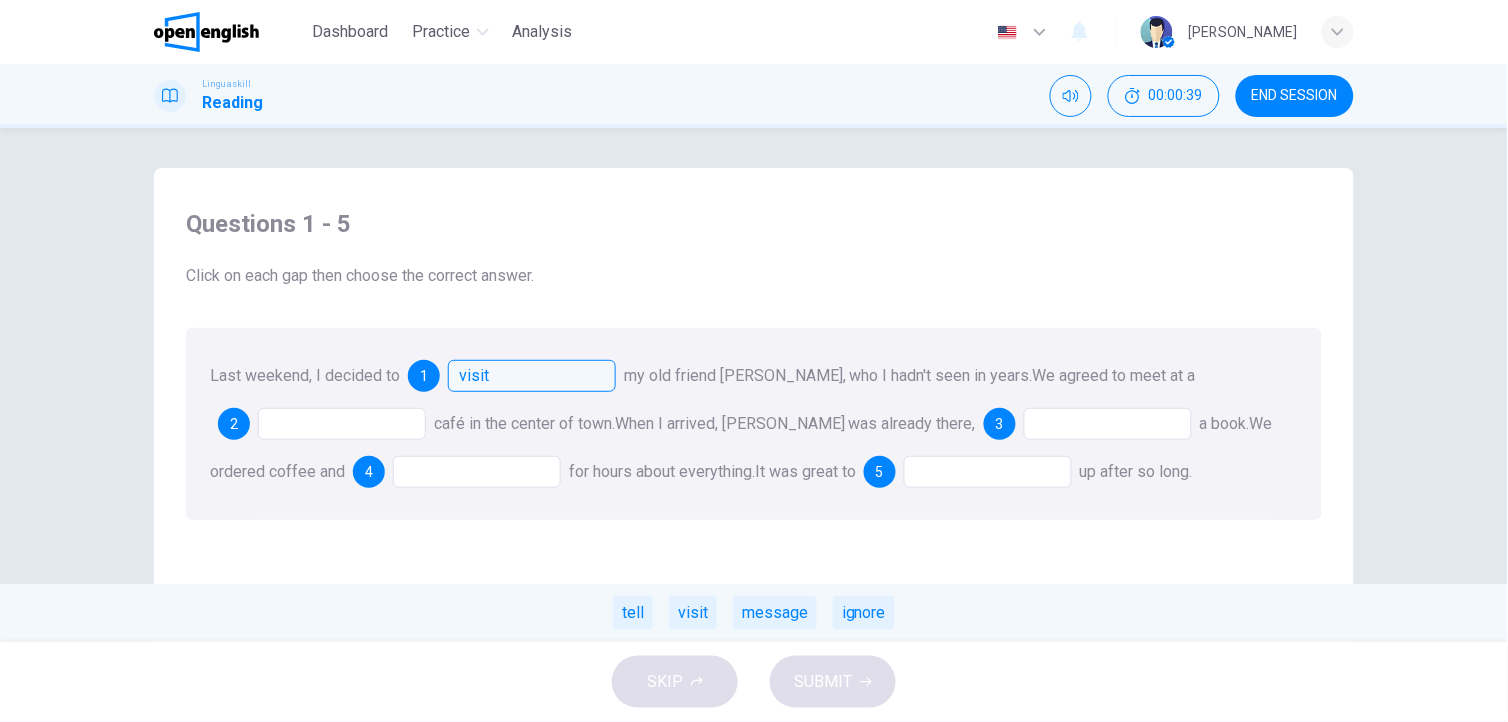 click at bounding box center (342, 424) 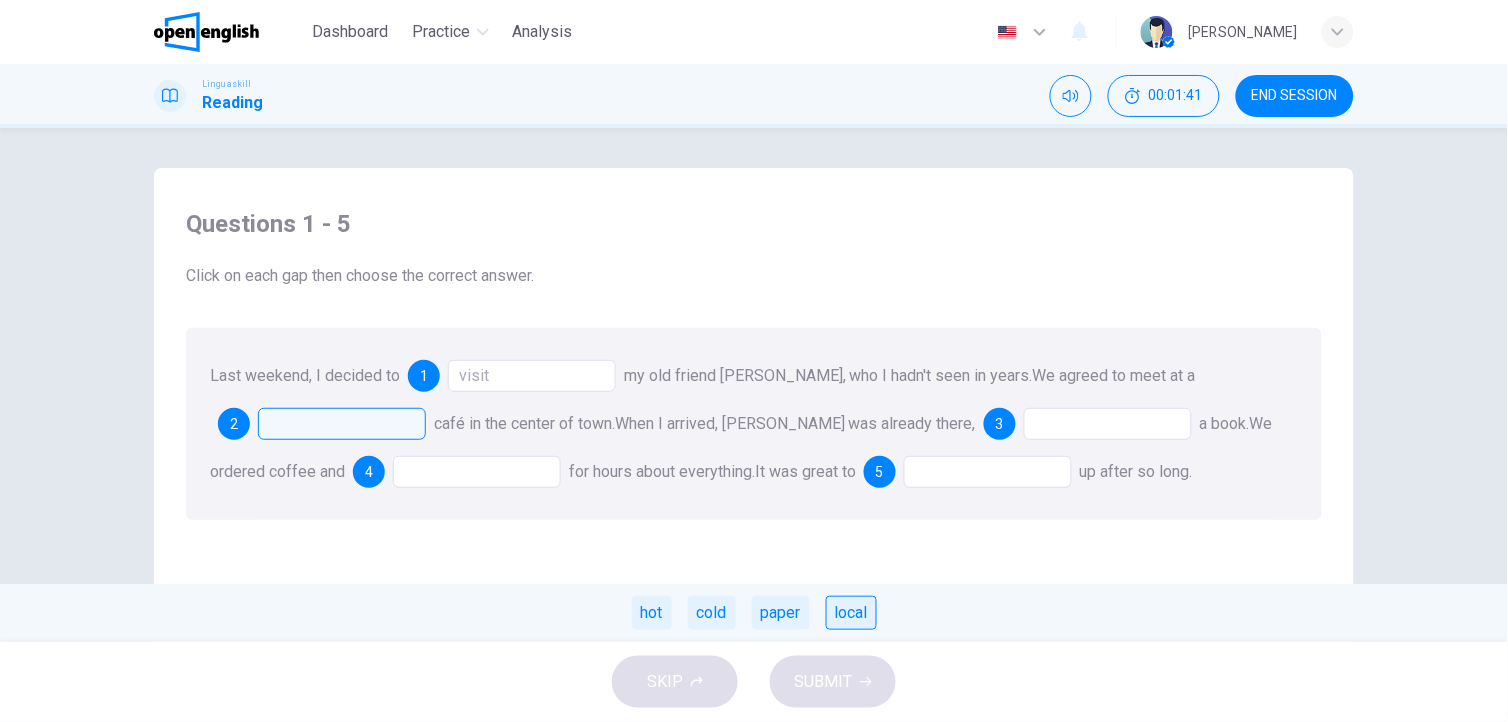 click on "local" at bounding box center [851, 613] 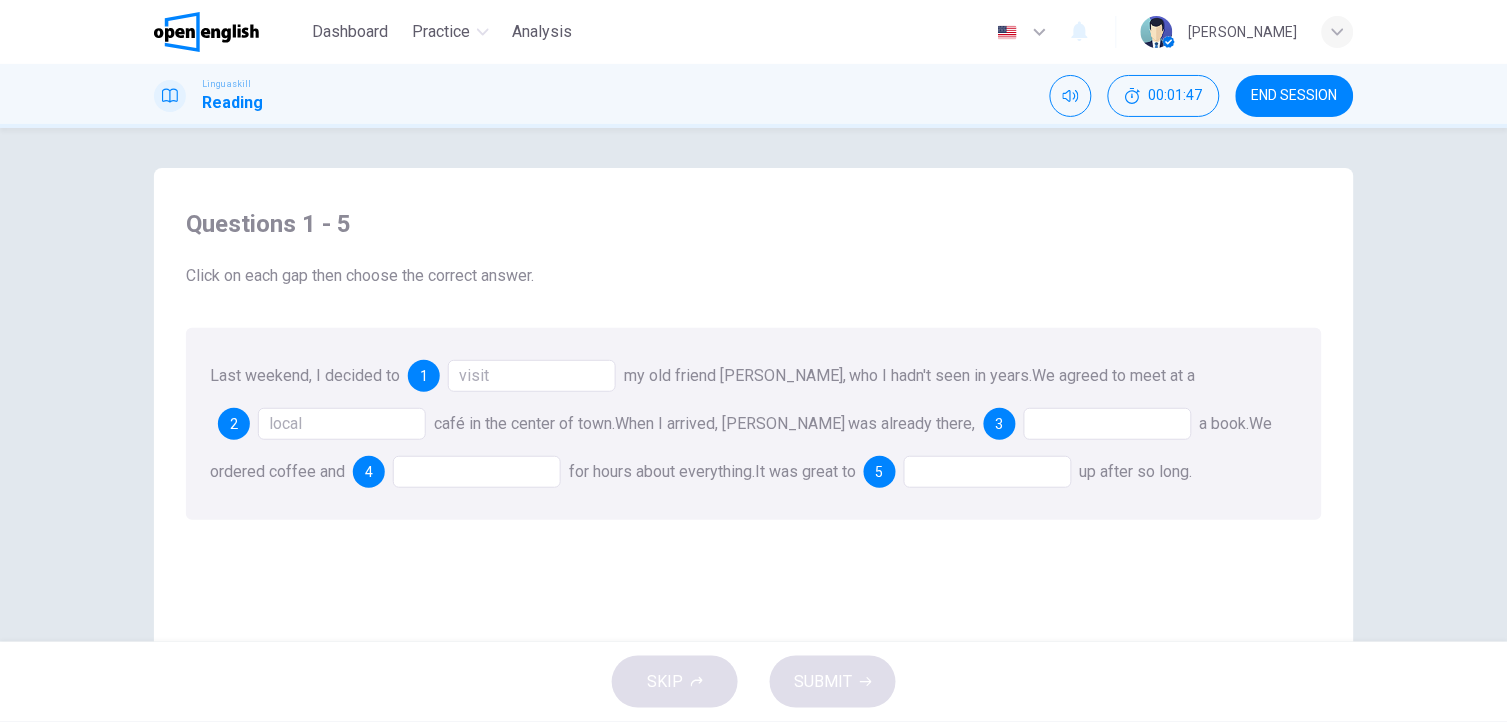 click at bounding box center (1108, 424) 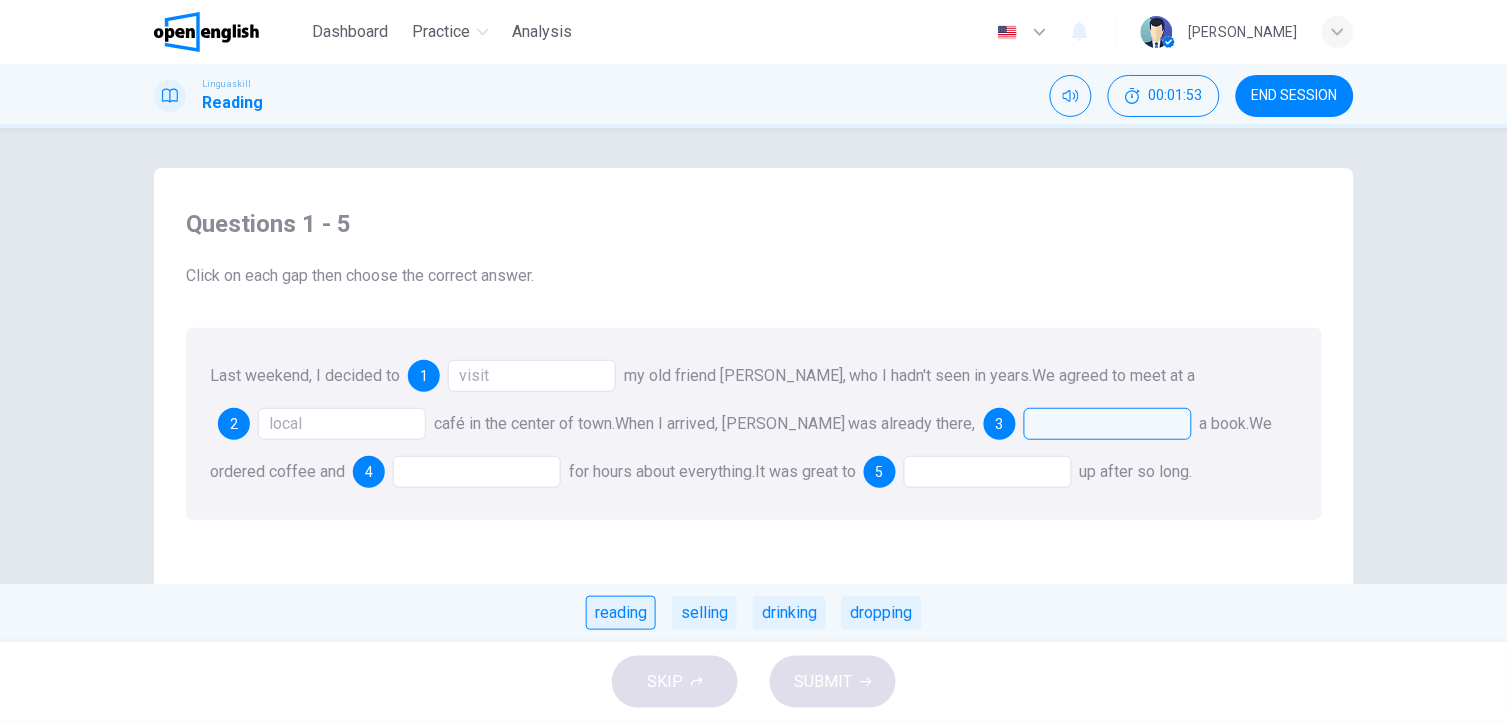 click on "reading" at bounding box center (621, 613) 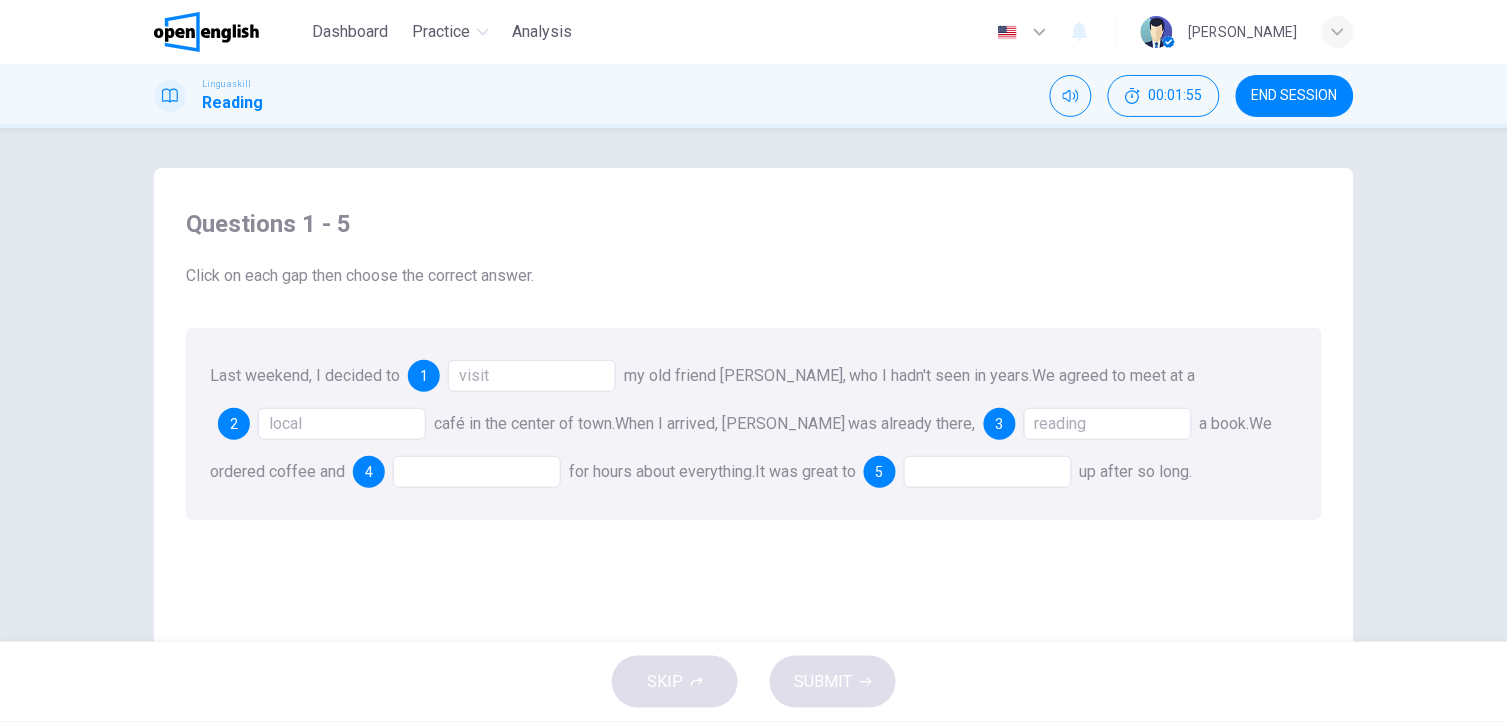 click at bounding box center (477, 472) 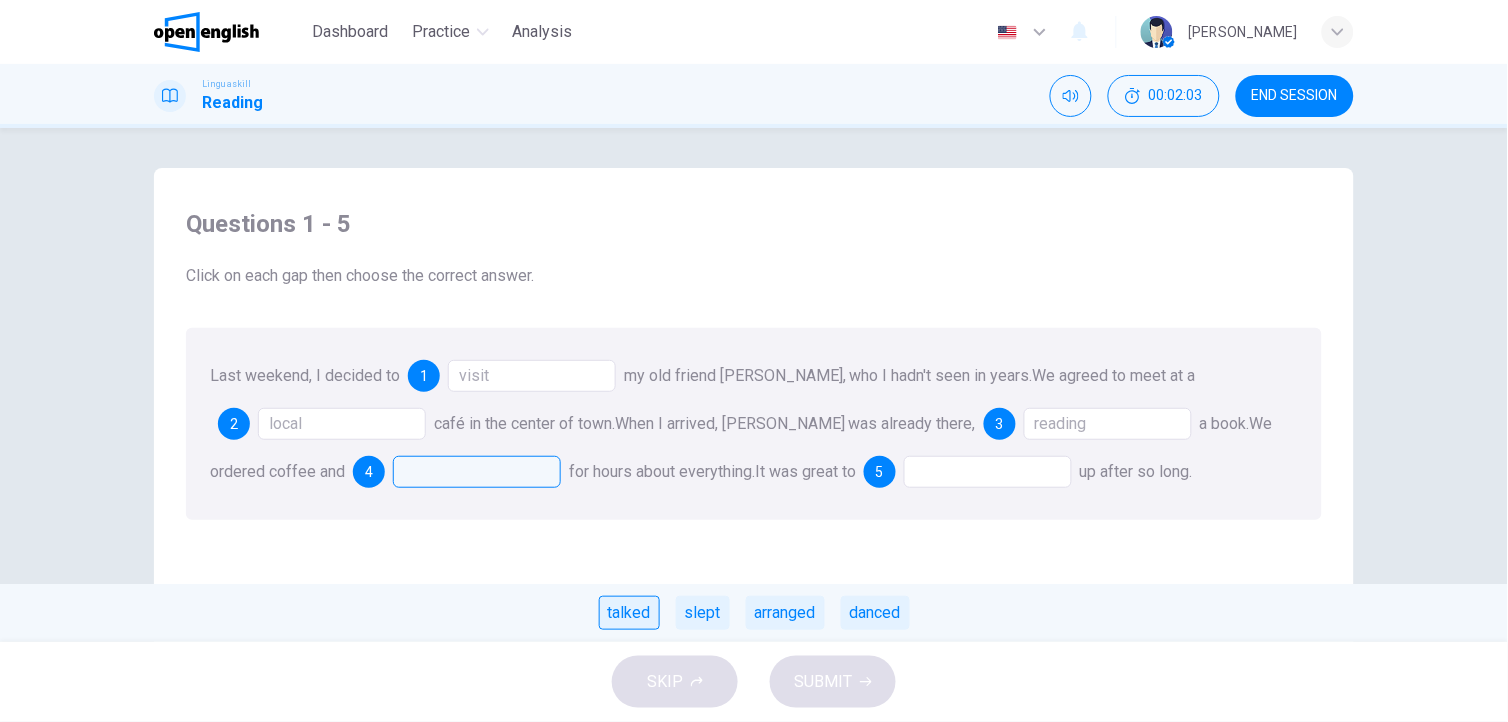 click on "talked" at bounding box center (629, 613) 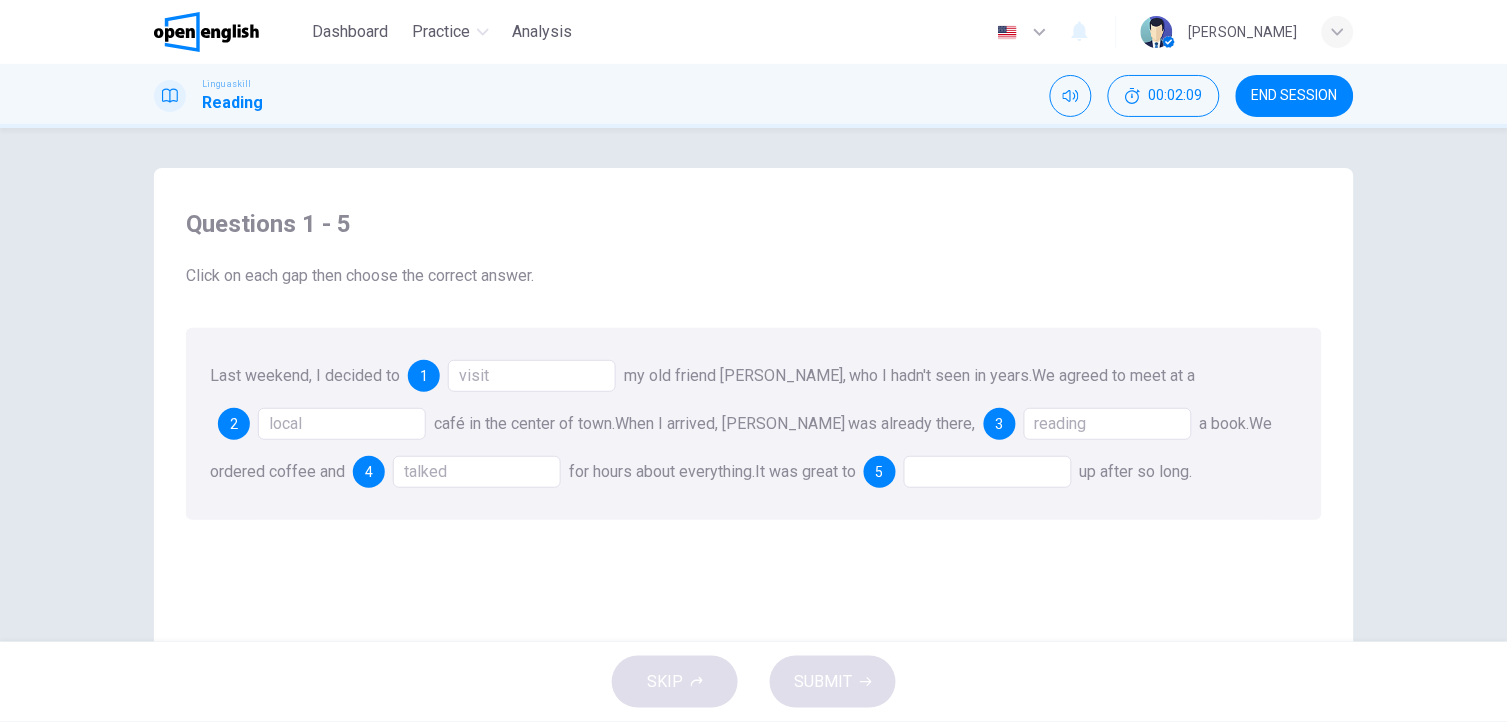 click at bounding box center [988, 472] 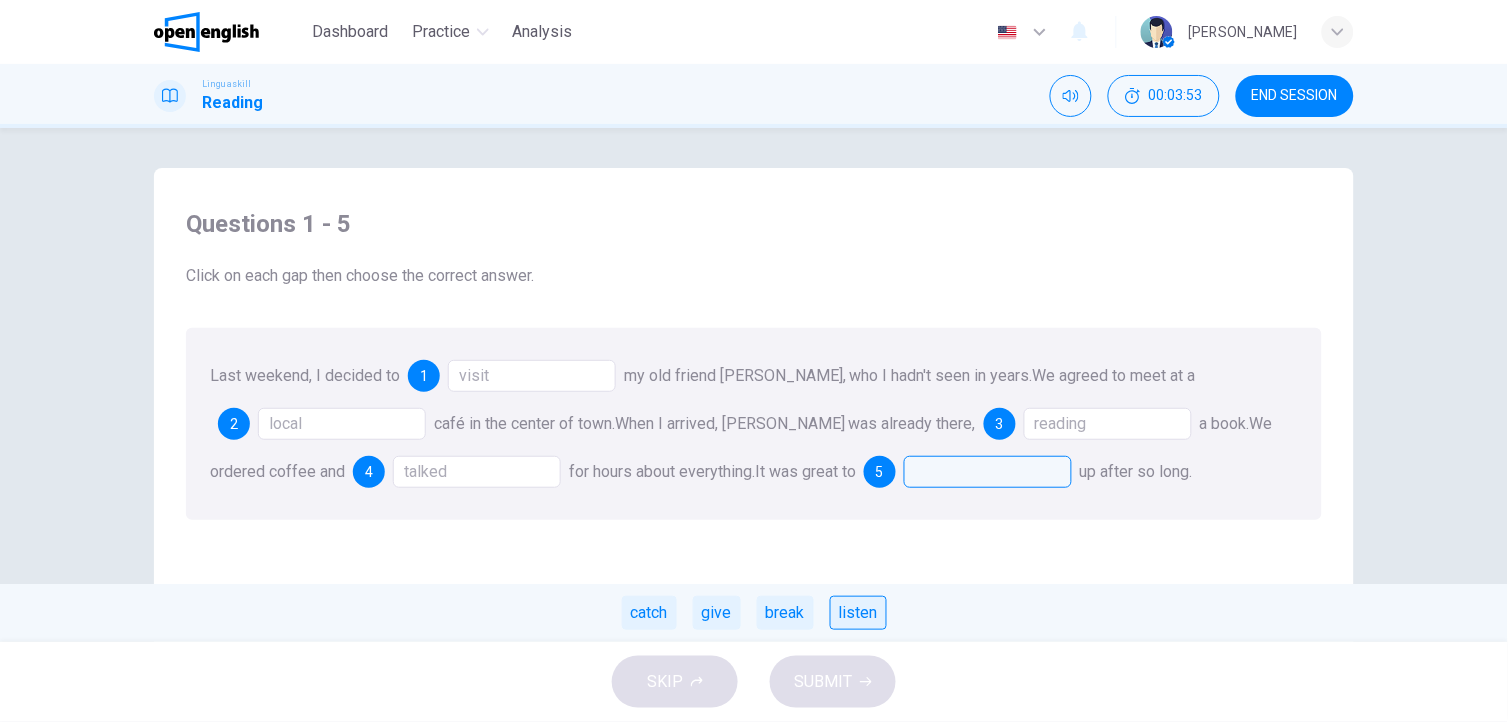click on "listen" at bounding box center (858, 613) 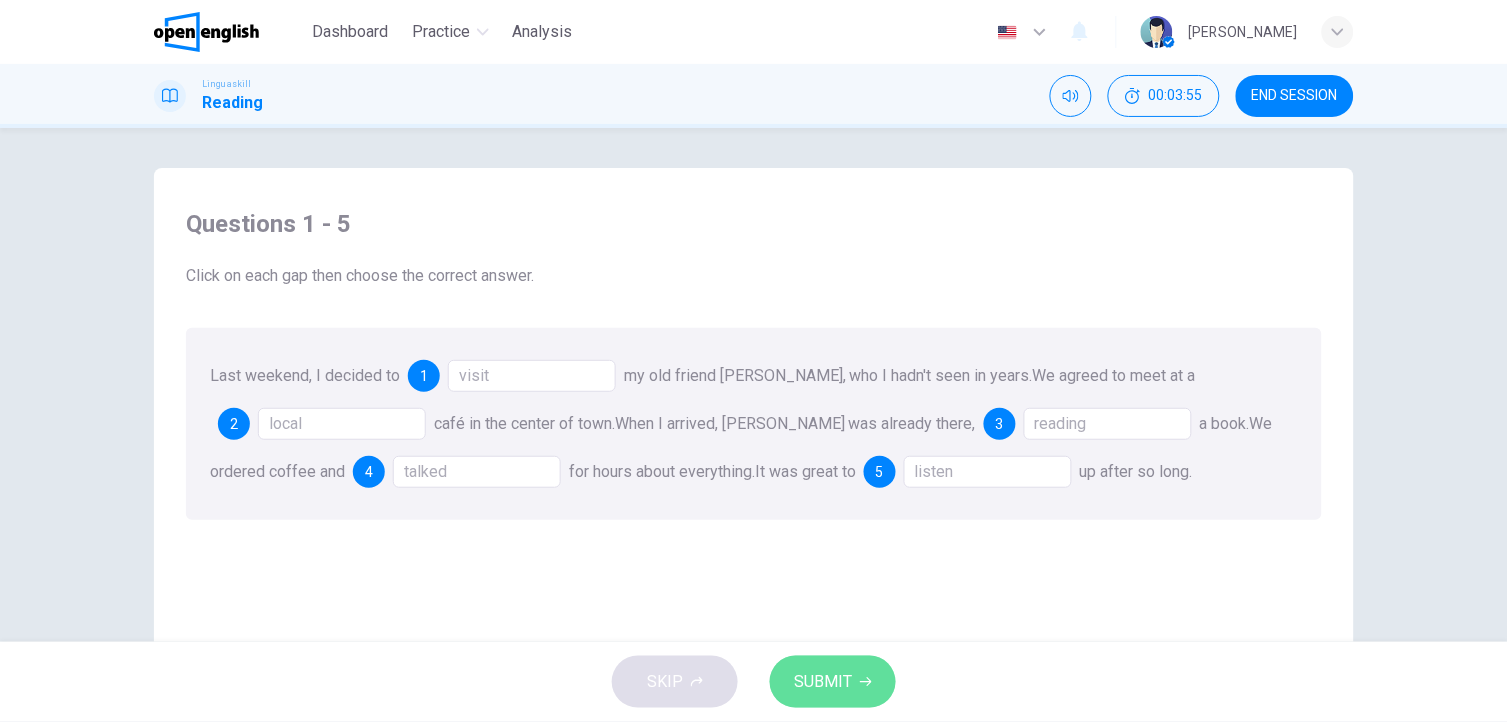 click on "SUBMIT" at bounding box center [823, 682] 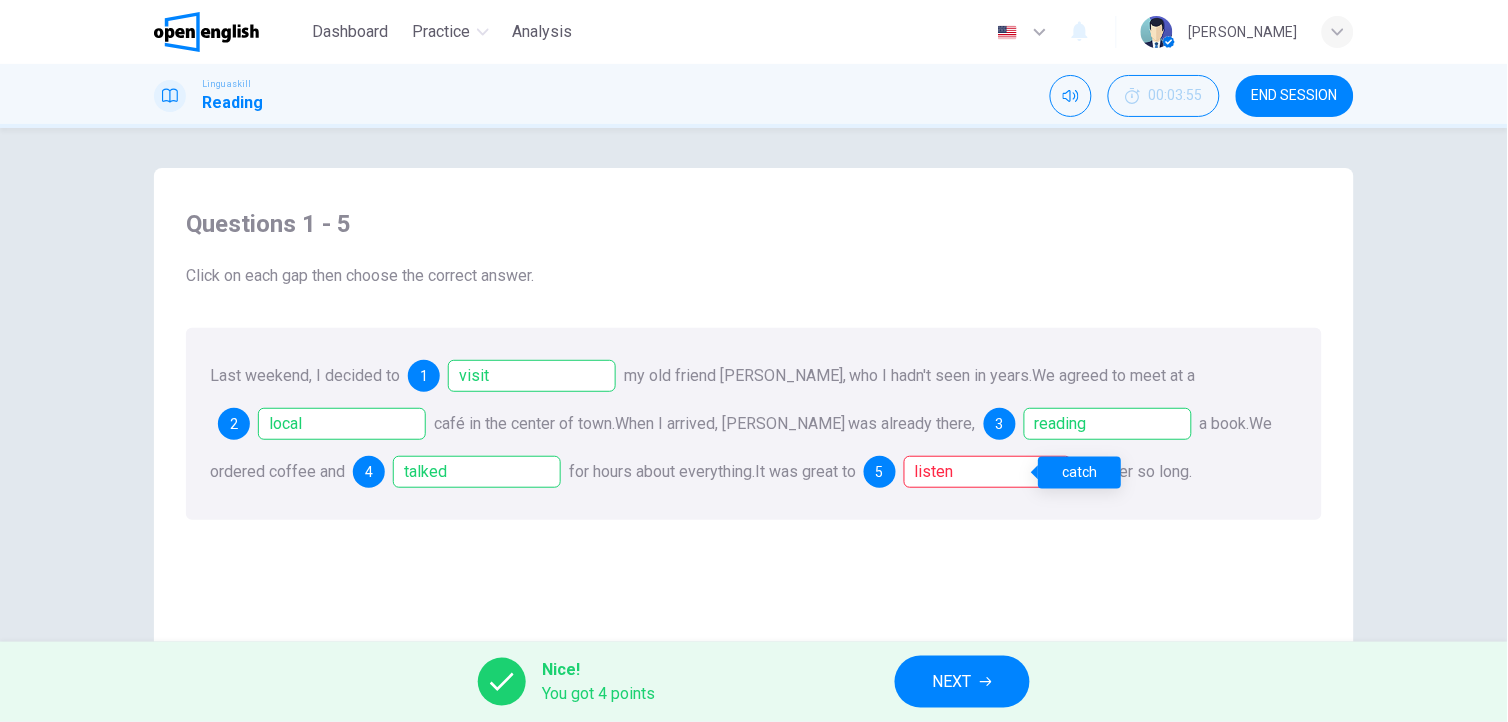click on "listen" at bounding box center [988, 472] 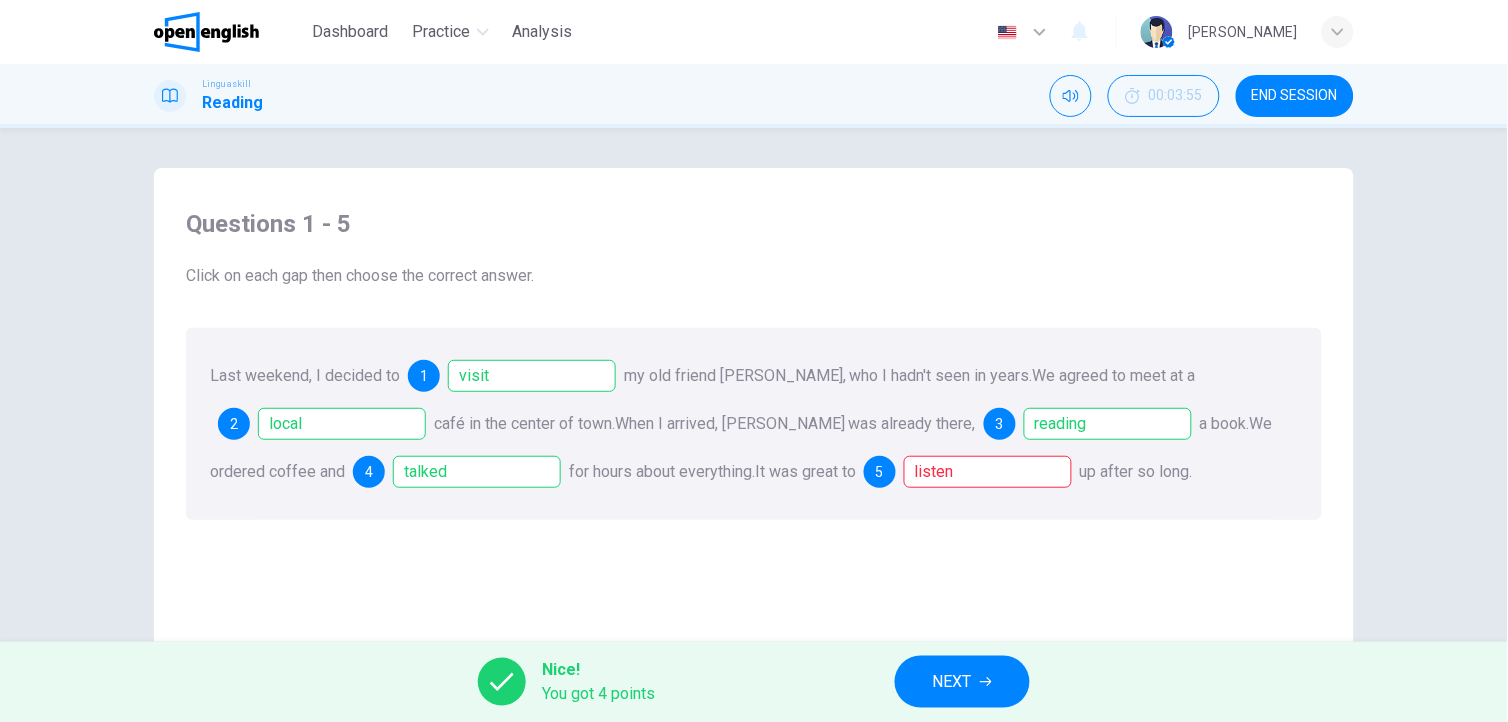 click on "NEXT" at bounding box center (962, 682) 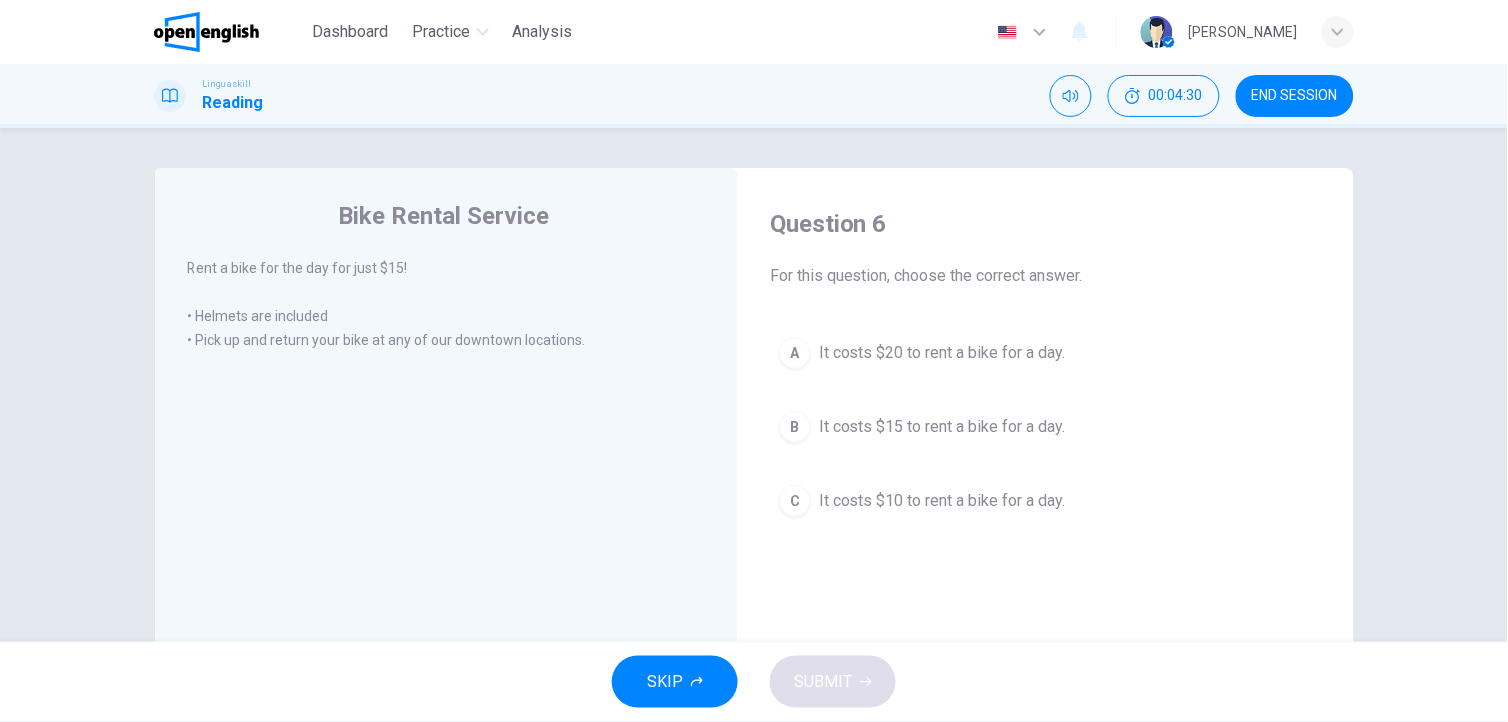 click on "B" at bounding box center (795, 427) 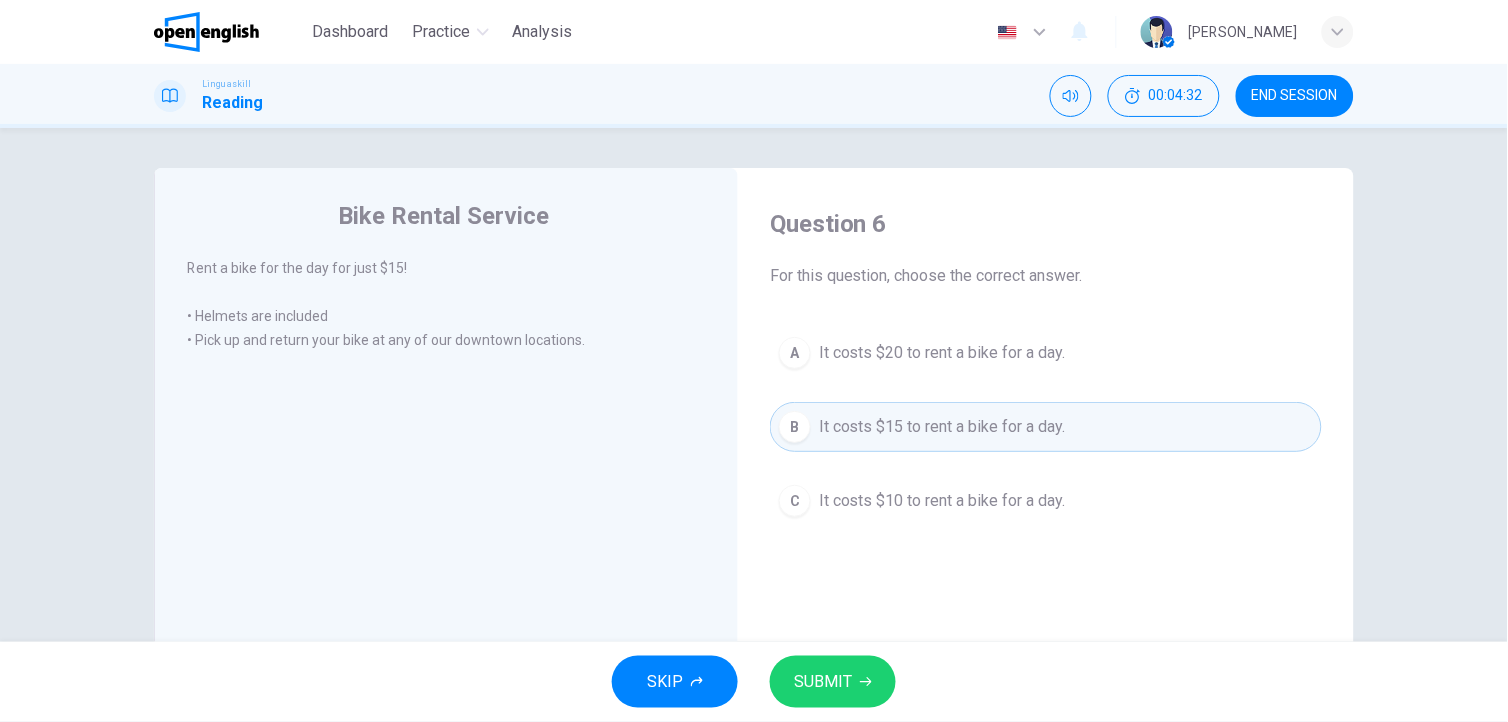 click on "SUBMIT" at bounding box center (823, 682) 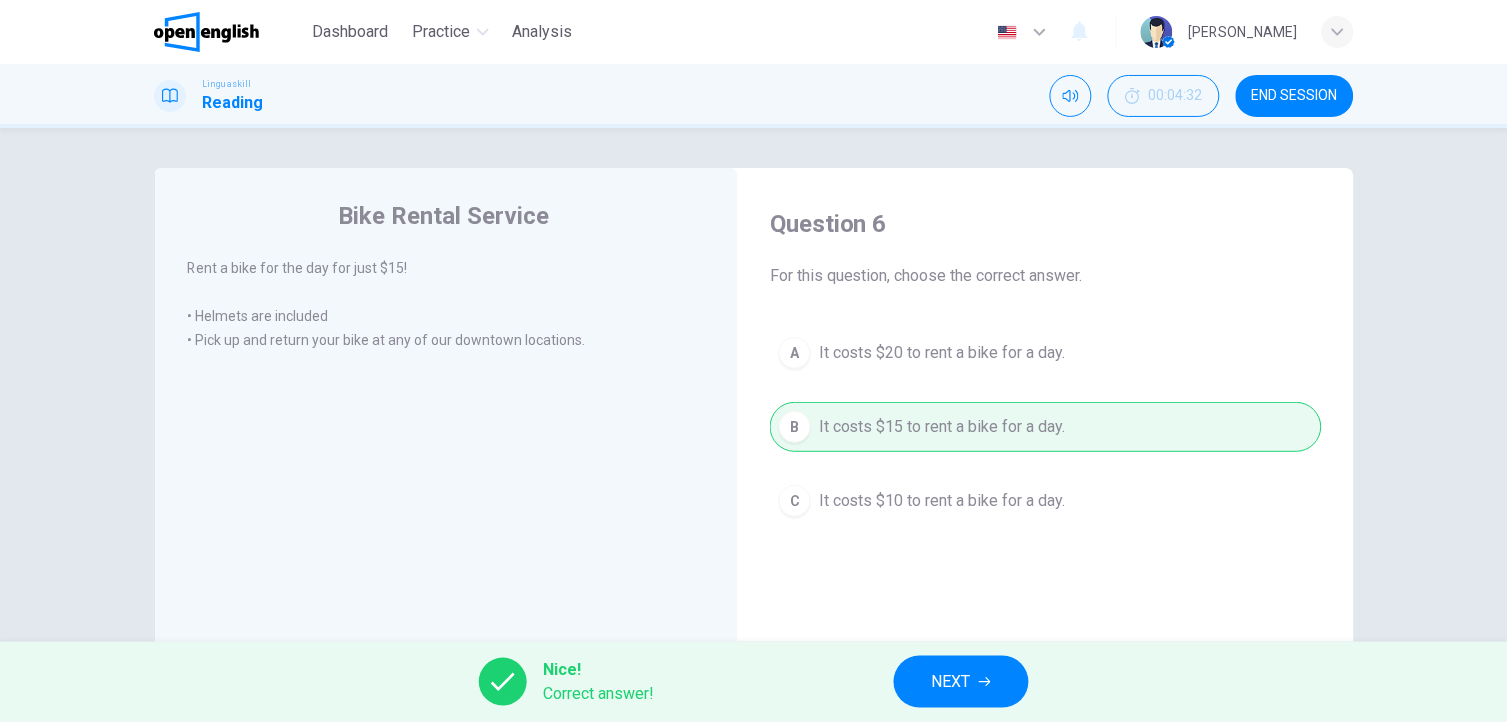 click on "NEXT" at bounding box center [951, 682] 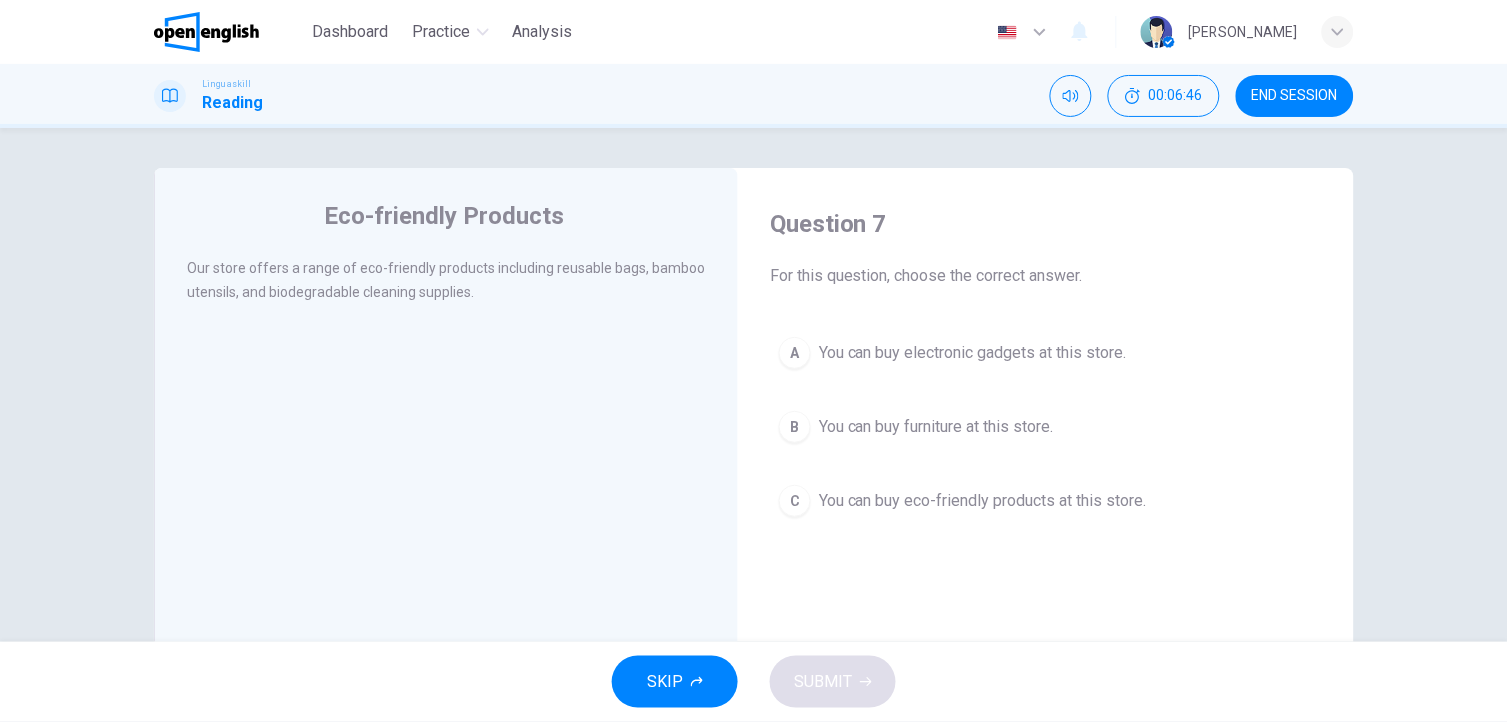 click on "You can buy eco-friendly products at this store." at bounding box center [983, 501] 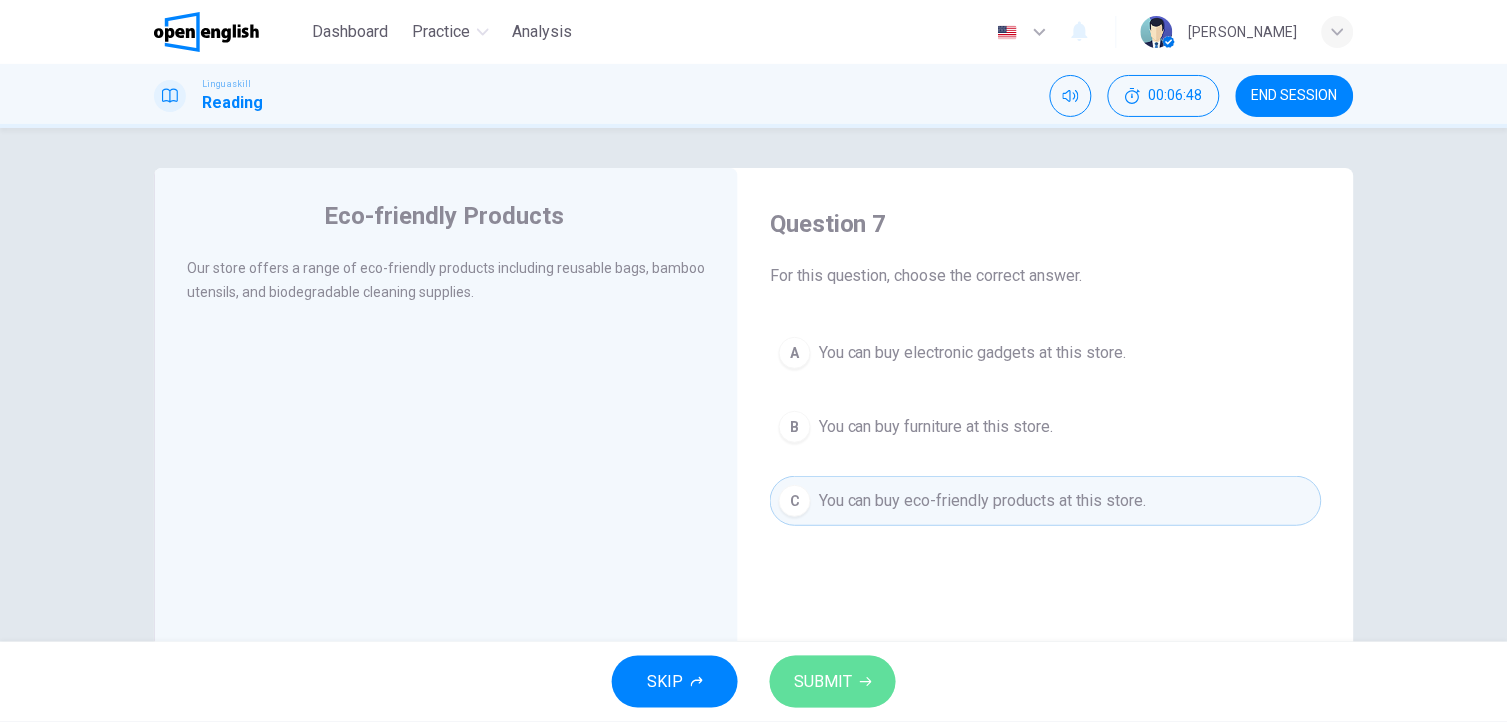 click on "SUBMIT" at bounding box center [823, 682] 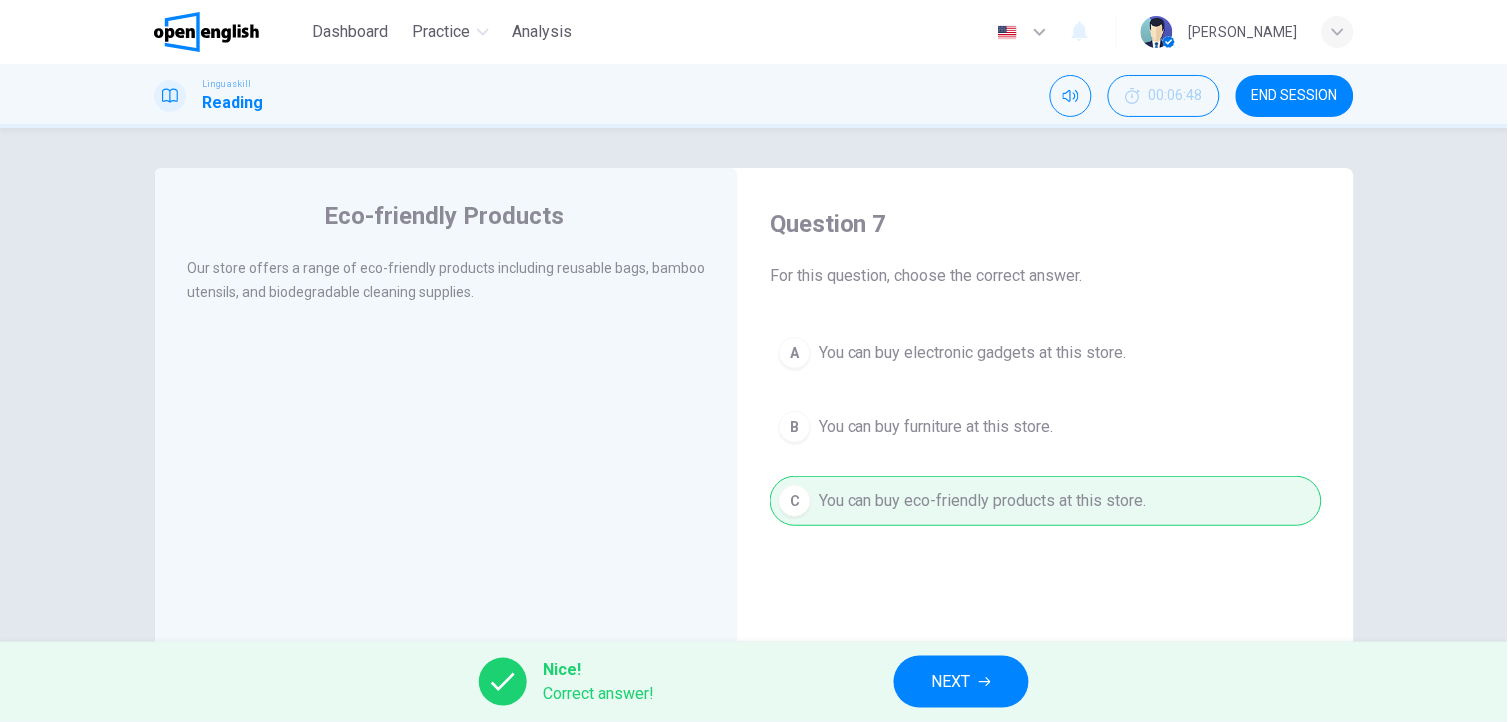 click on "NEXT" at bounding box center [961, 682] 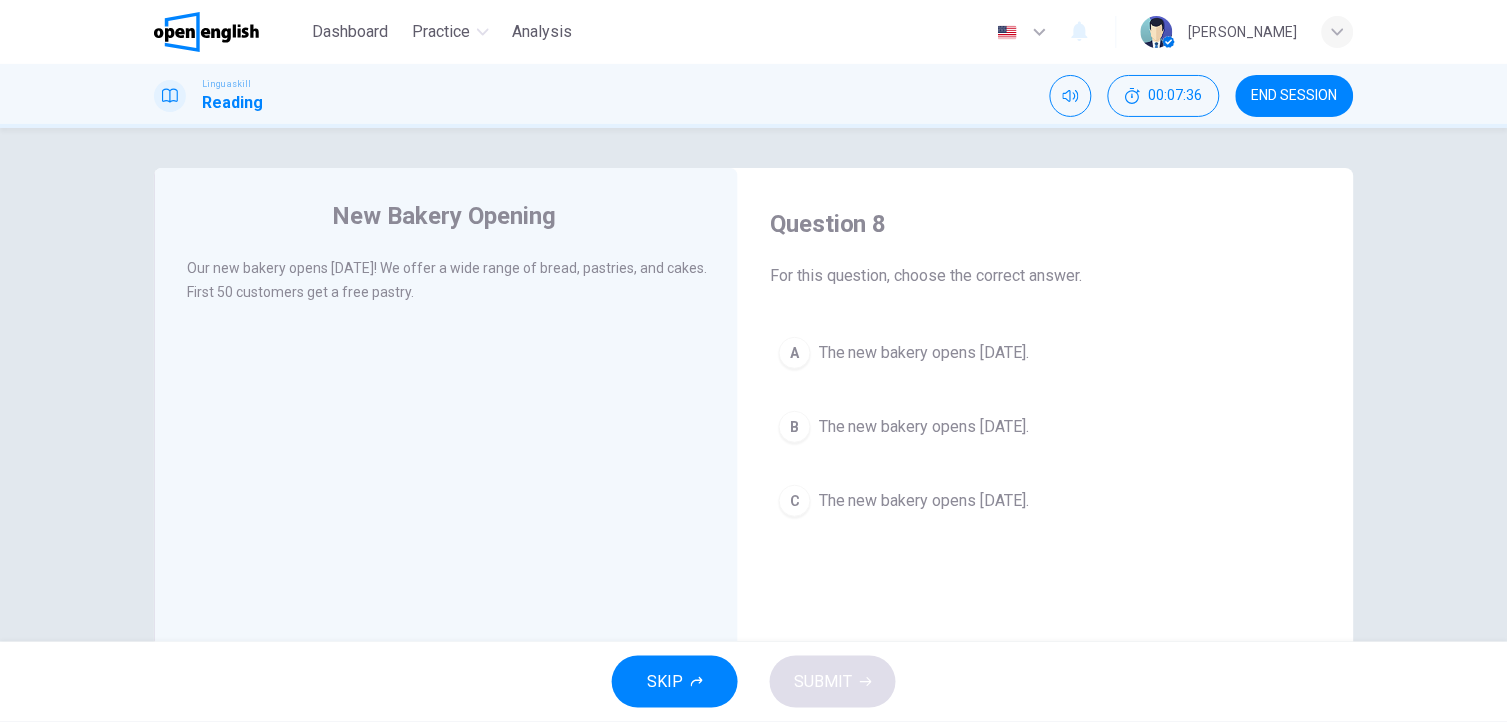 click on "The new bakery opens [DATE]." at bounding box center [924, 427] 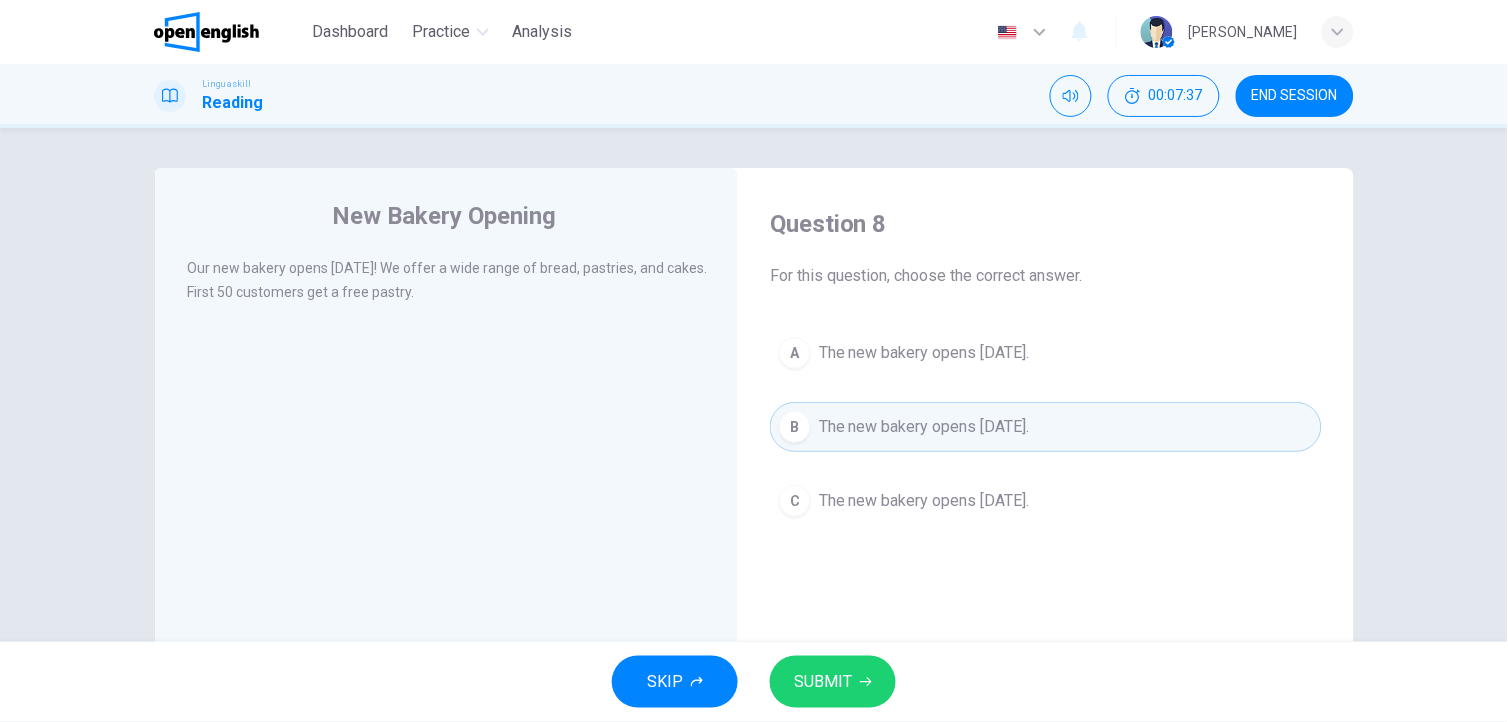 click on "SUBMIT" at bounding box center [833, 682] 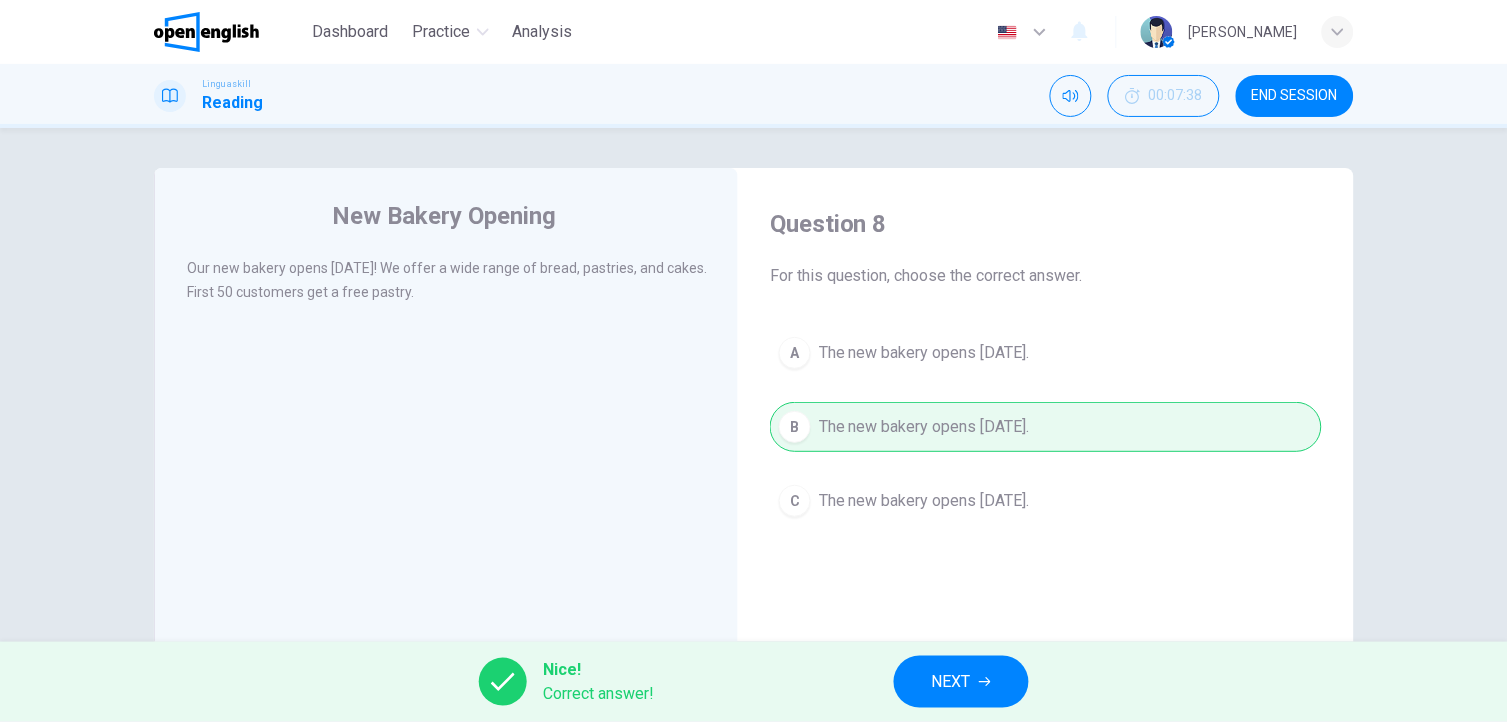 click on "NEXT" at bounding box center (951, 682) 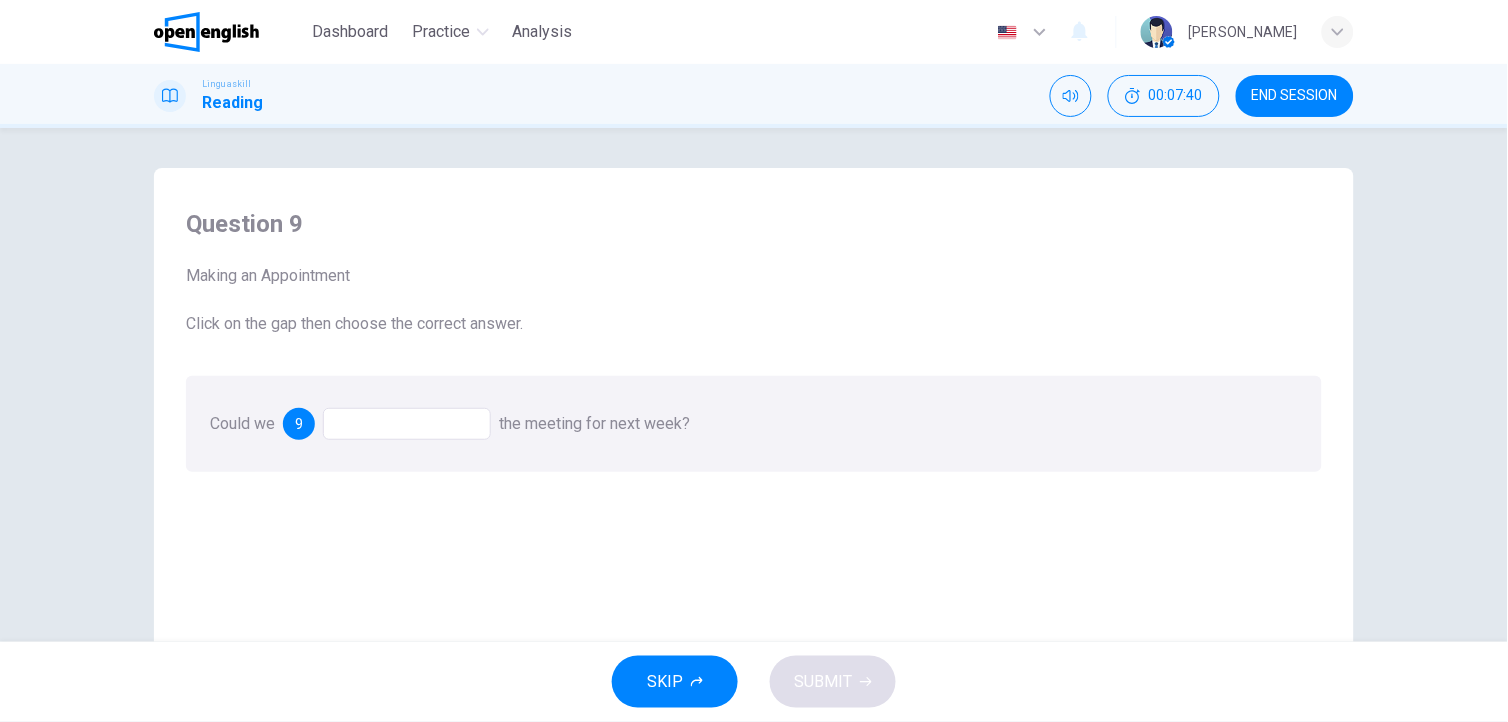 click at bounding box center (407, 424) 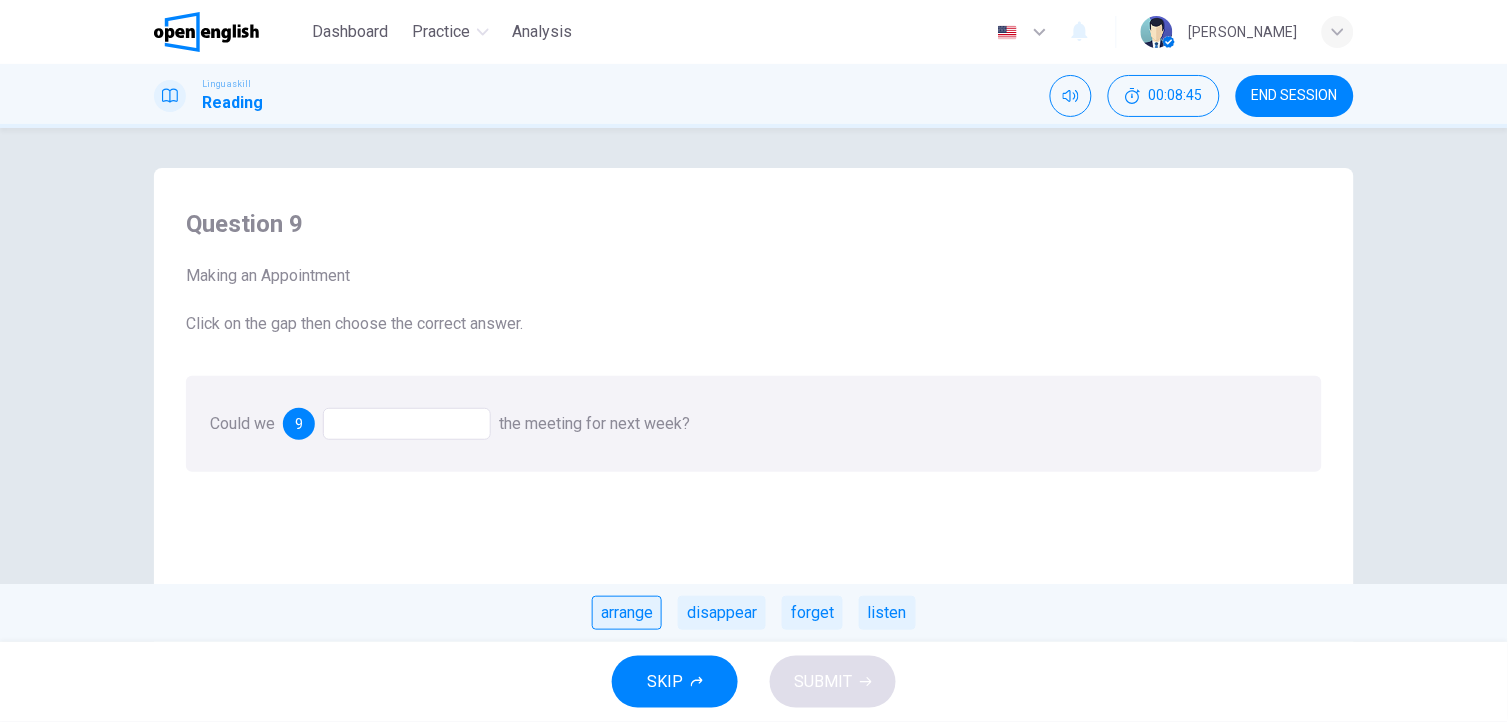click on "arrange" at bounding box center [627, 613] 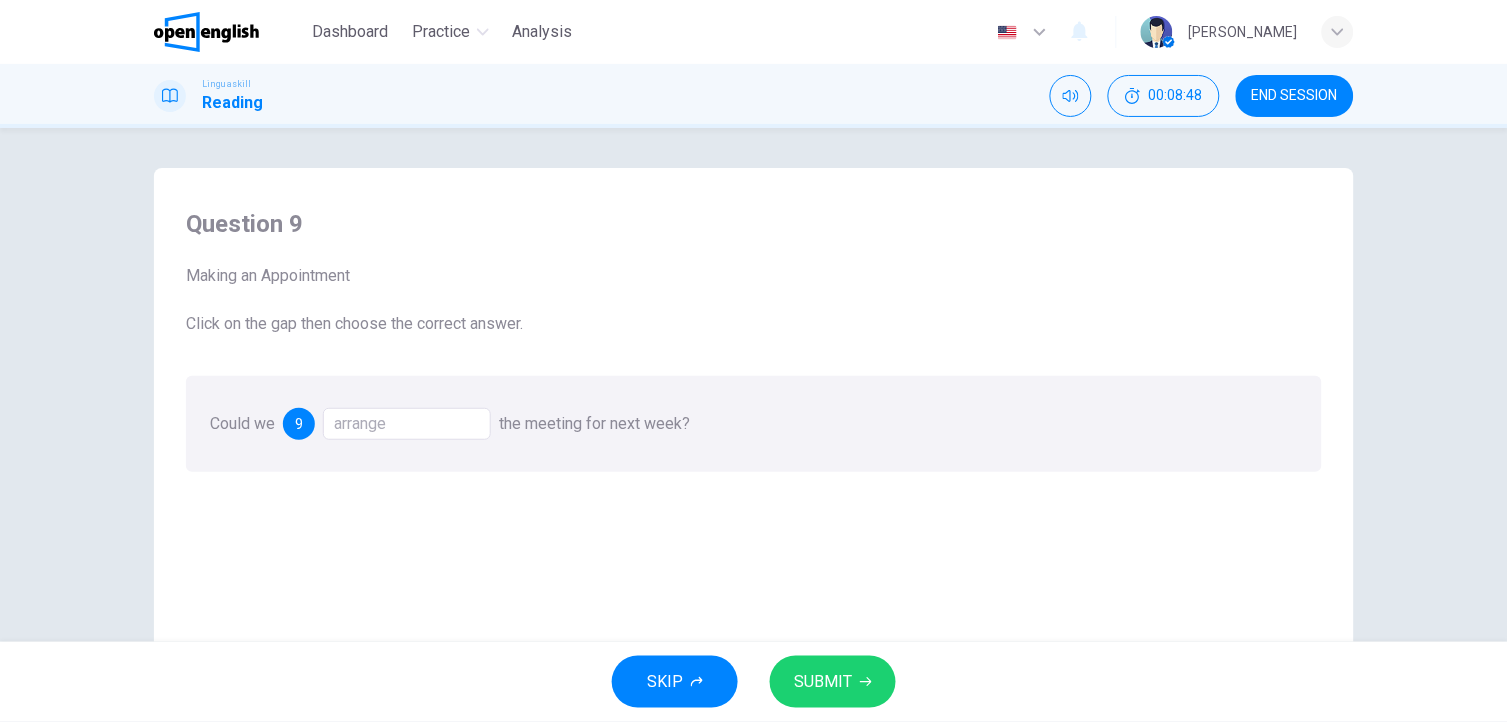 click on "SUBMIT" at bounding box center (833, 682) 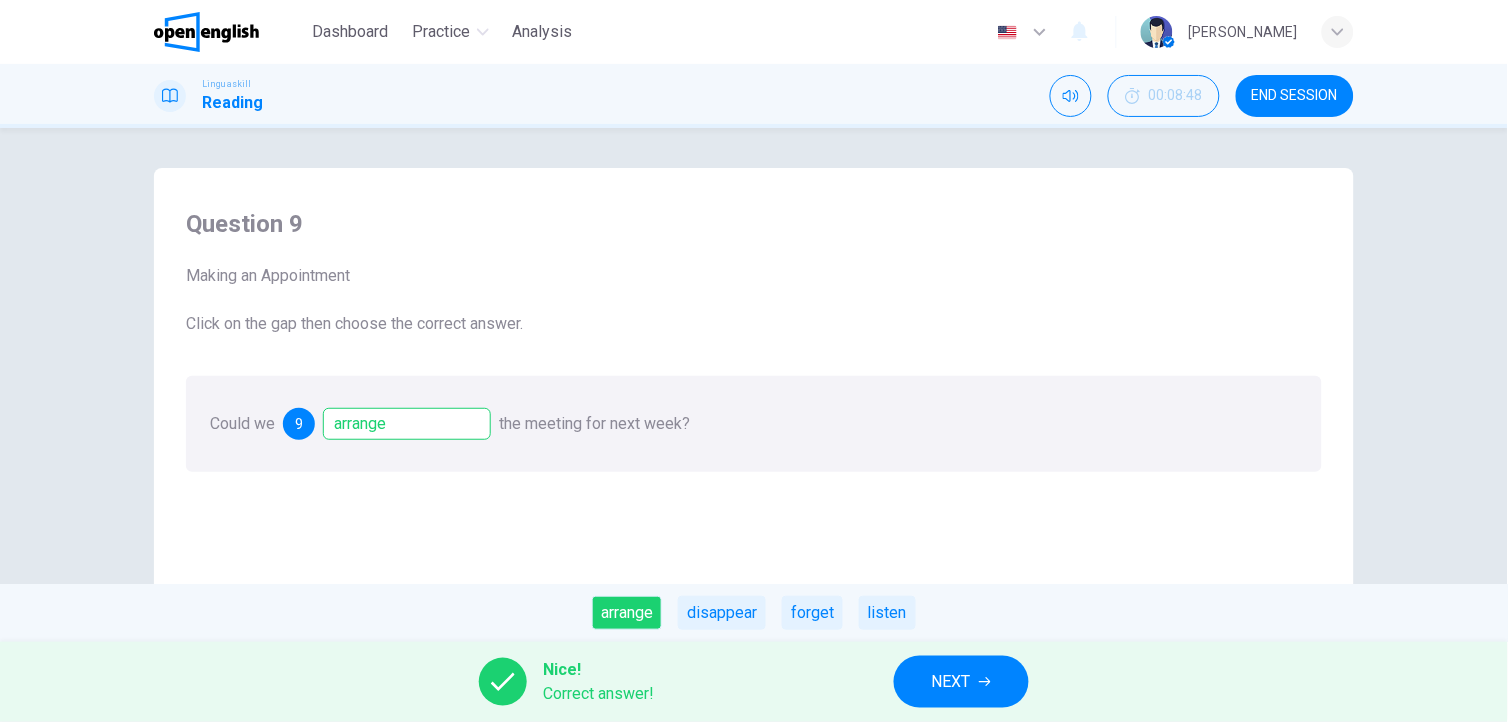 click on "NEXT" at bounding box center (951, 682) 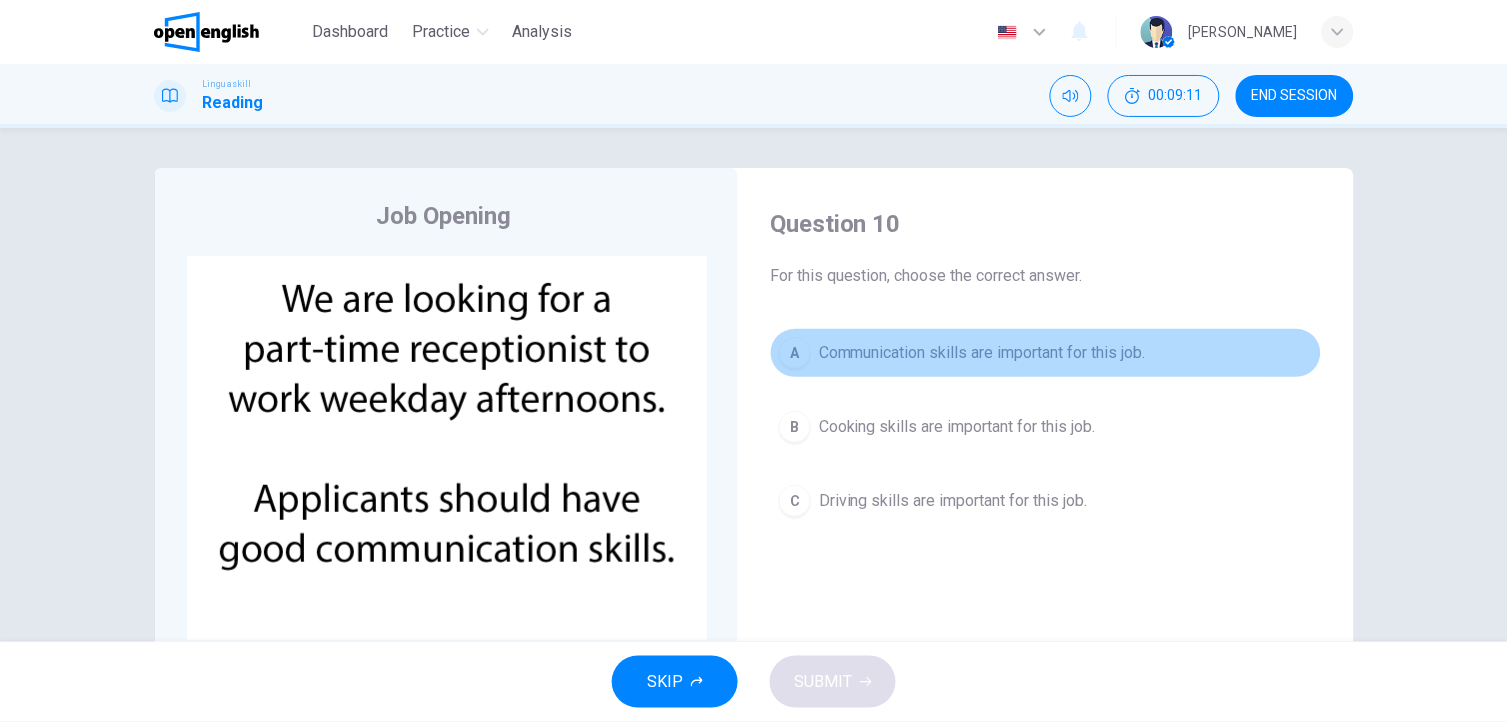 drag, startPoint x: 976, startPoint y: 375, endPoint x: 960, endPoint y: 360, distance: 21.931713 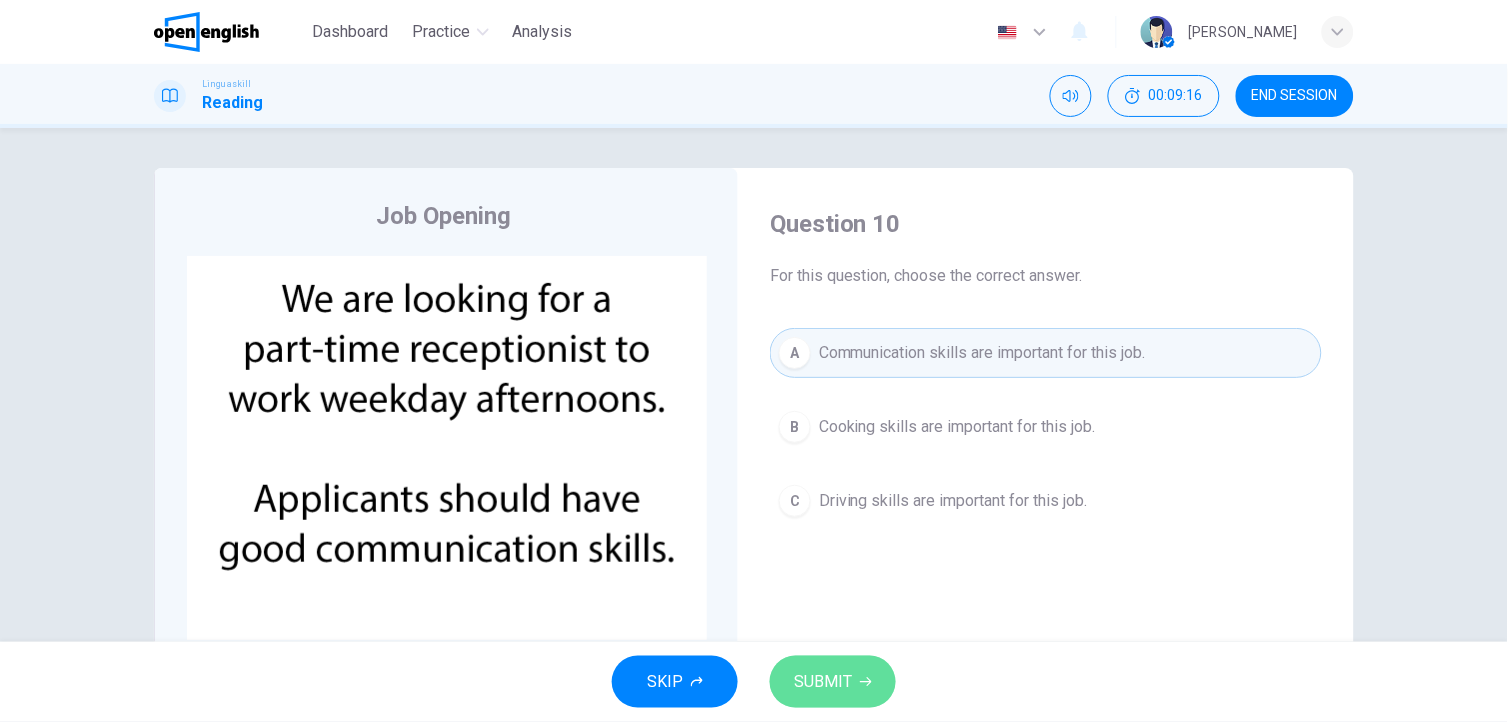 click on "SUBMIT" at bounding box center [833, 682] 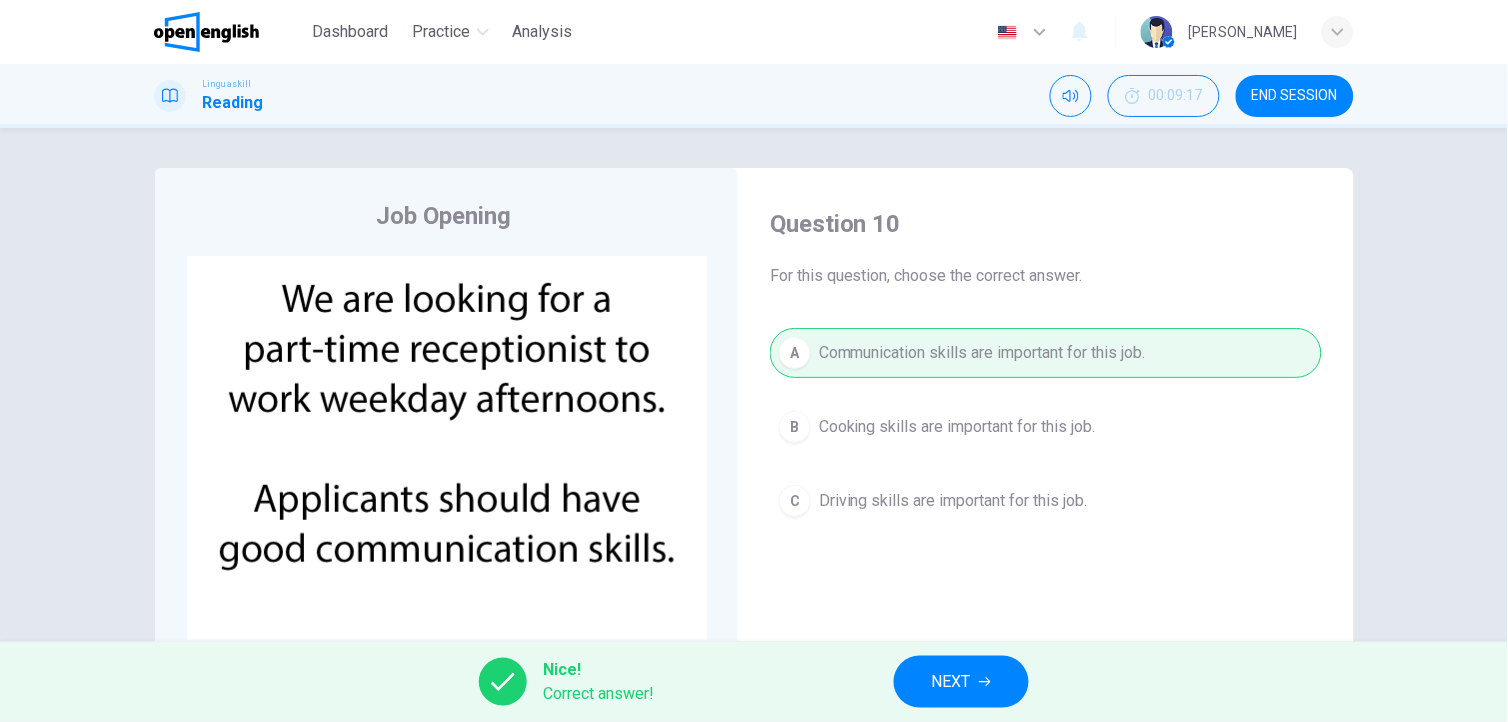 click on "NEXT" at bounding box center (951, 682) 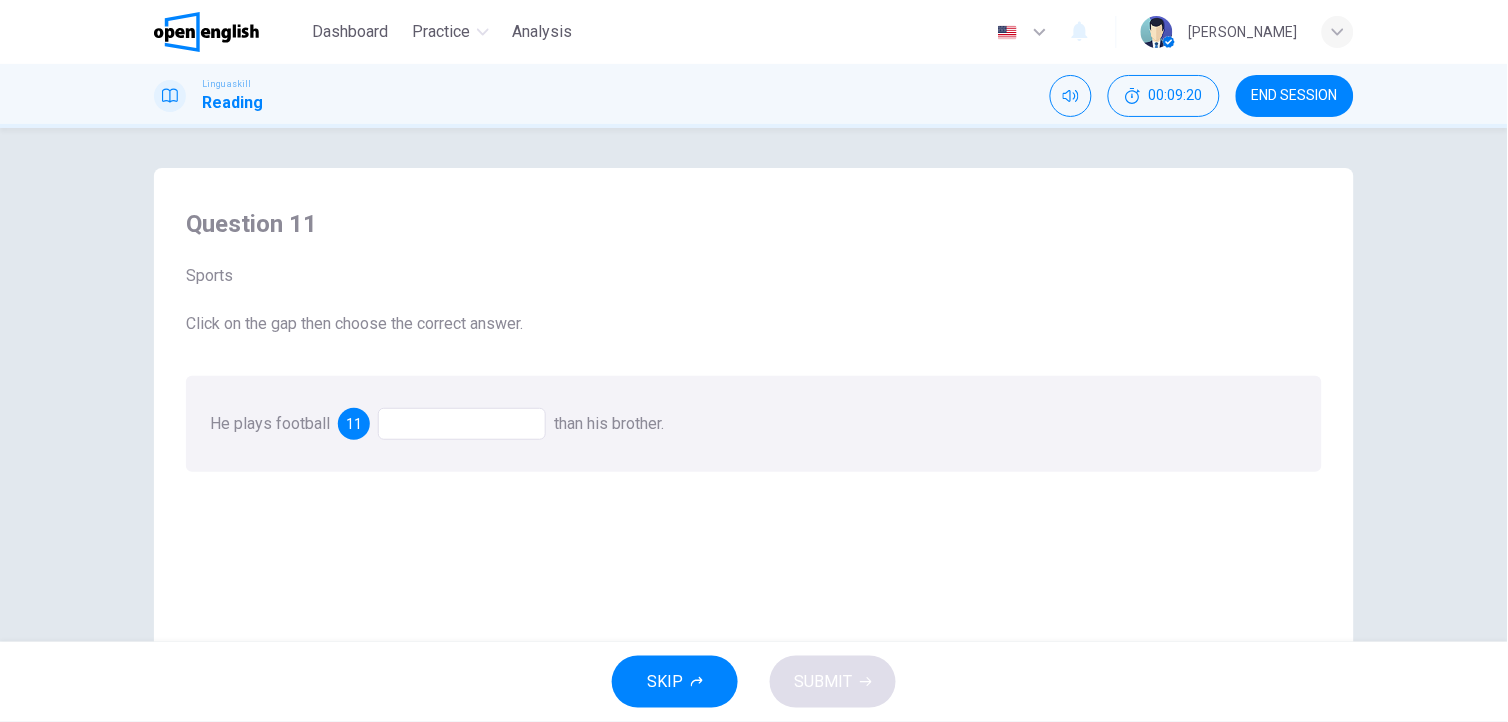 click at bounding box center (462, 424) 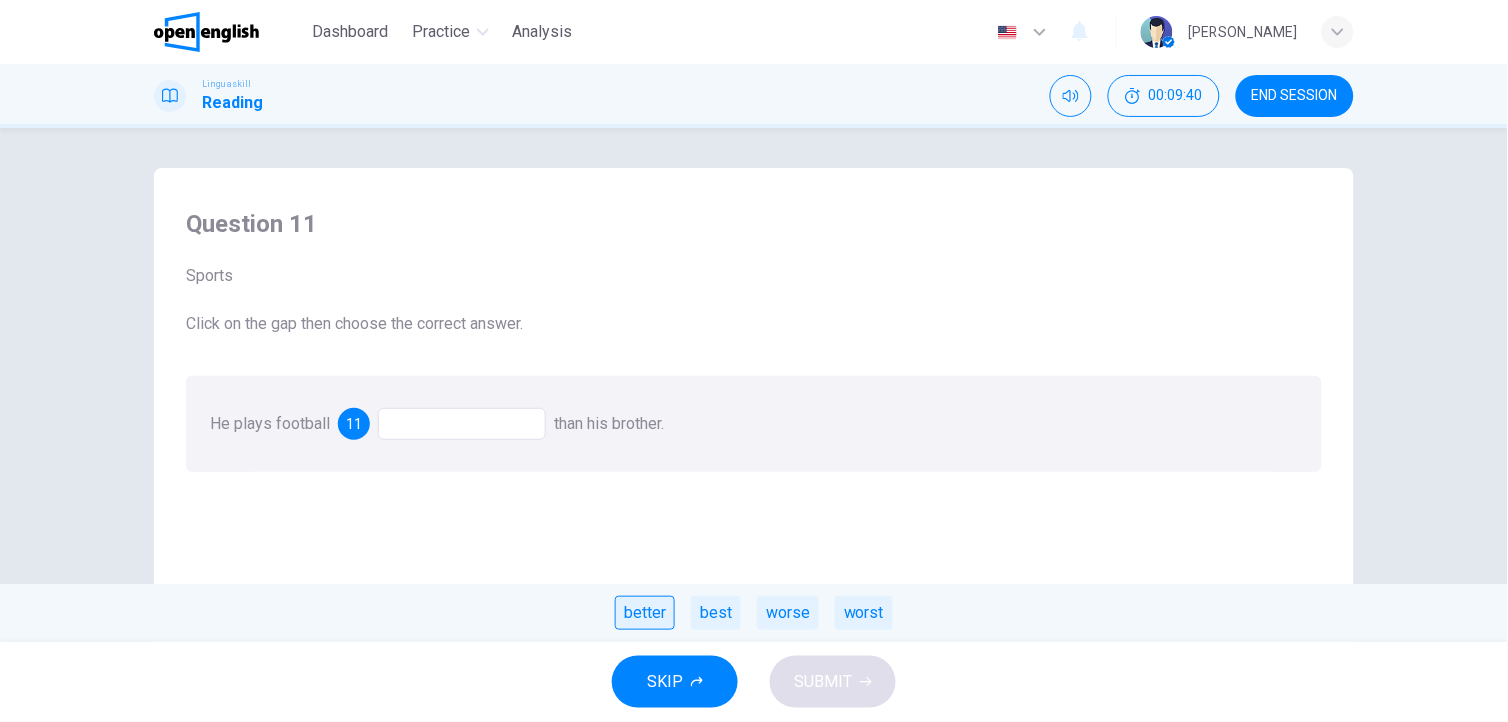 click on "better" at bounding box center [645, 613] 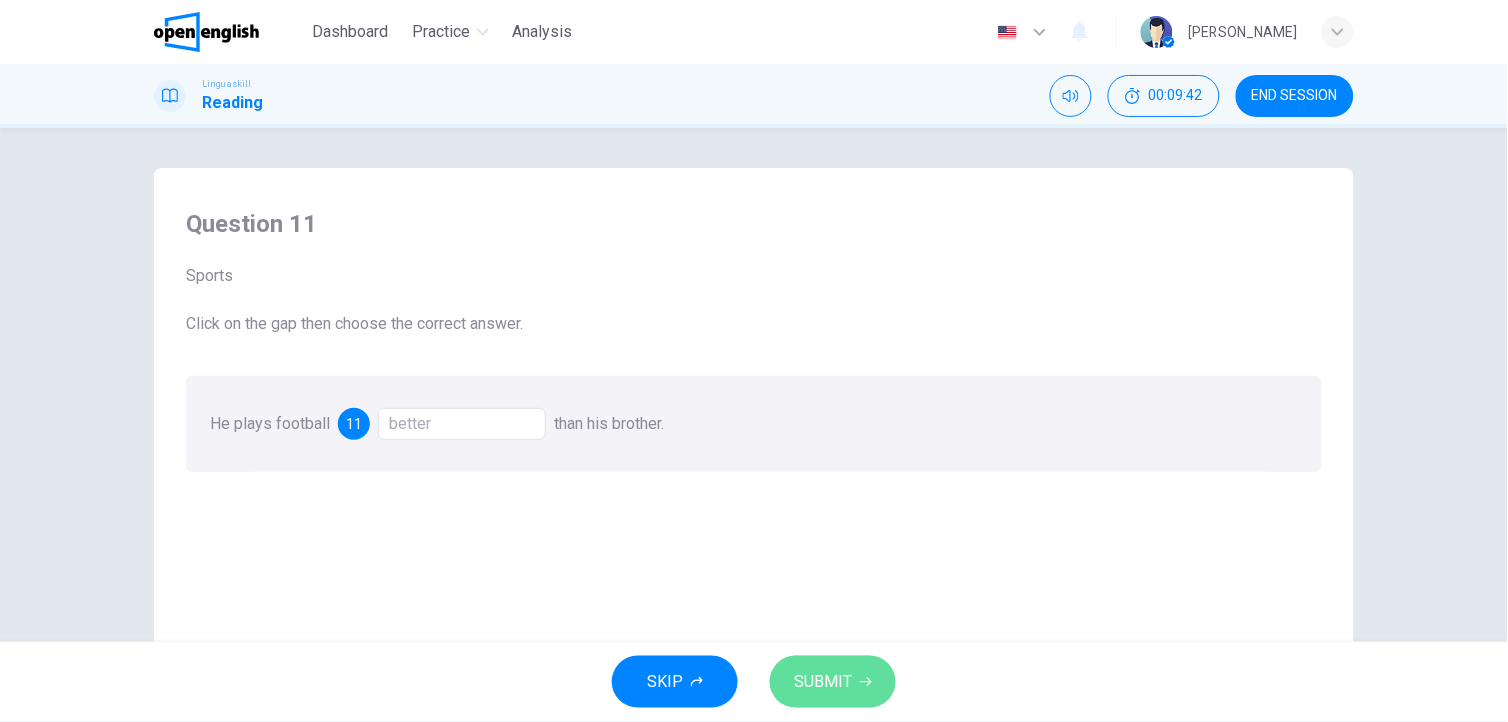 click on "SUBMIT" at bounding box center [823, 682] 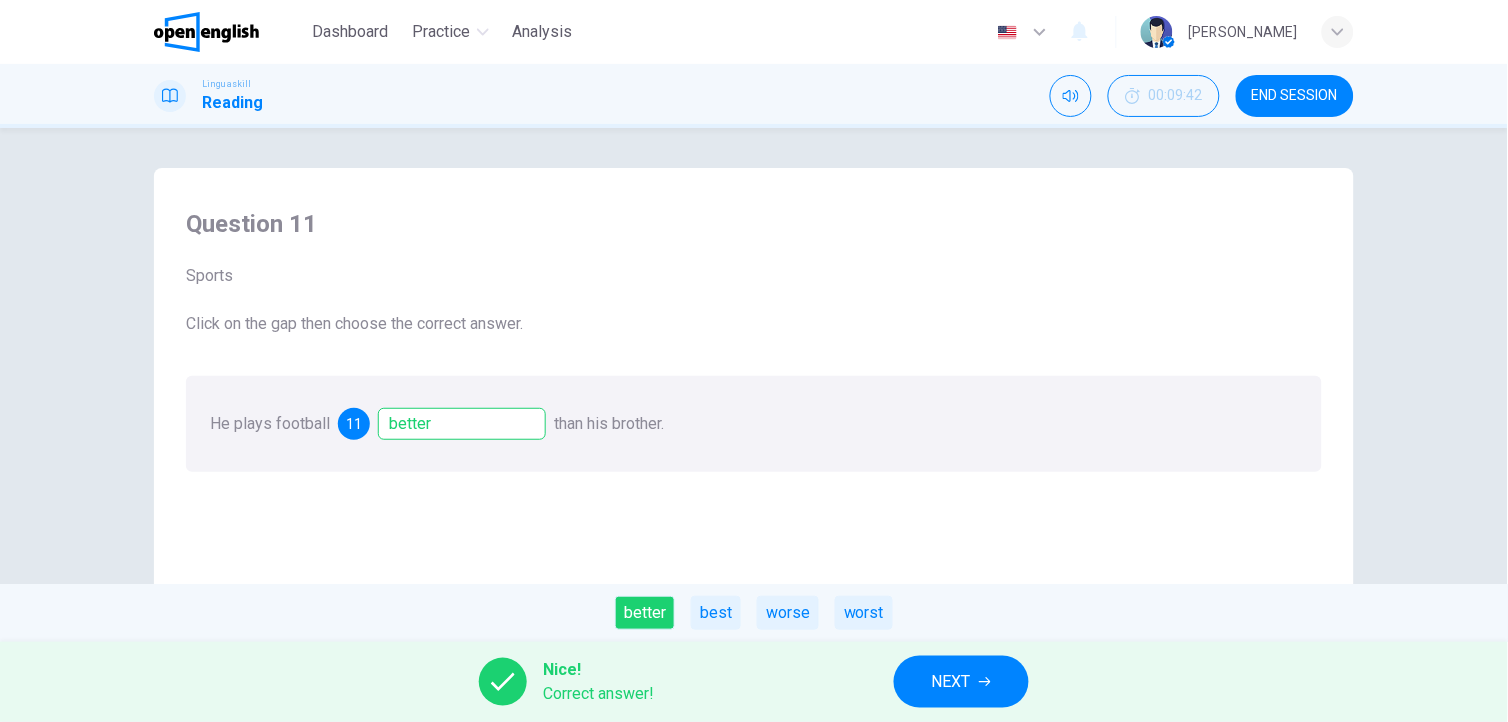 click on "NEXT" at bounding box center [961, 682] 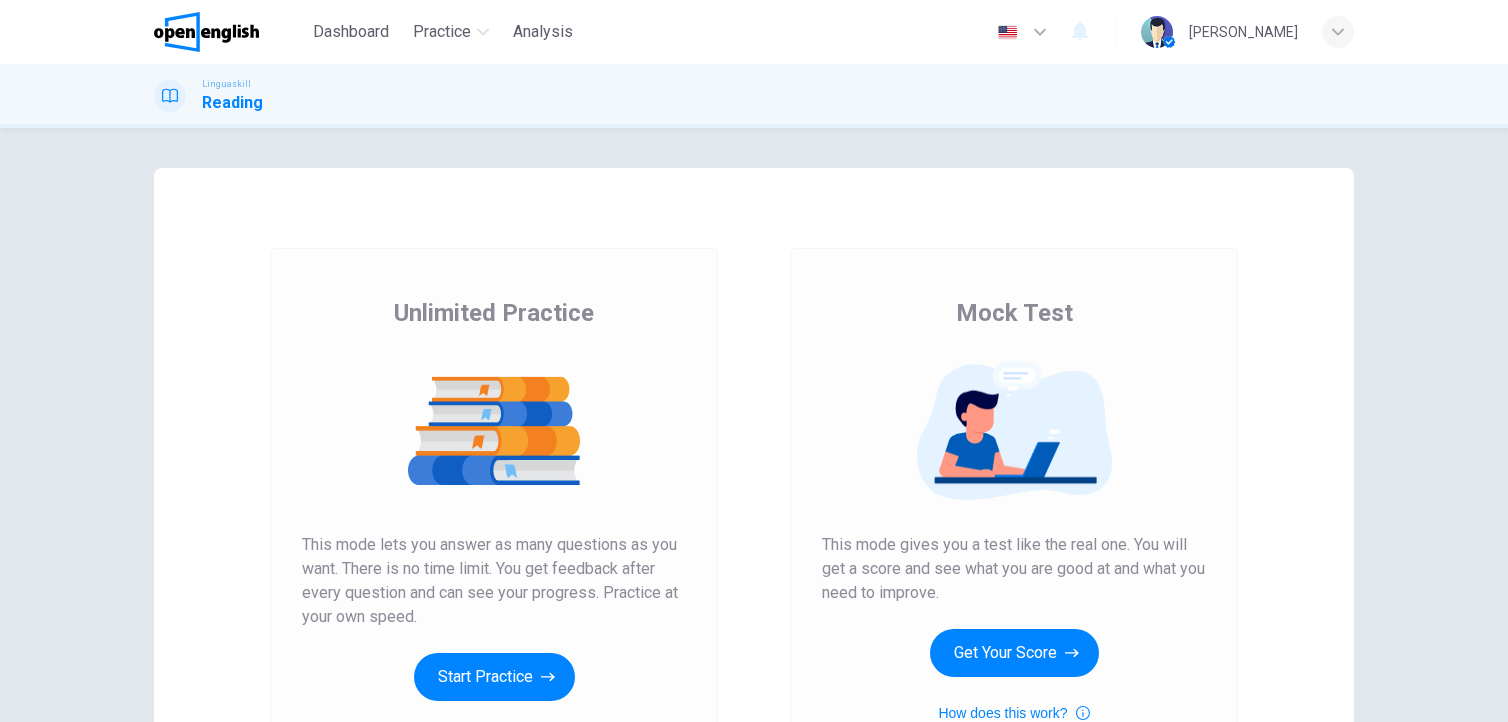 scroll, scrollTop: 0, scrollLeft: 0, axis: both 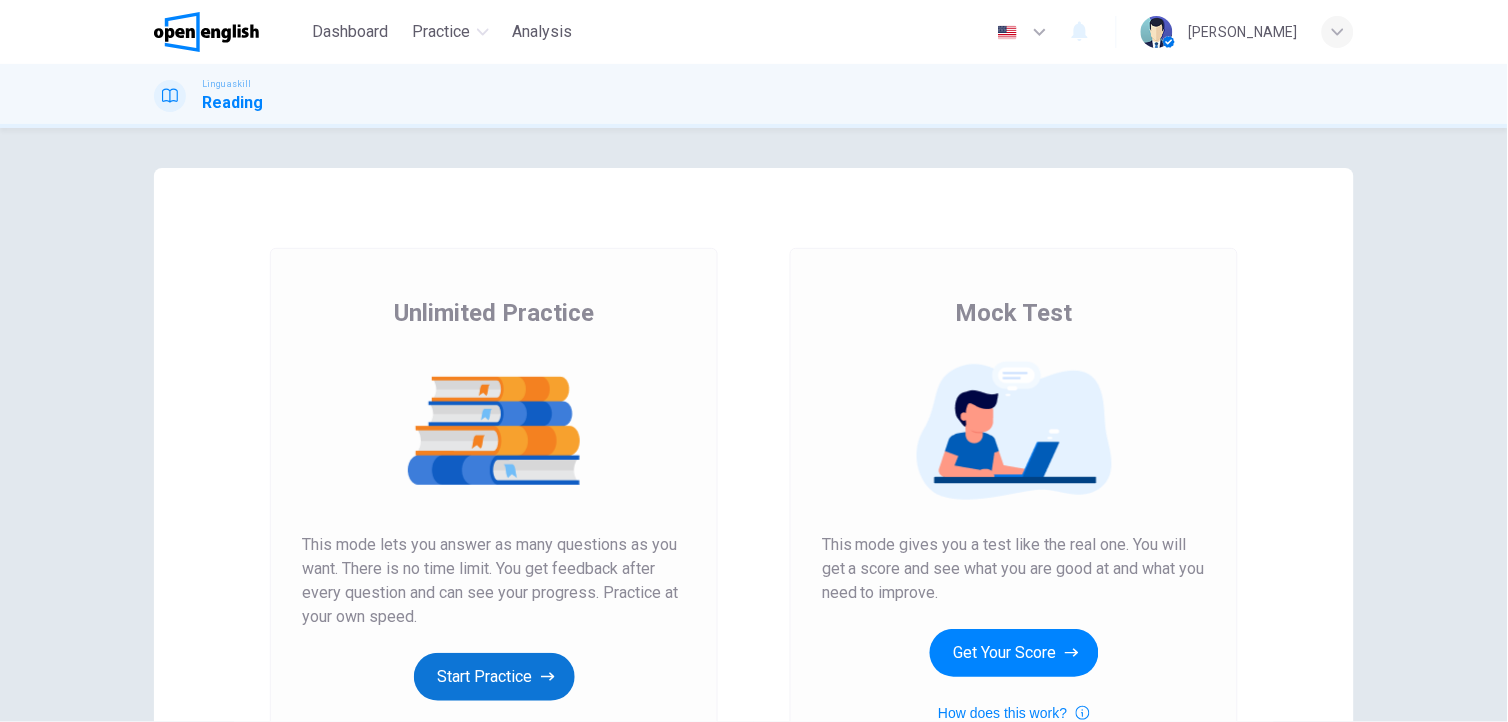 click on "Start Practice" at bounding box center (494, 677) 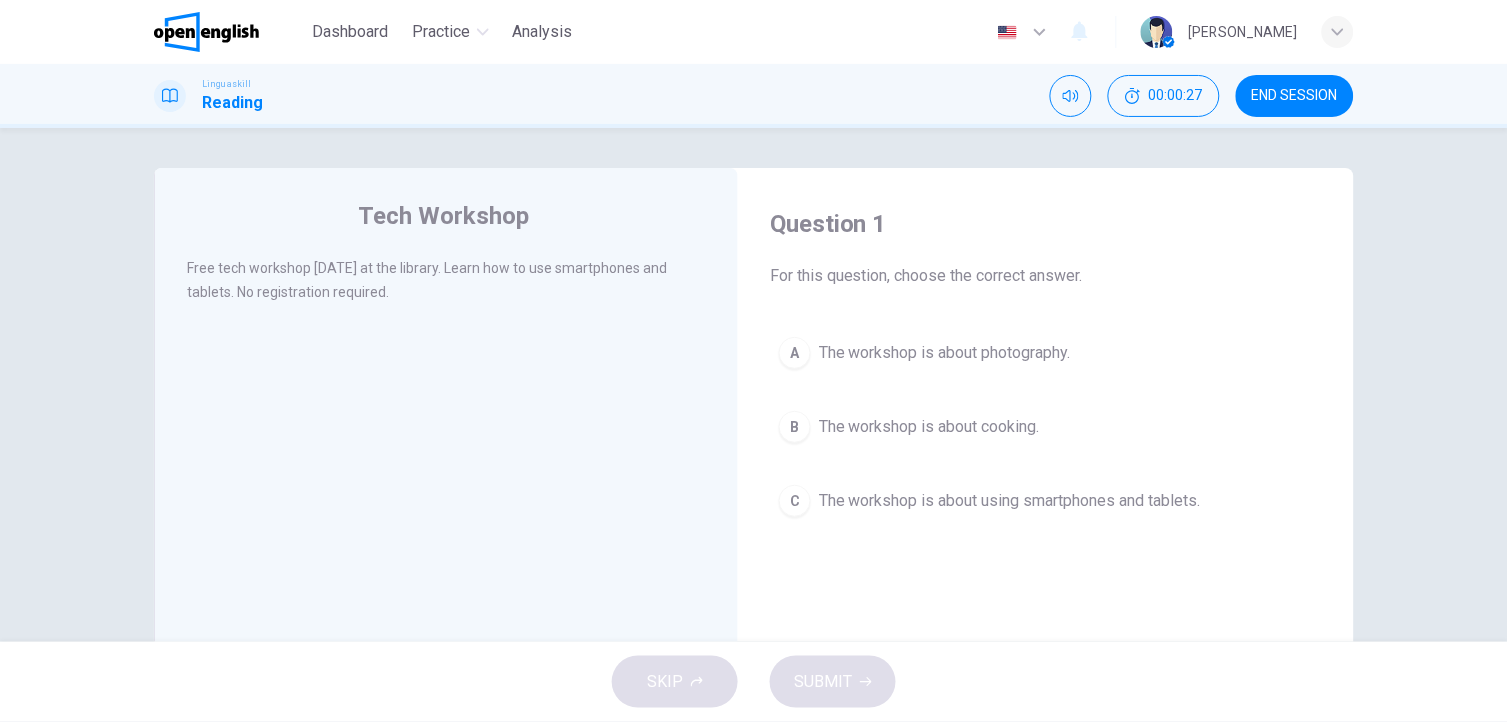click on "The workshop is about using smartphones and tablets." at bounding box center (1010, 501) 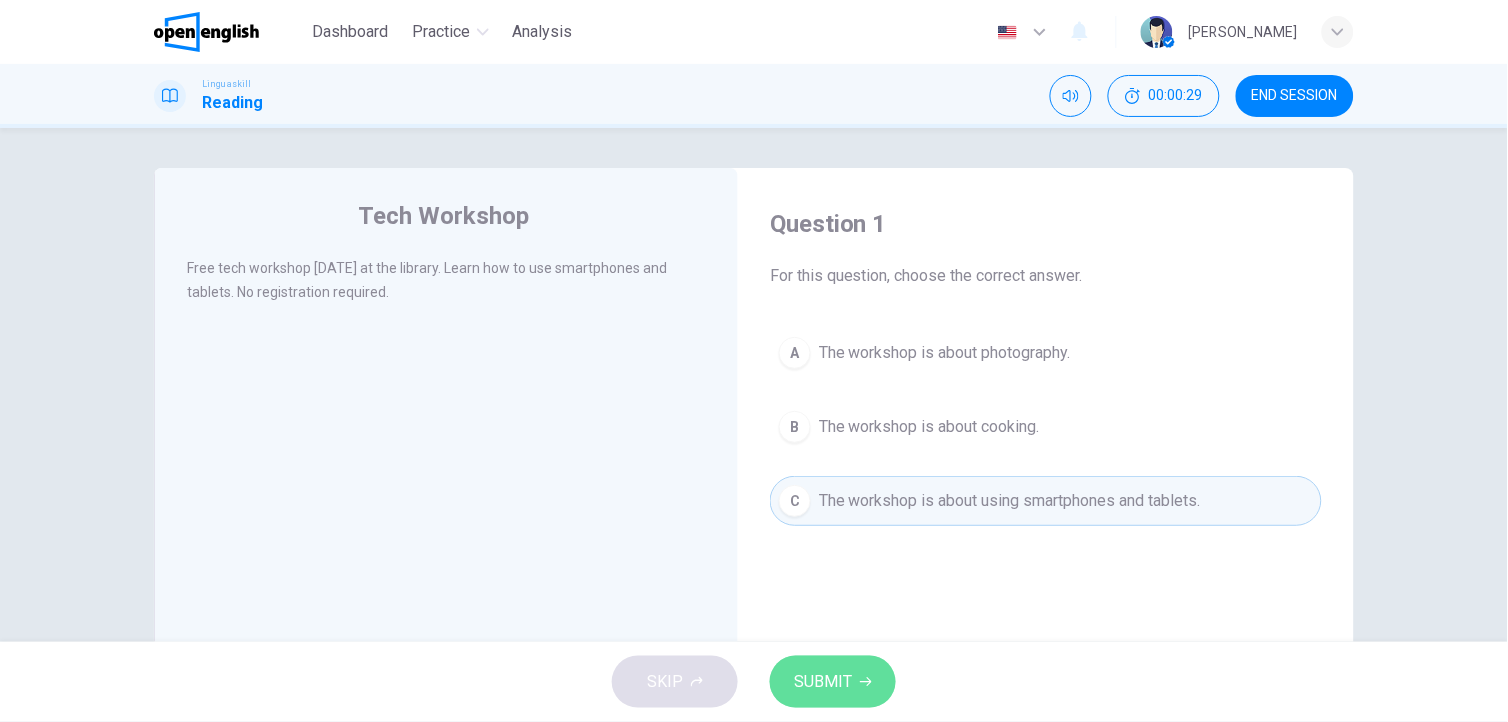 click on "SUBMIT" at bounding box center (823, 682) 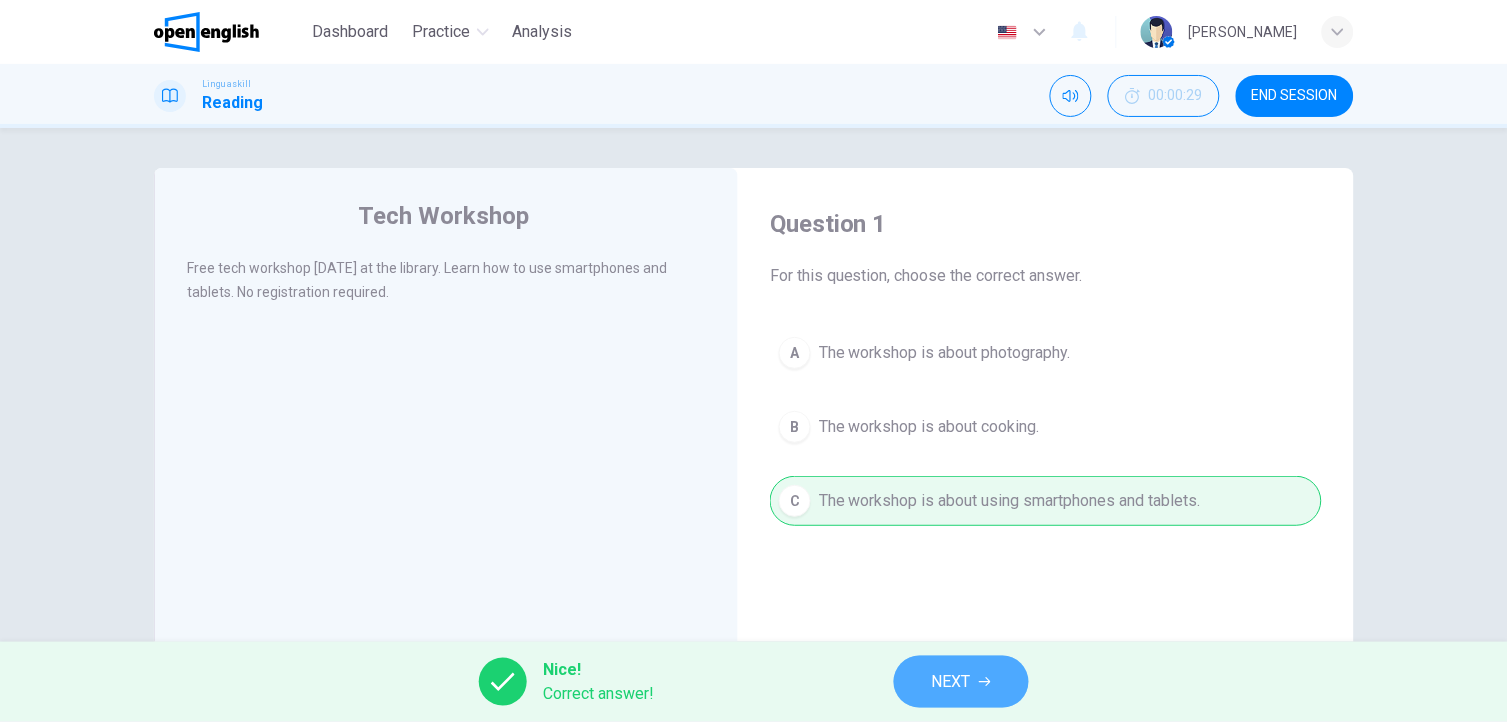 click on "NEXT" at bounding box center (961, 682) 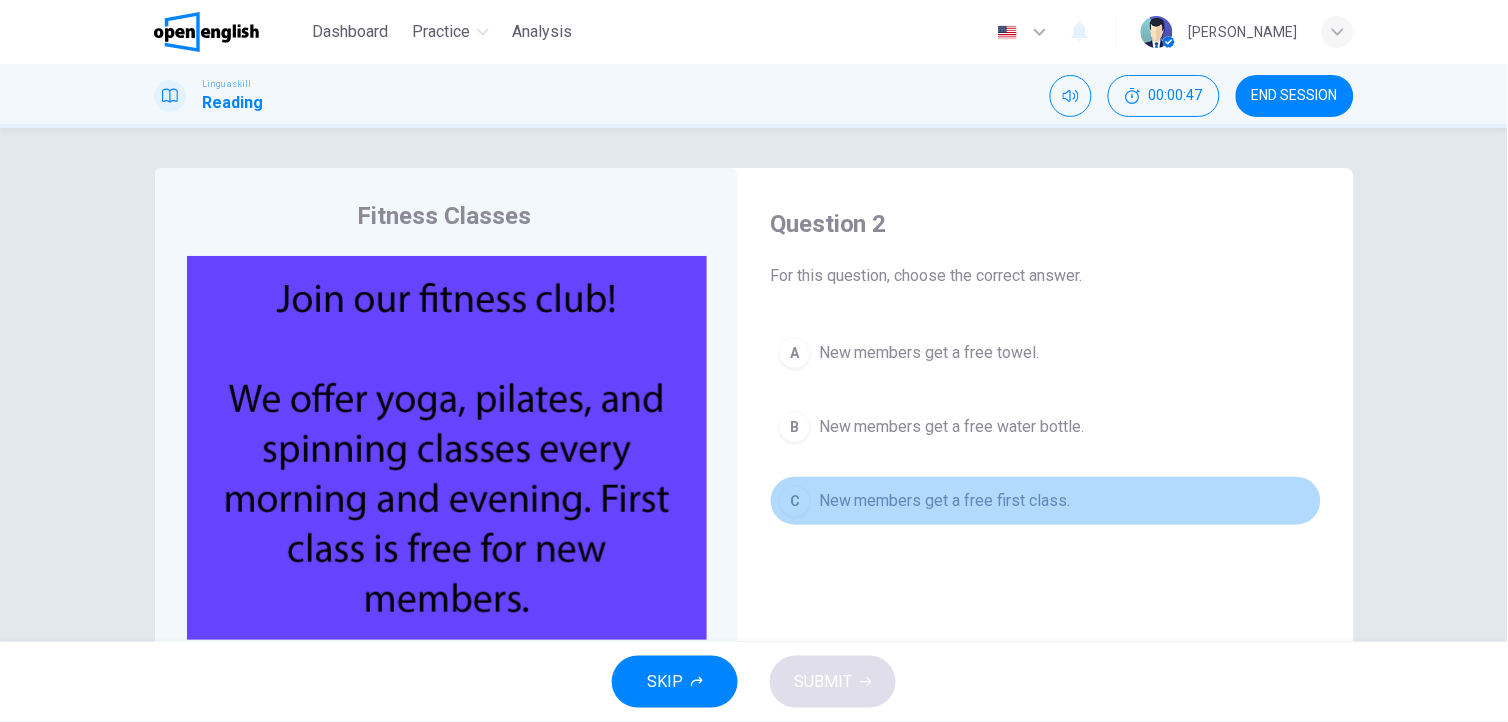 click on "New members get a free first class." at bounding box center (945, 501) 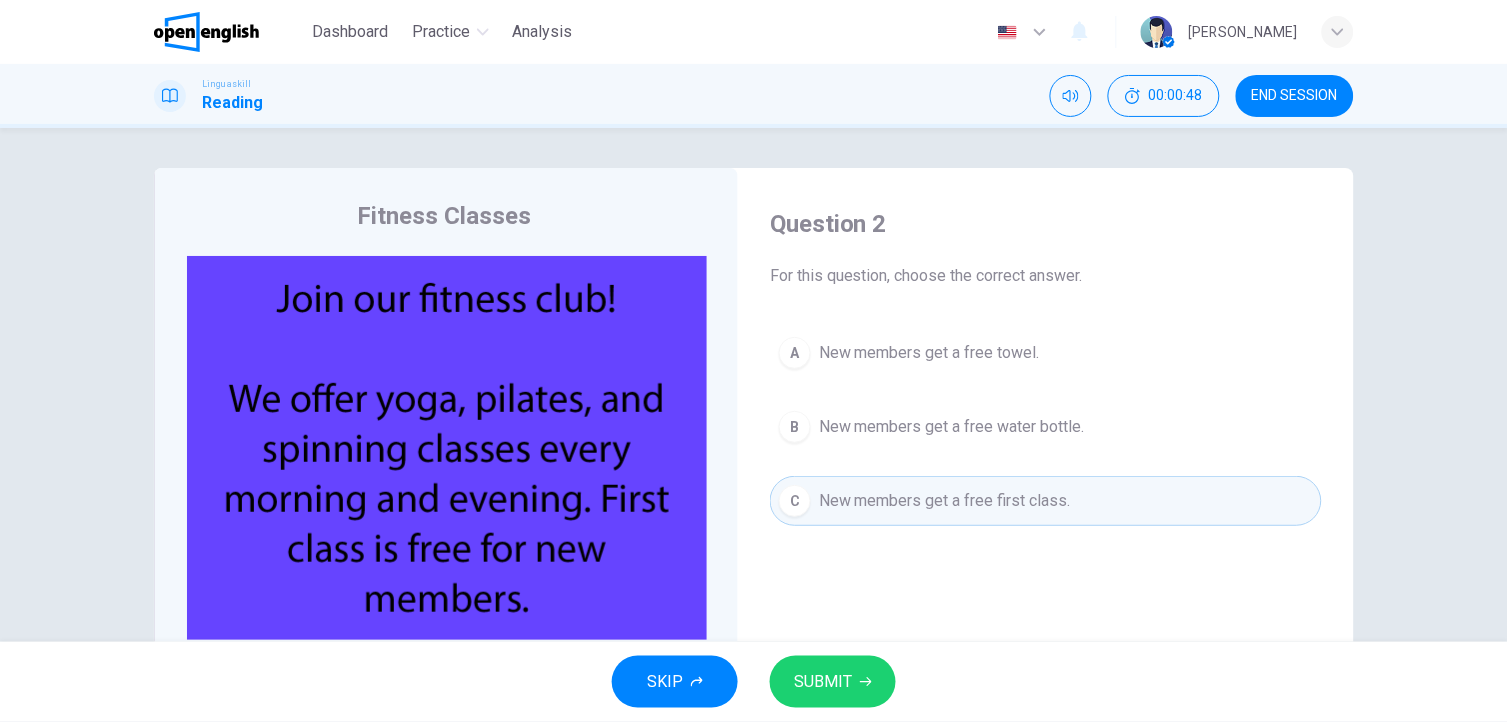 click on "SUBMIT" at bounding box center [823, 682] 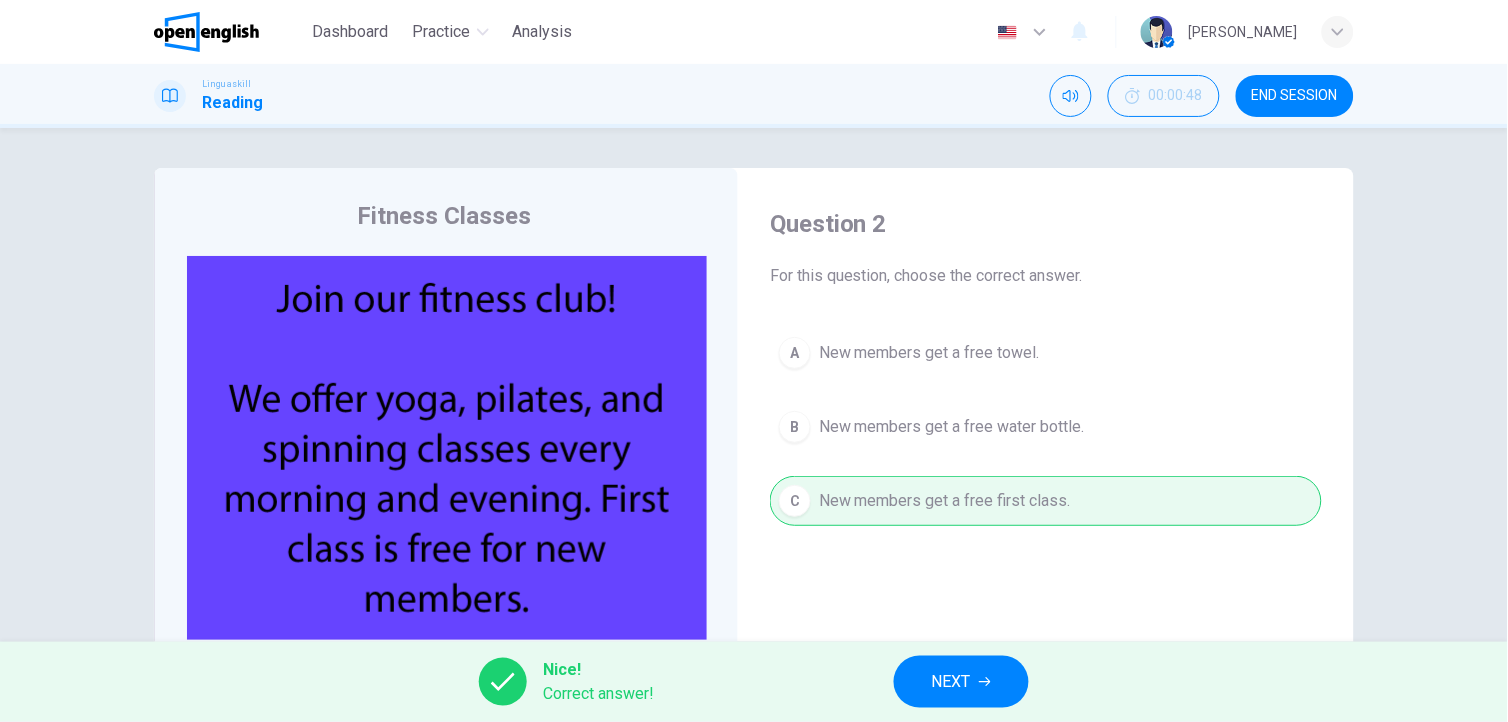 click on "NEXT" at bounding box center [951, 682] 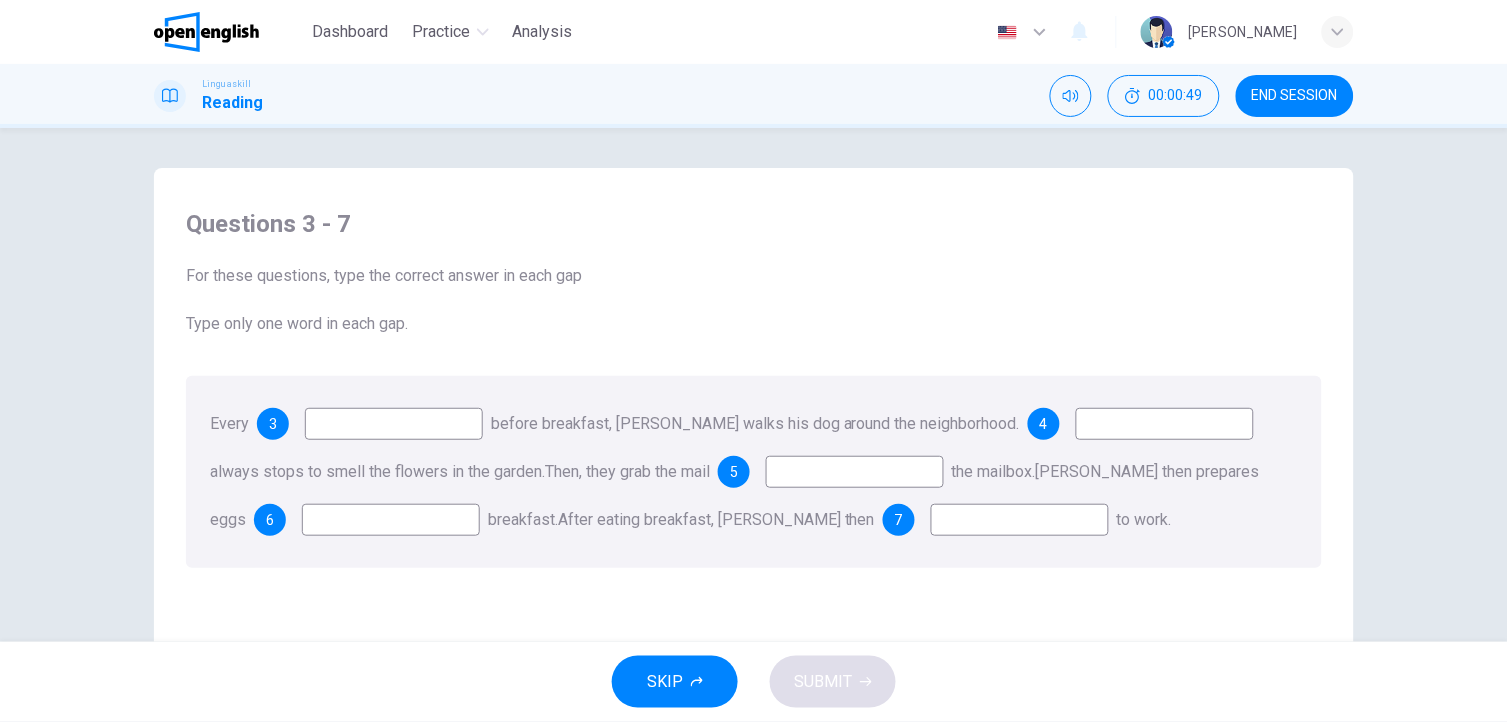 click at bounding box center [394, 424] 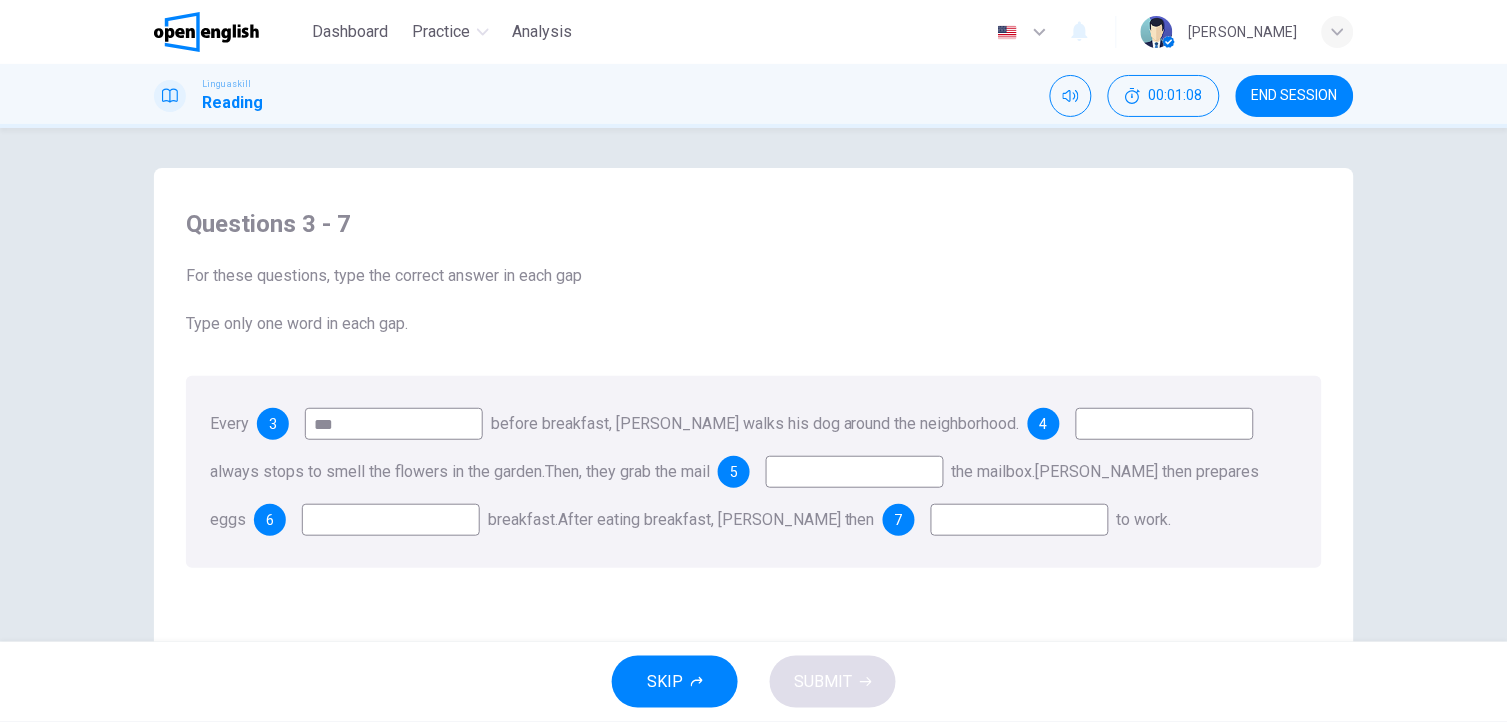 type on "***" 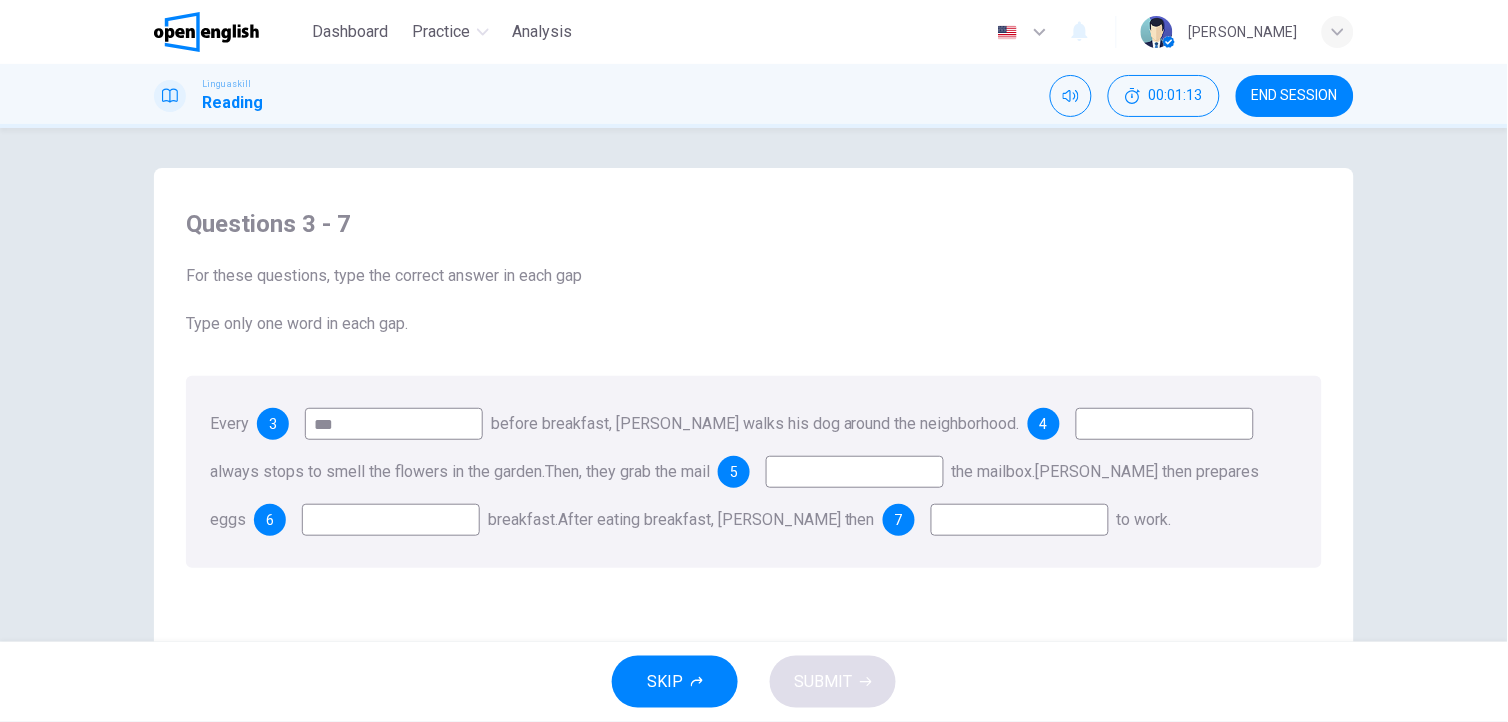 click at bounding box center (1165, 424) 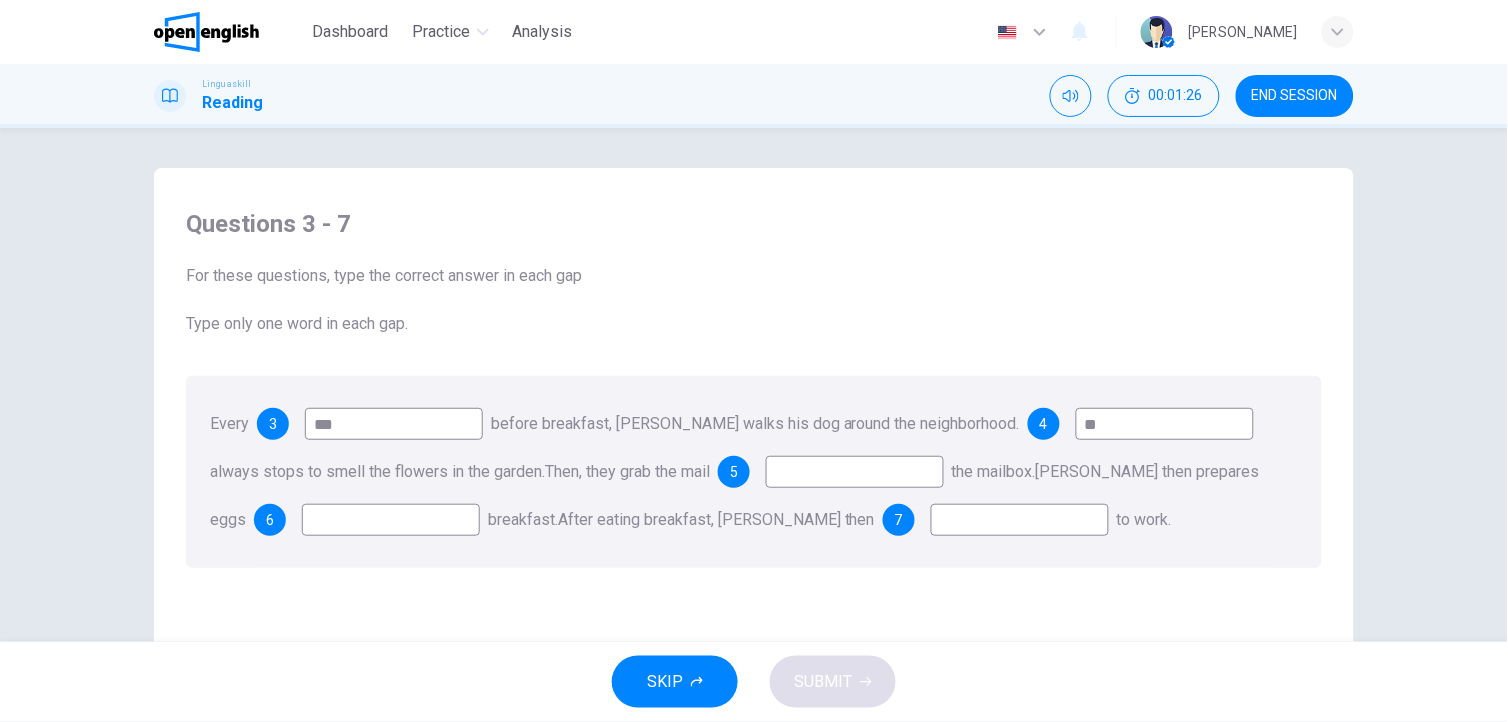 click on "**" at bounding box center [1165, 424] 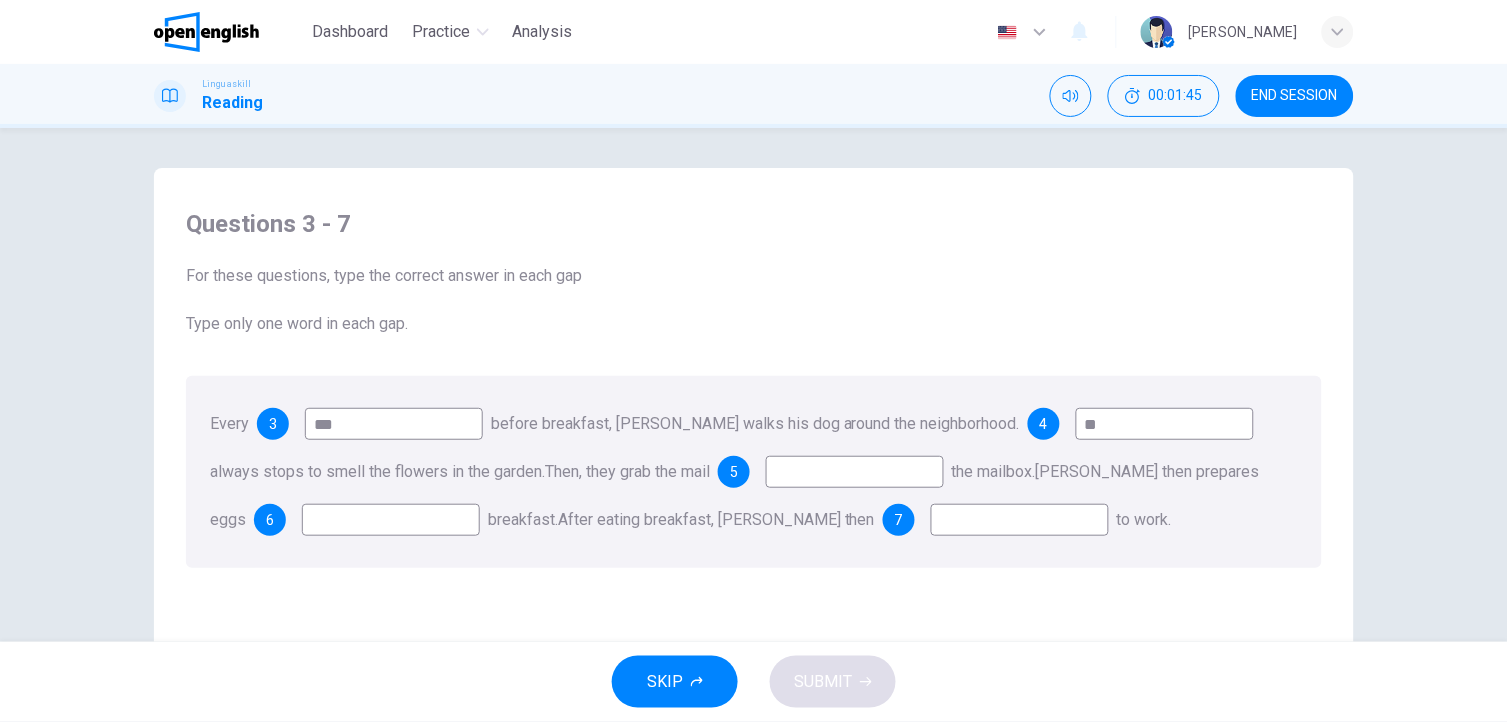 click on "**" at bounding box center (1165, 424) 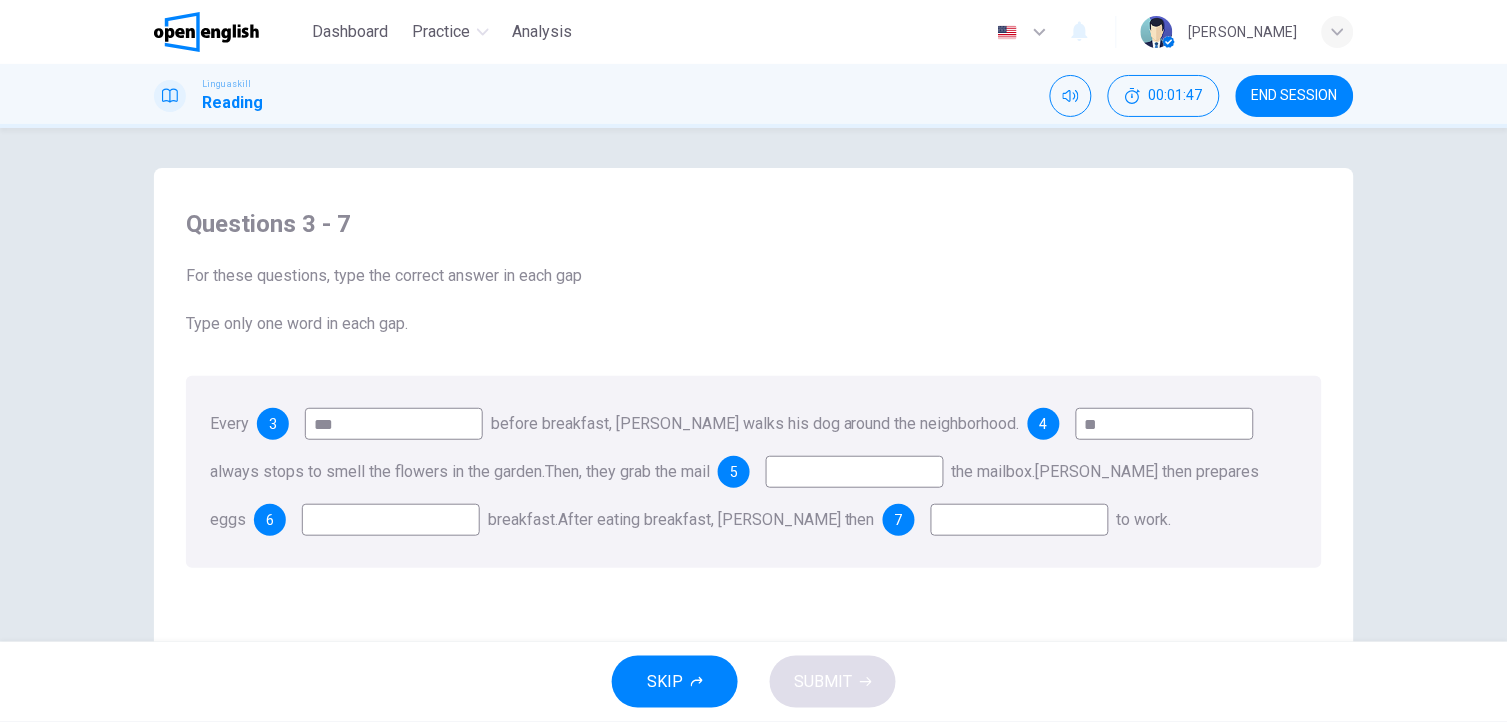 type on "*" 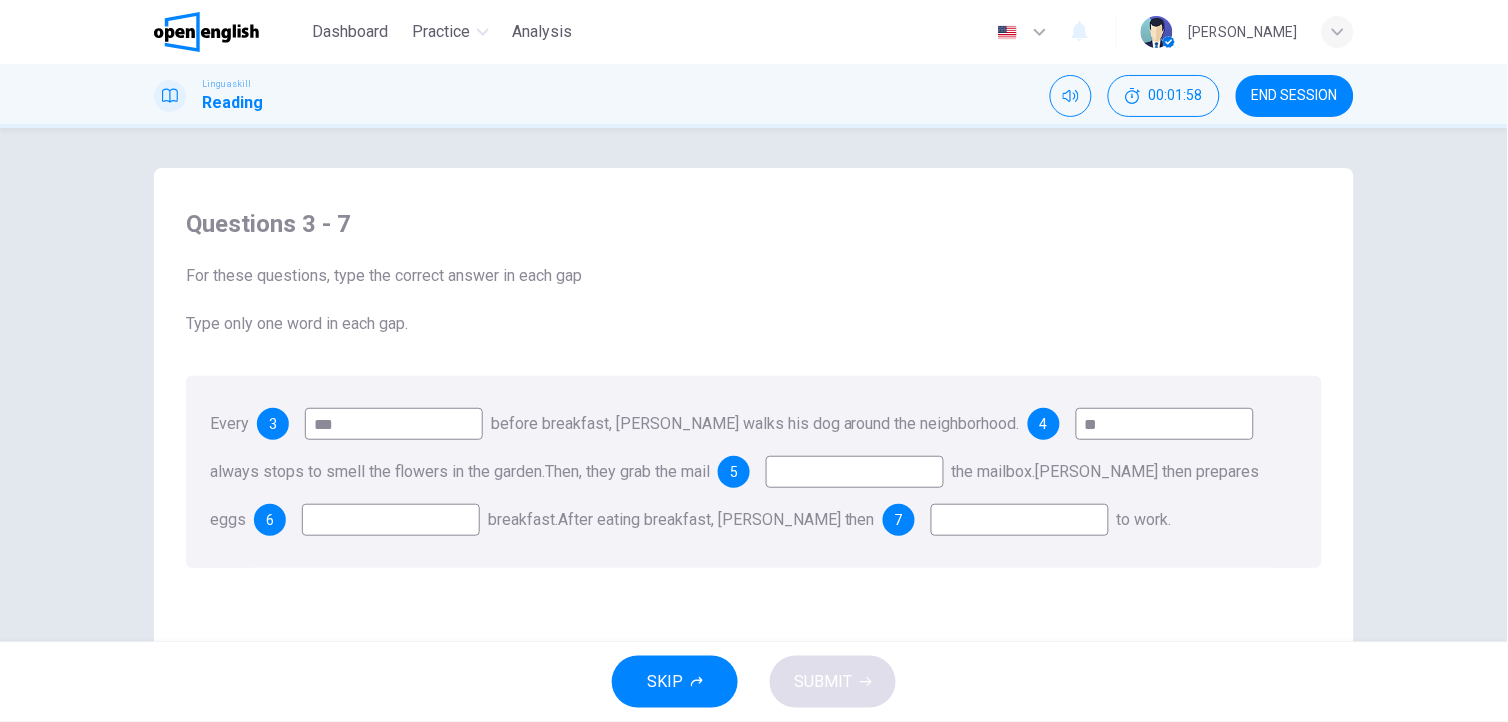type on "*" 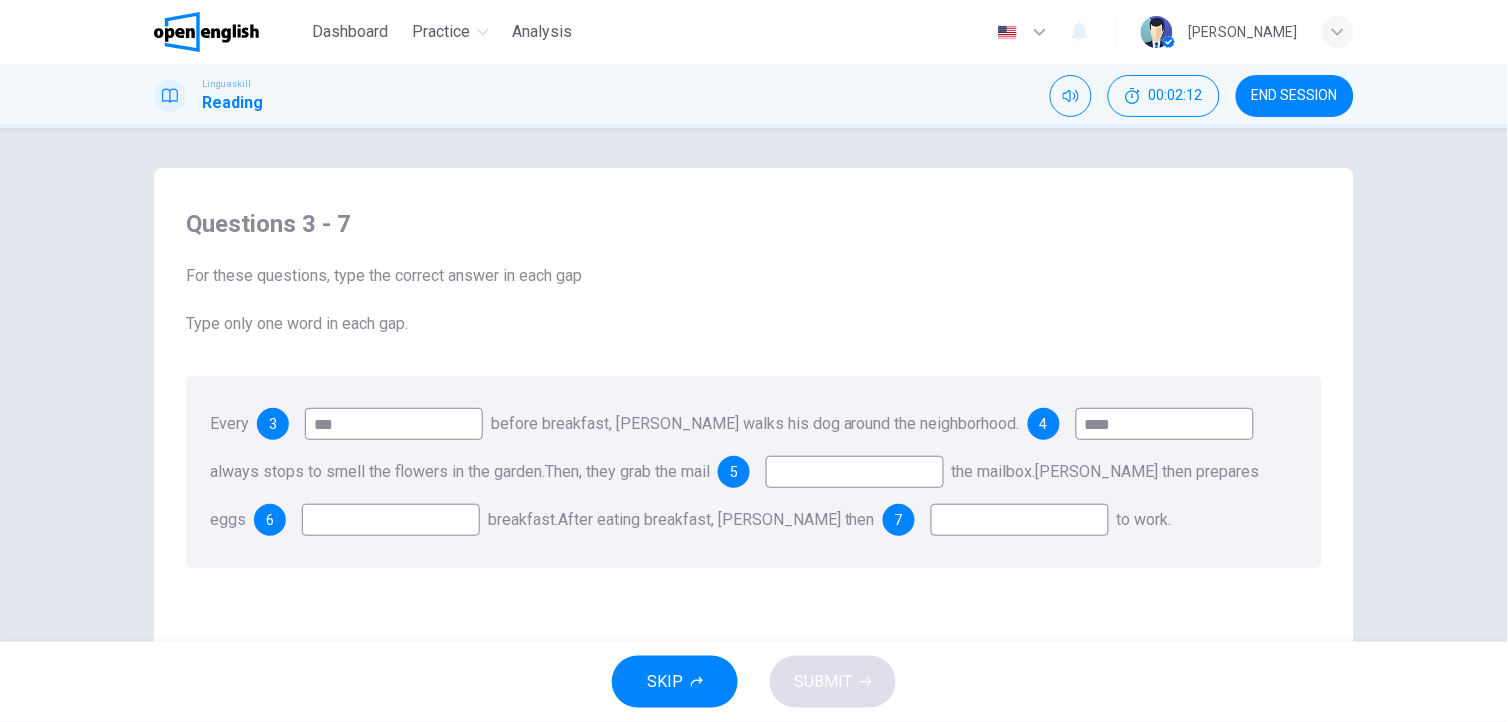type on "****" 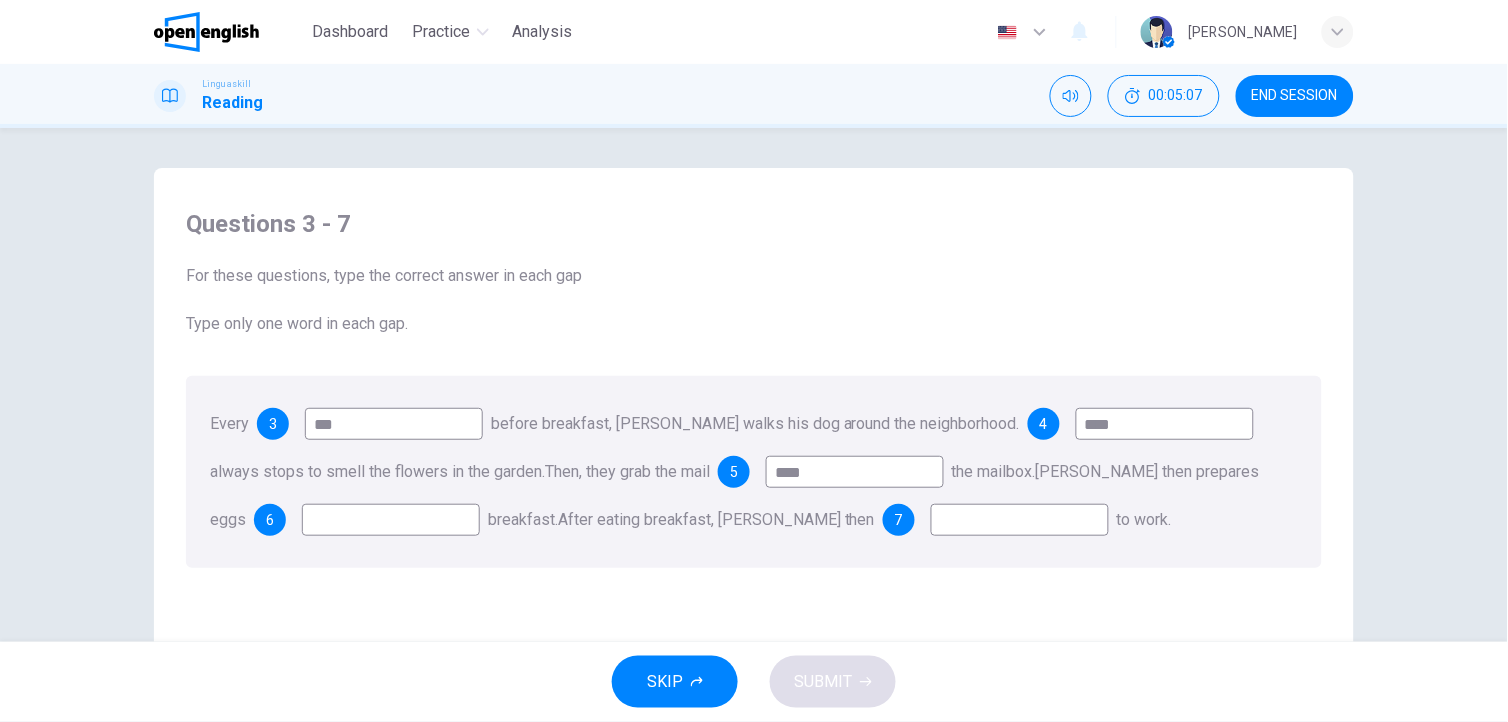 type on "****" 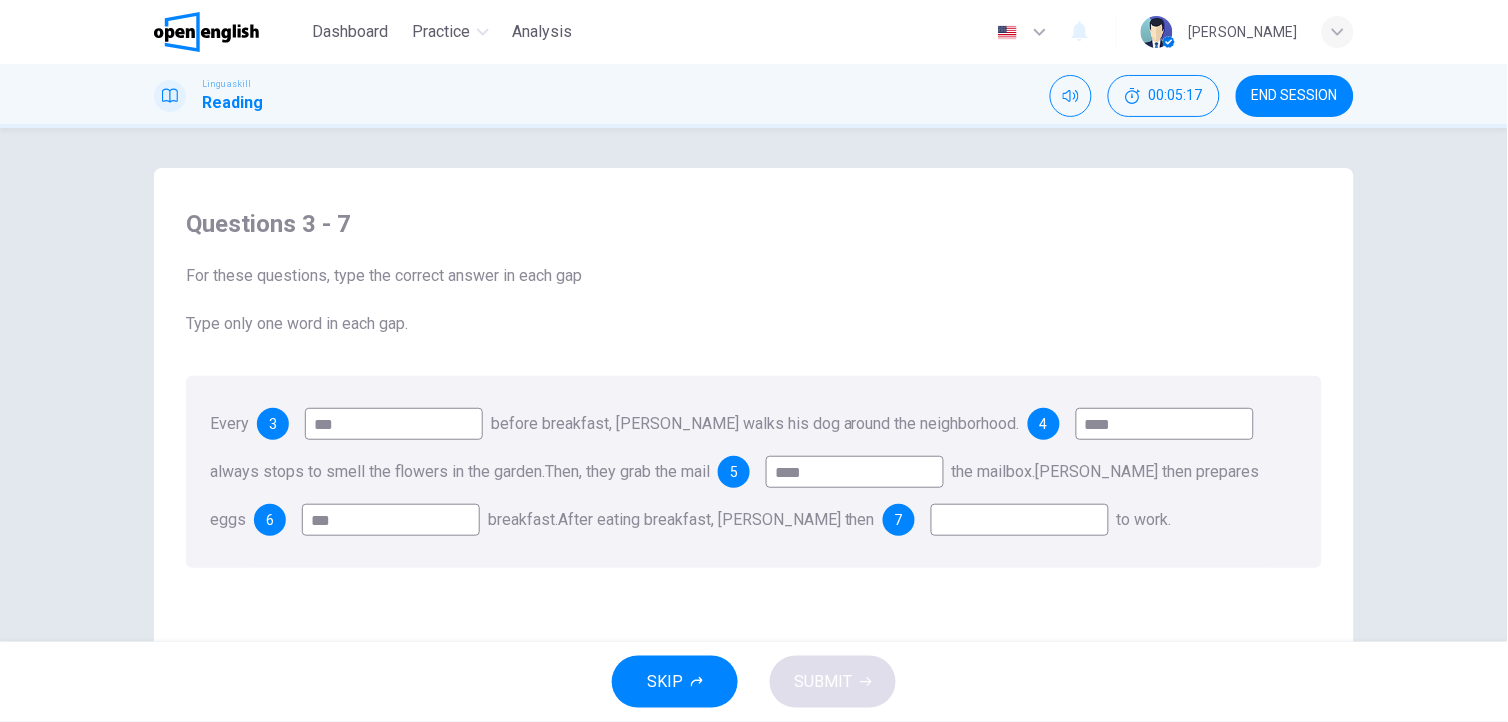 type on "***" 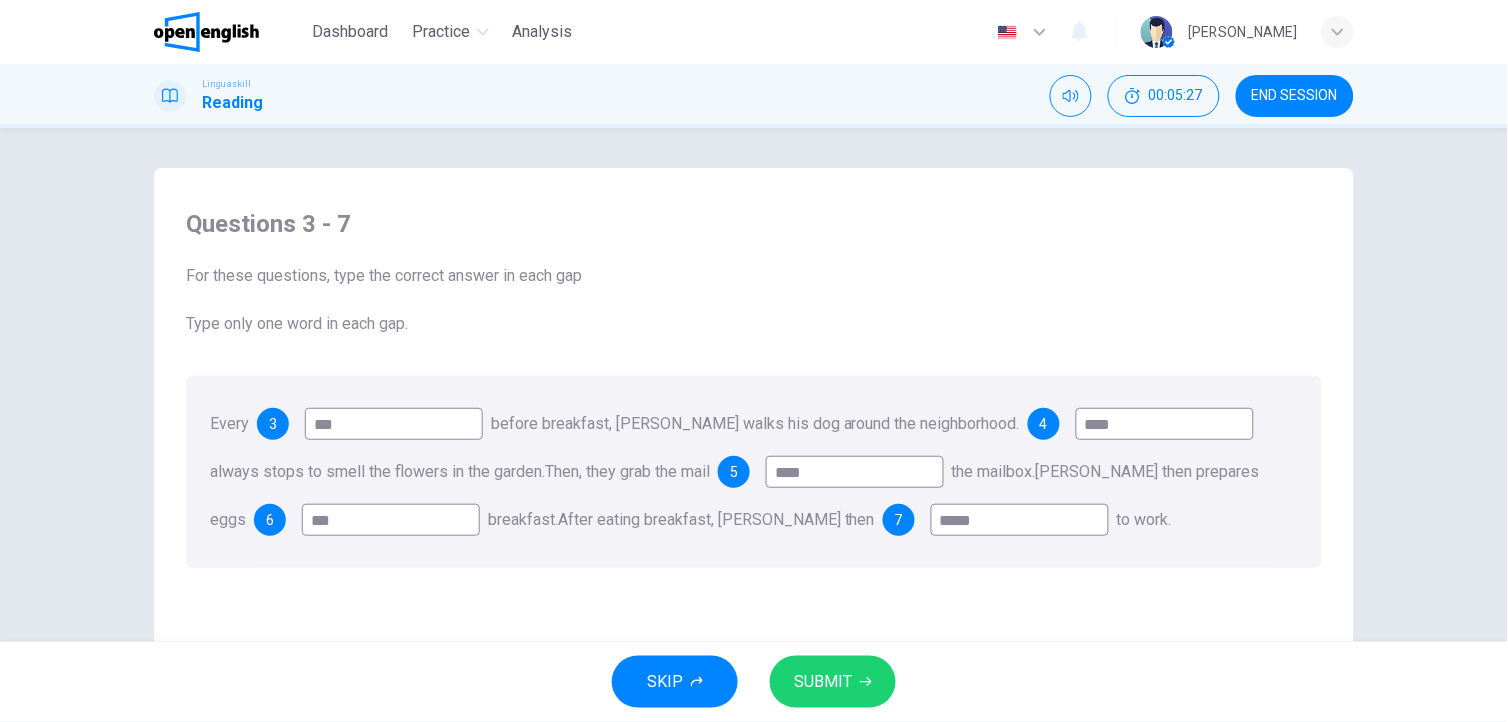 type on "*****" 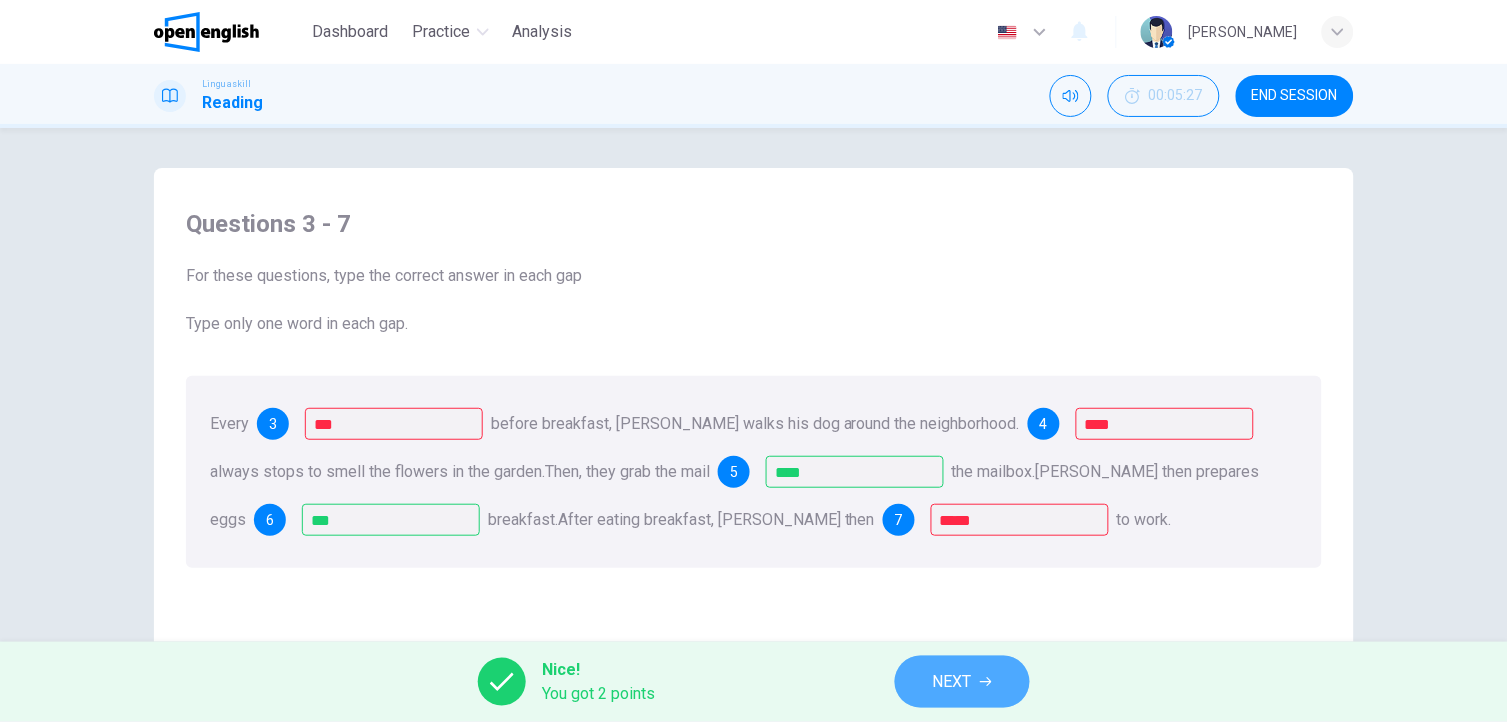 click on "NEXT" at bounding box center [962, 682] 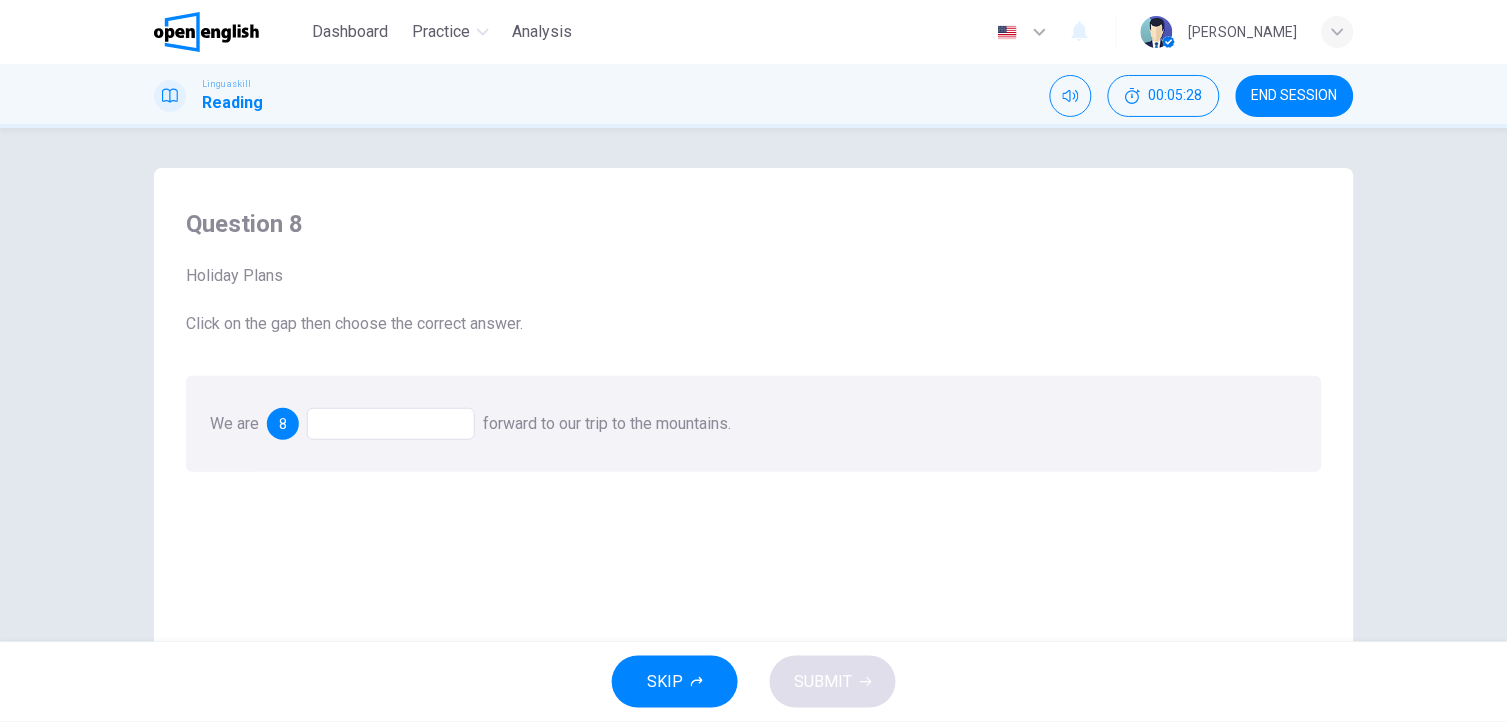 click at bounding box center [391, 424] 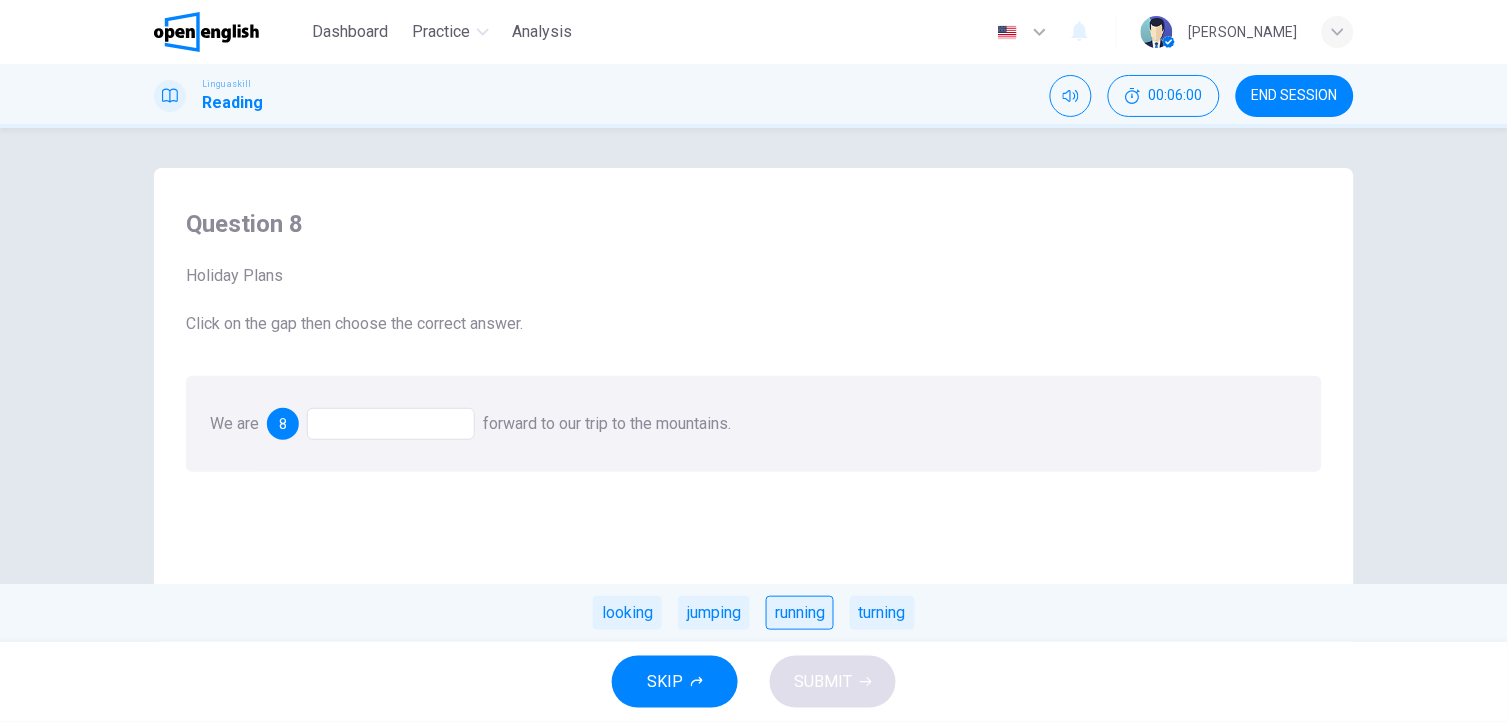 click on "running" at bounding box center (800, 613) 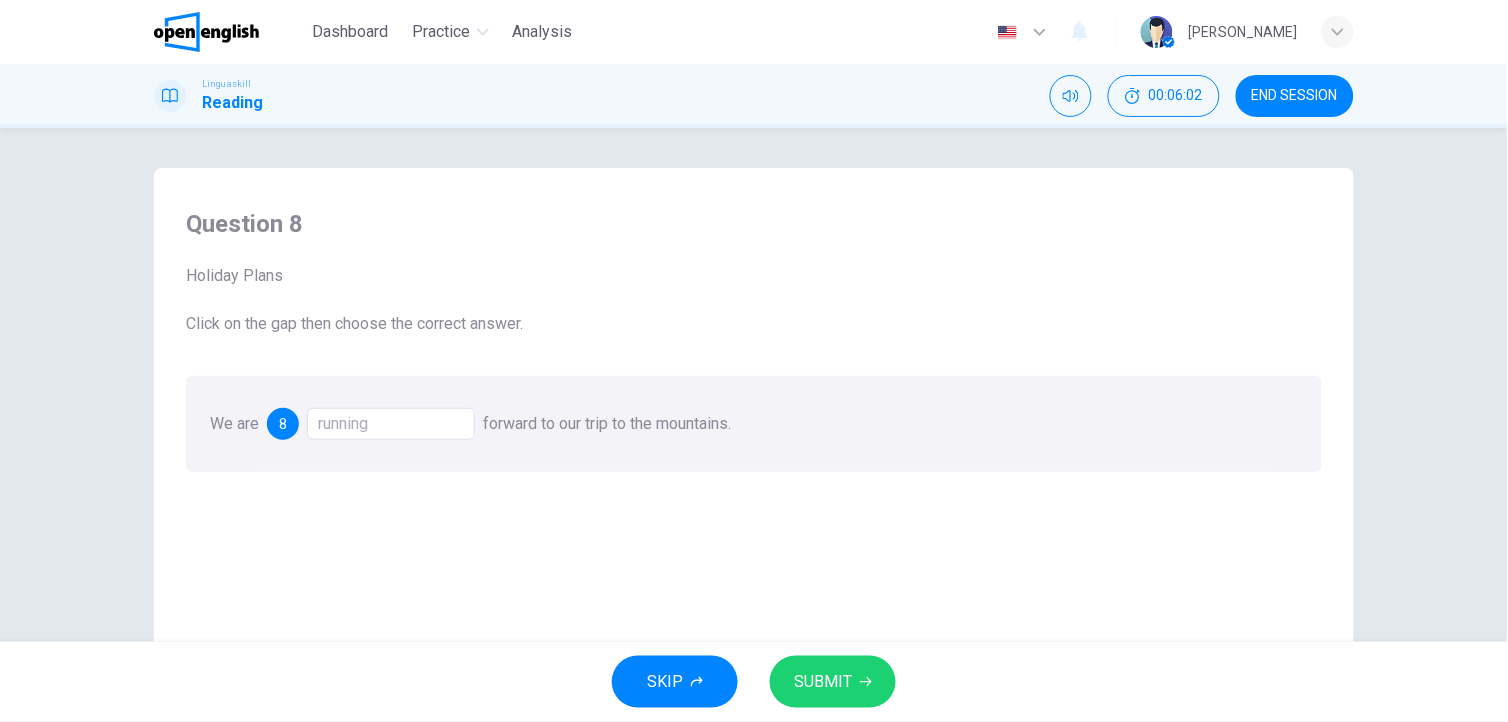 click on "SUBMIT" at bounding box center [823, 682] 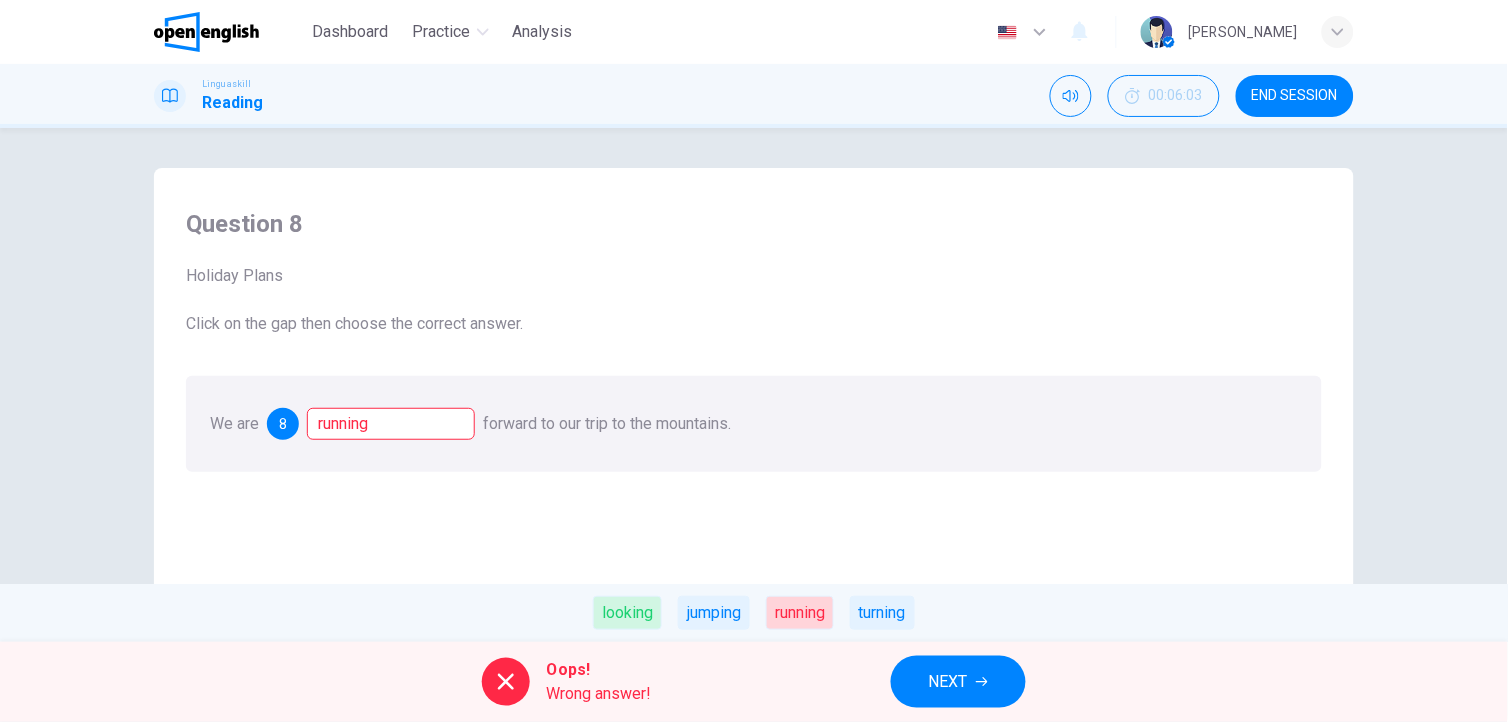 click on "looking" at bounding box center [627, 613] 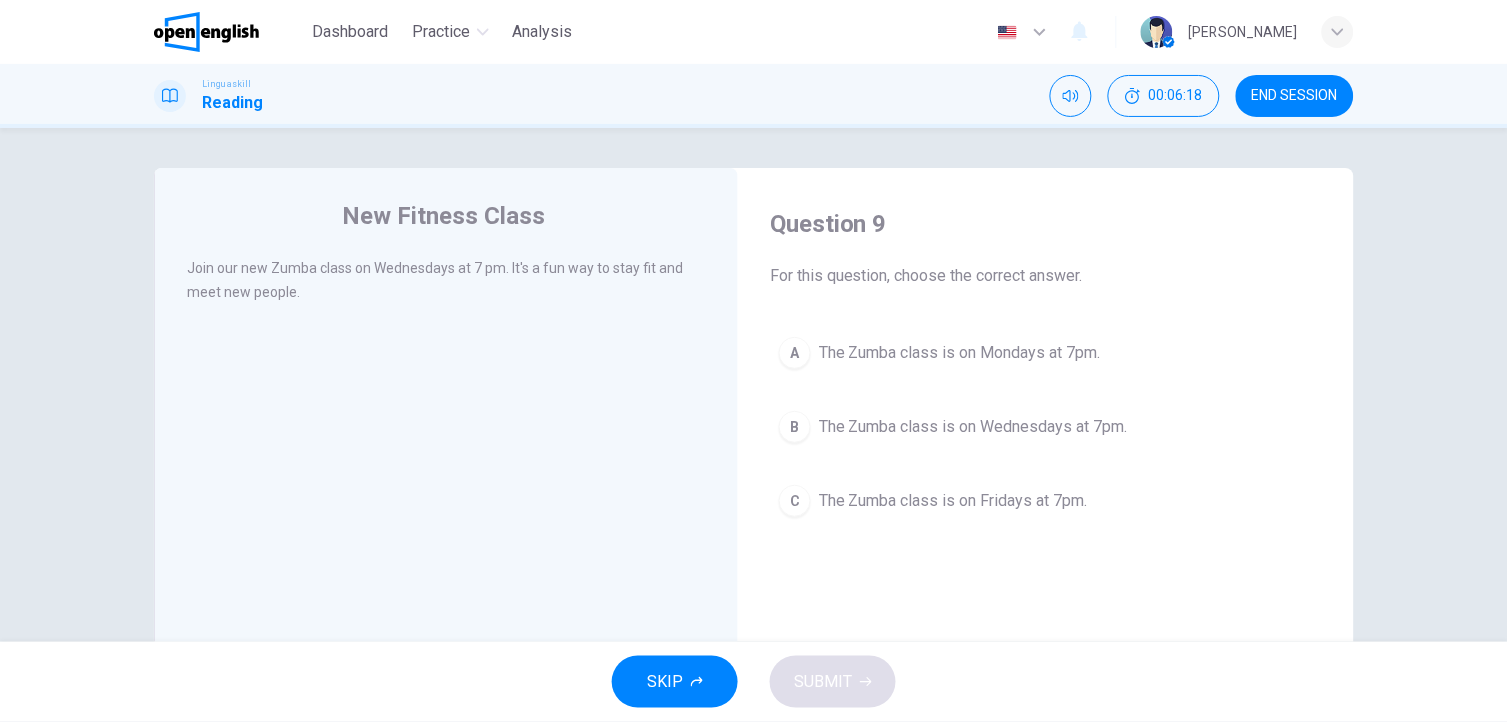 click on "The Zumba class is on Wednesdays at 7pm." at bounding box center (973, 427) 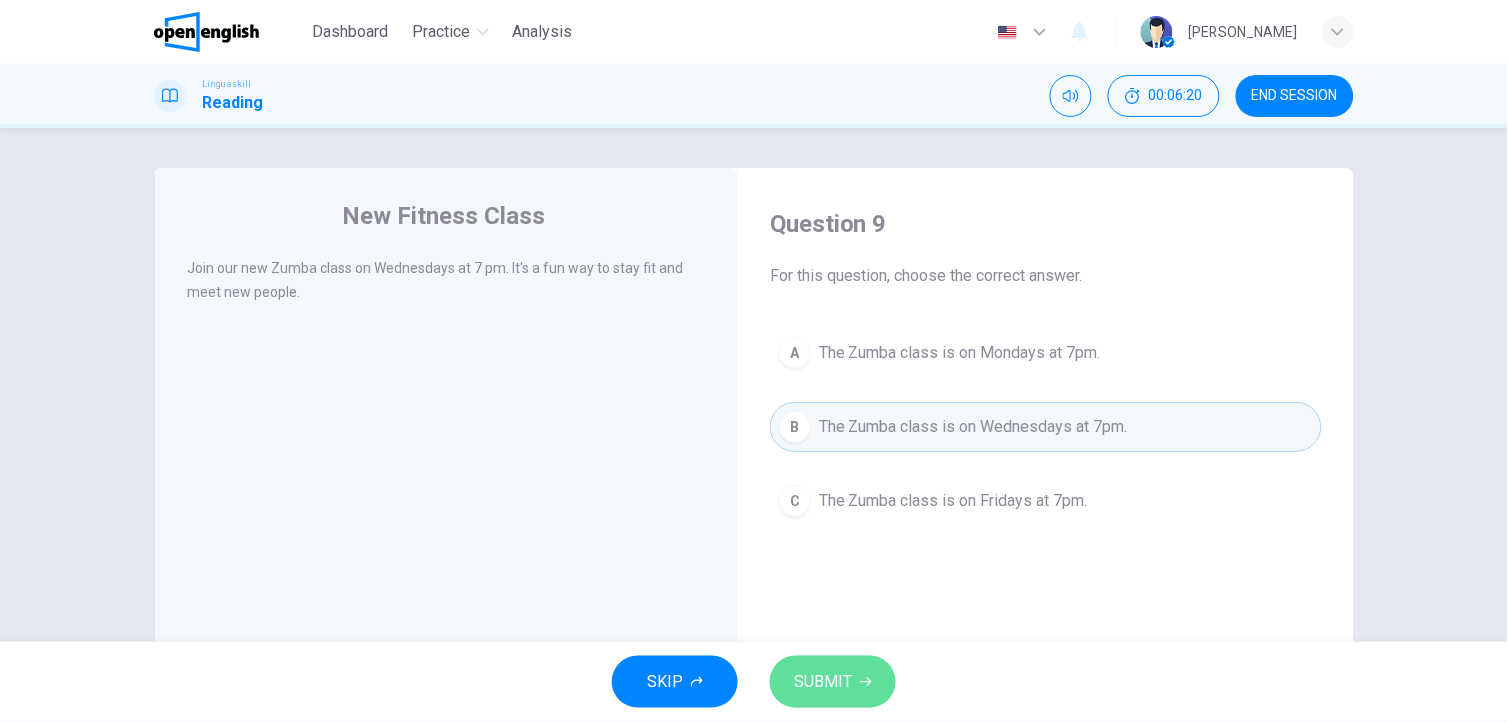 click 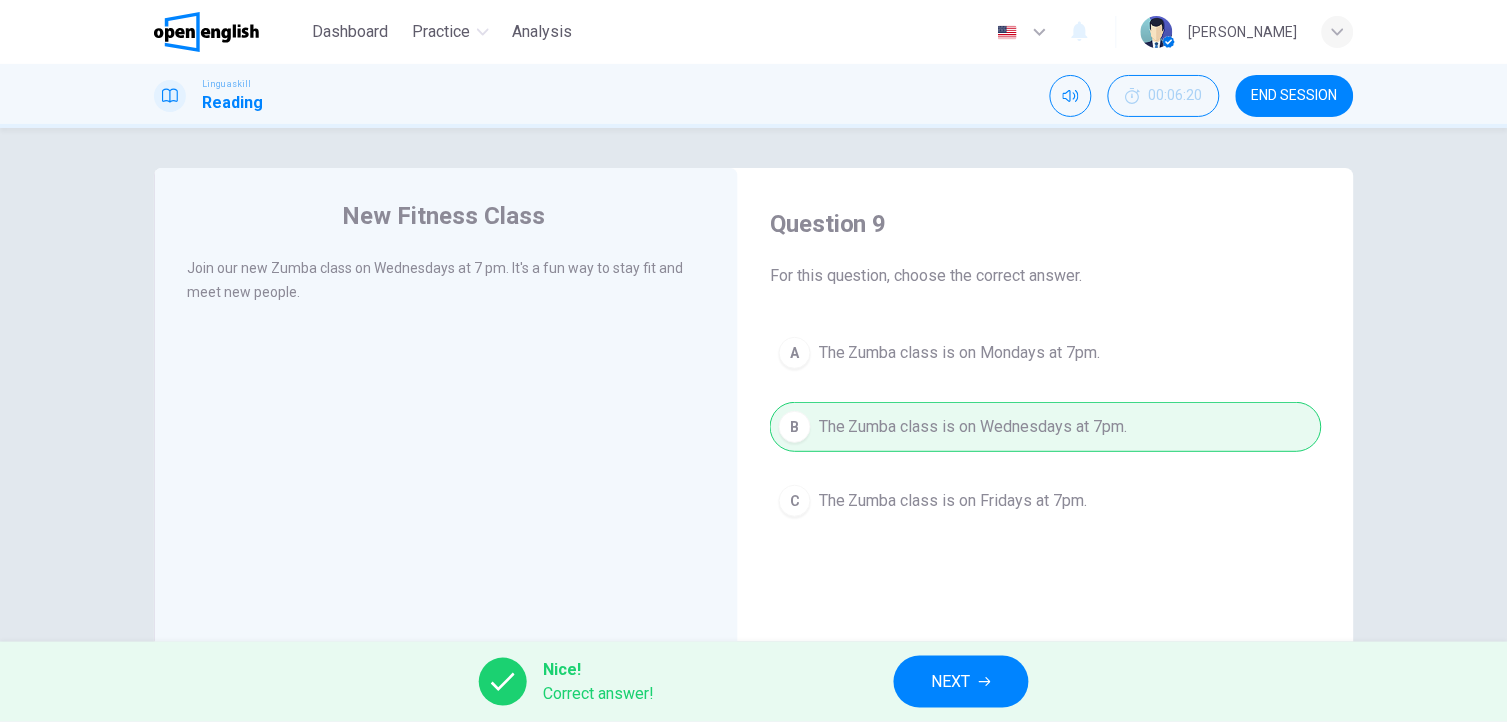 click on "NEXT" at bounding box center [951, 682] 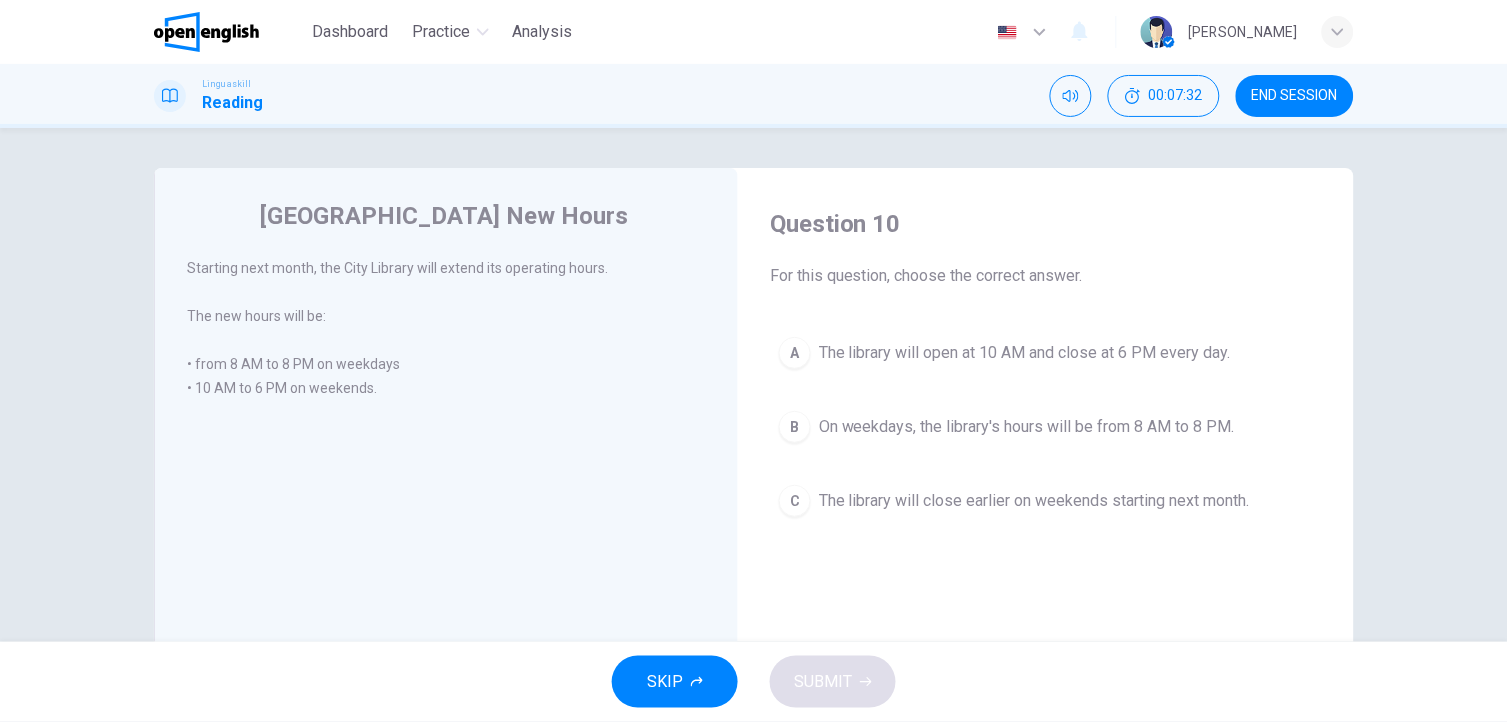 click on "The library will close earlier on weekends starting next month." at bounding box center [1034, 501] 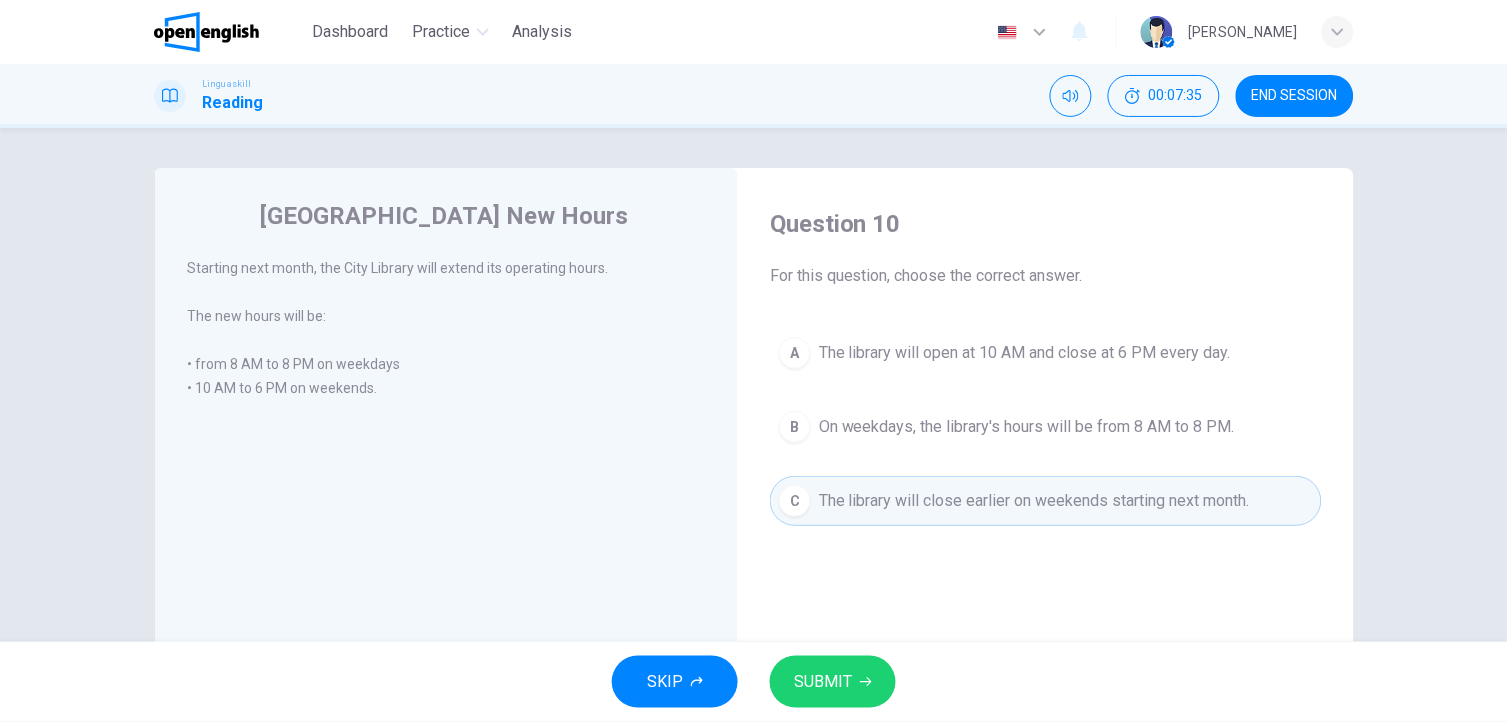 click on "SUBMIT" at bounding box center (823, 682) 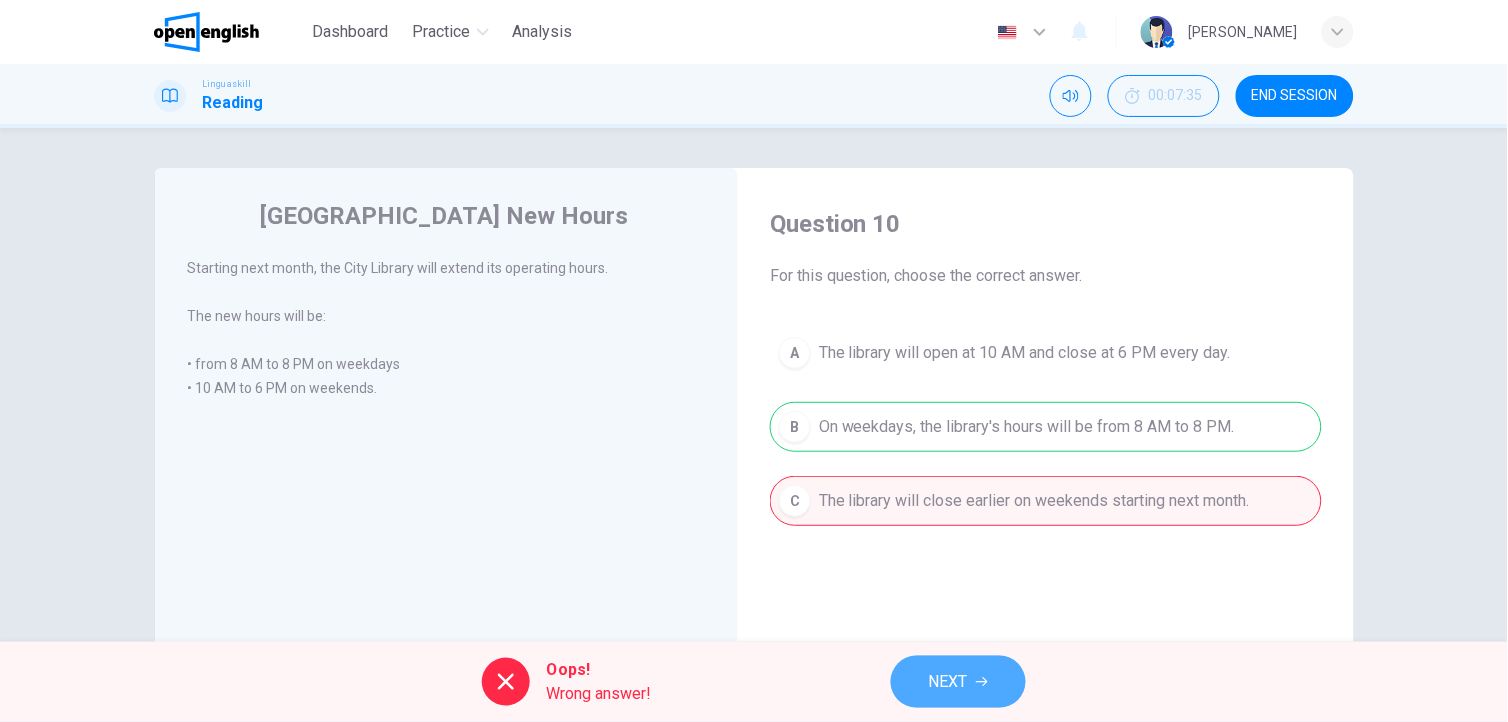click on "NEXT" at bounding box center (958, 682) 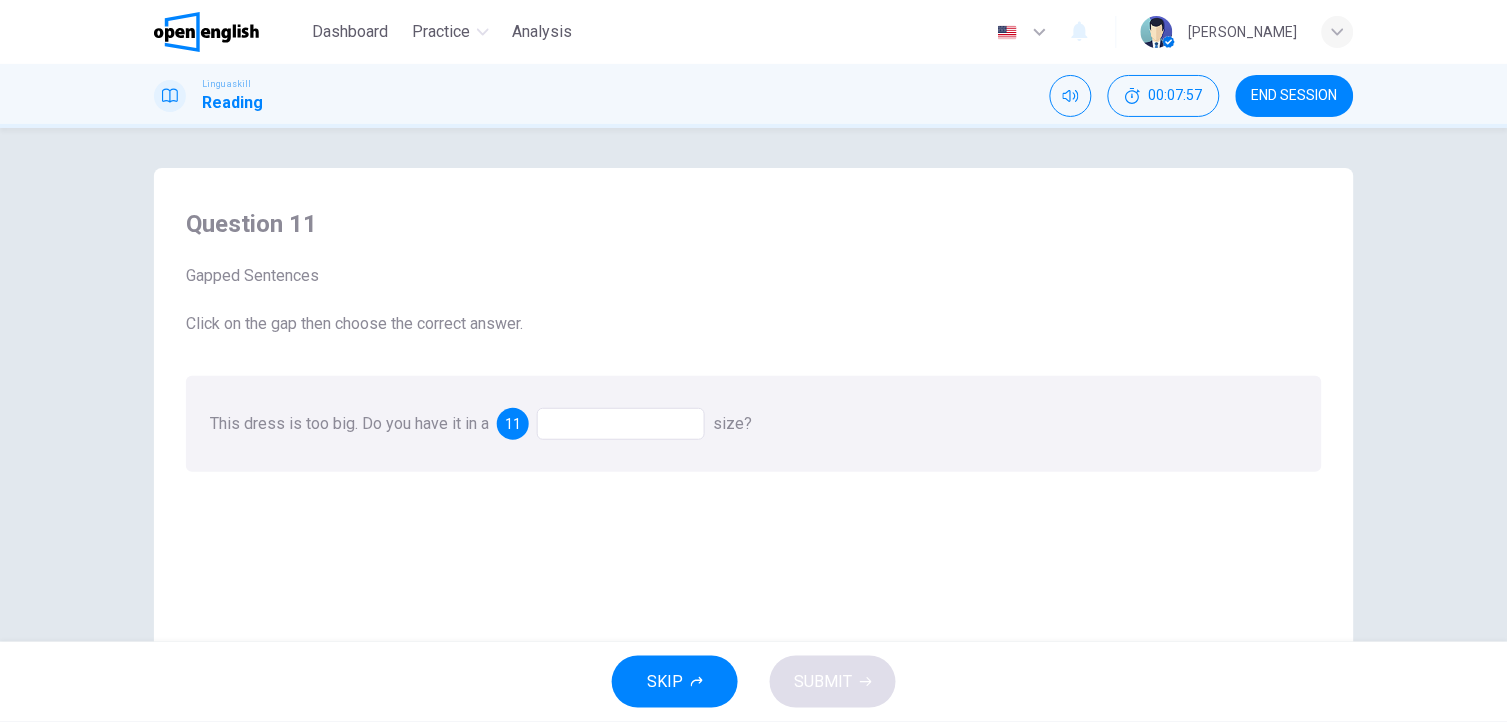 click at bounding box center (621, 424) 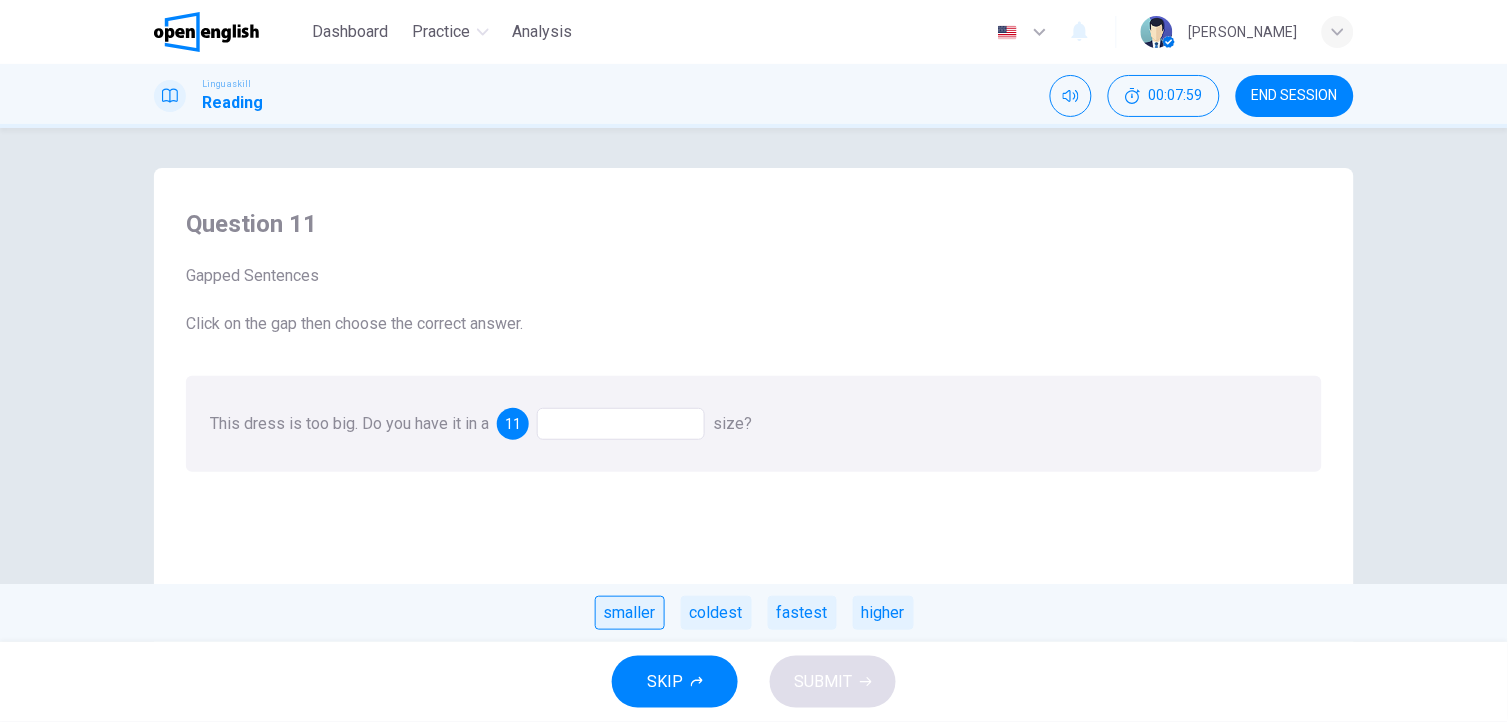 click on "smaller" at bounding box center (630, 613) 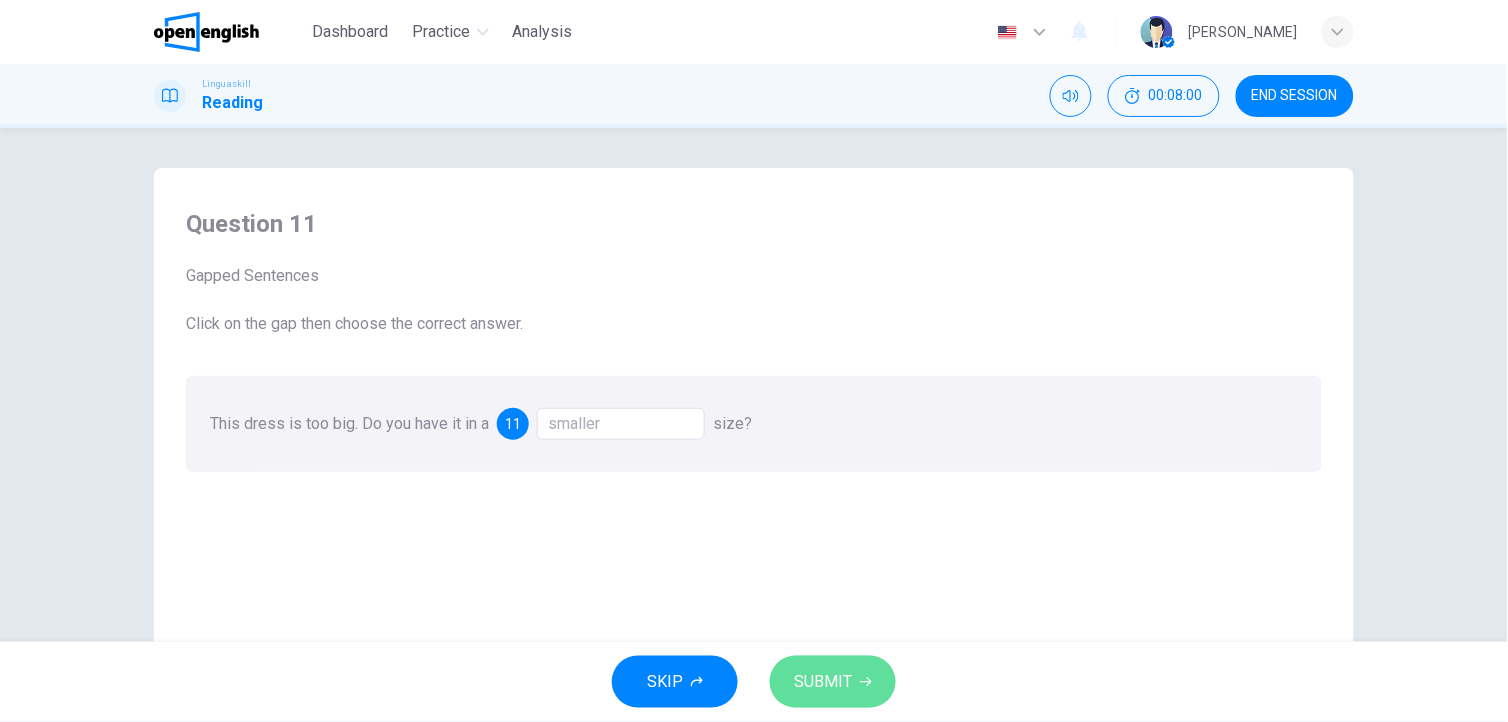 click on "SUBMIT" at bounding box center (823, 682) 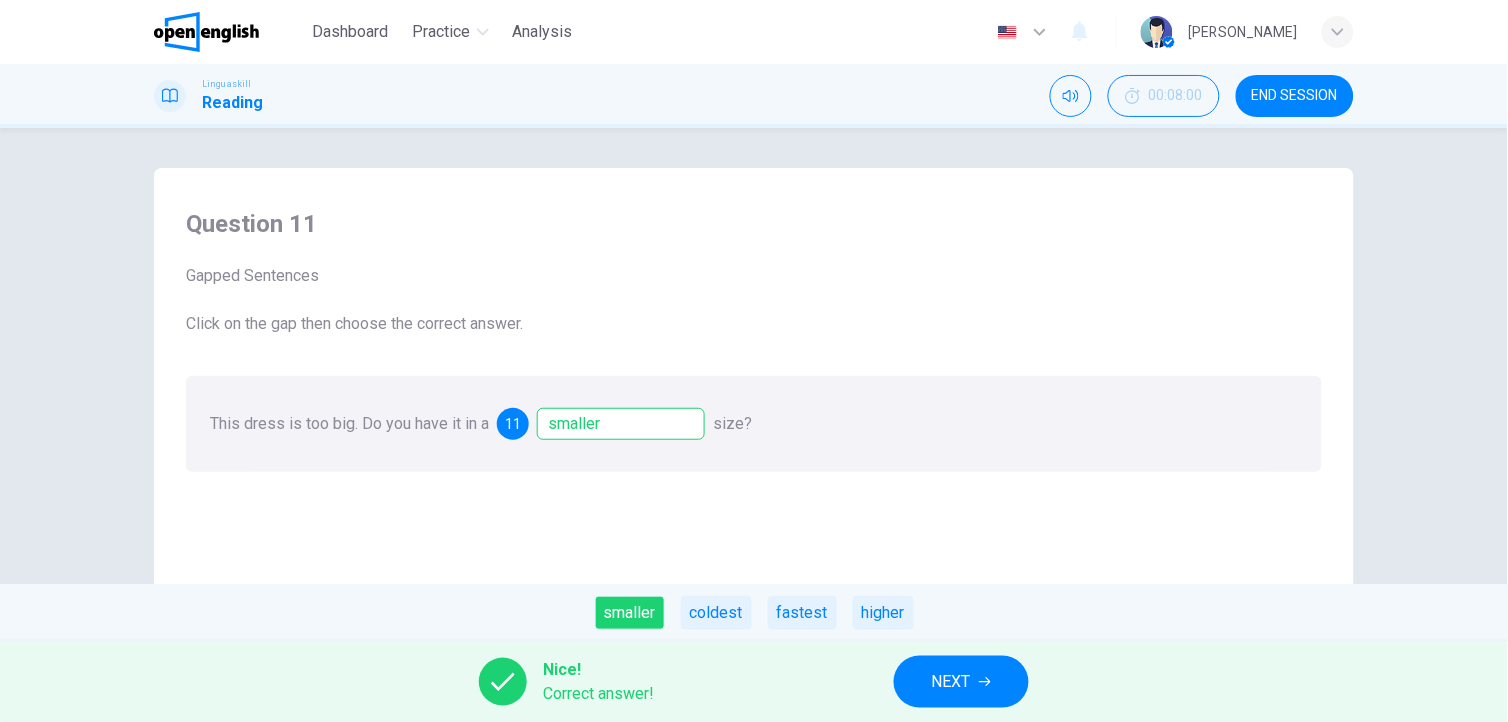 click on "NEXT" at bounding box center (961, 682) 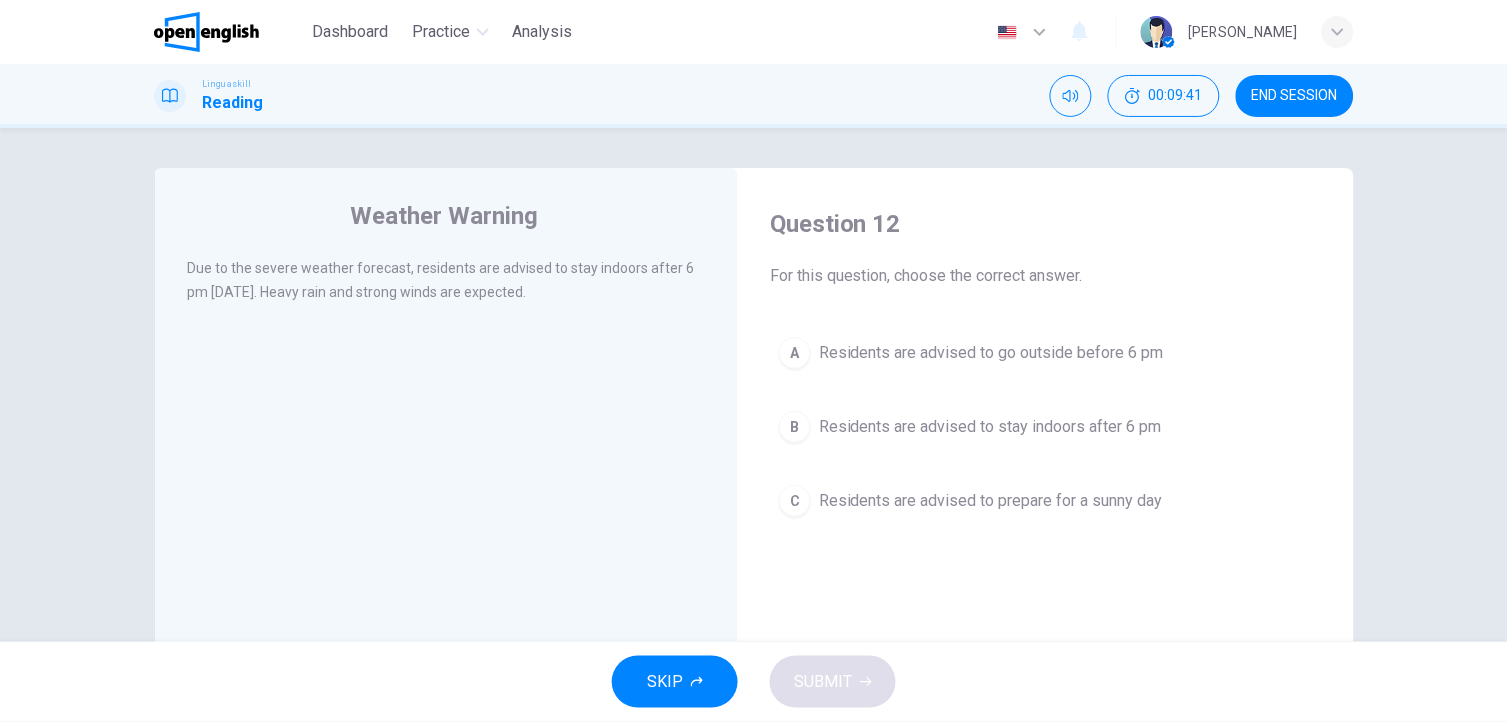 click on "Residents are advised to stay indoors after 6 pm" at bounding box center (990, 427) 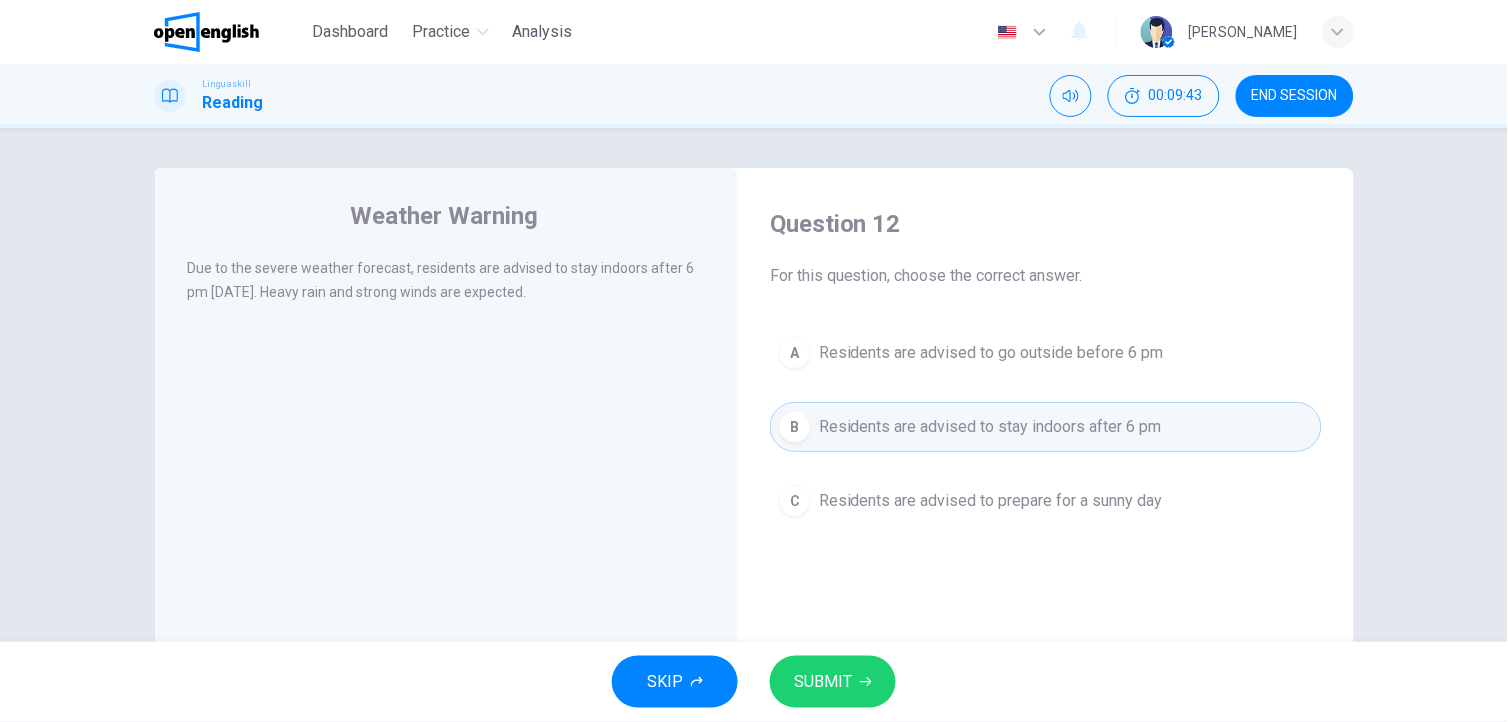 click on "SUBMIT" at bounding box center (823, 682) 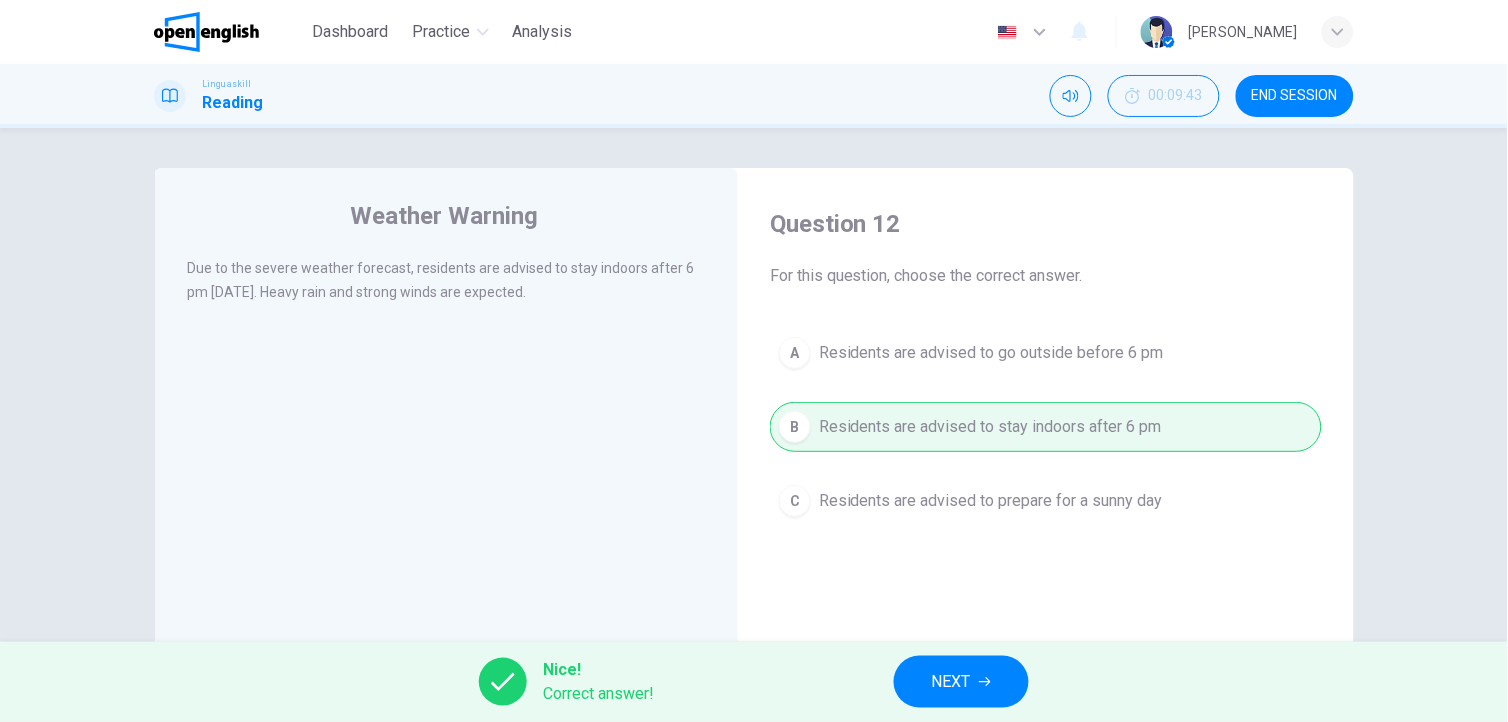 click on "NEXT" at bounding box center (951, 682) 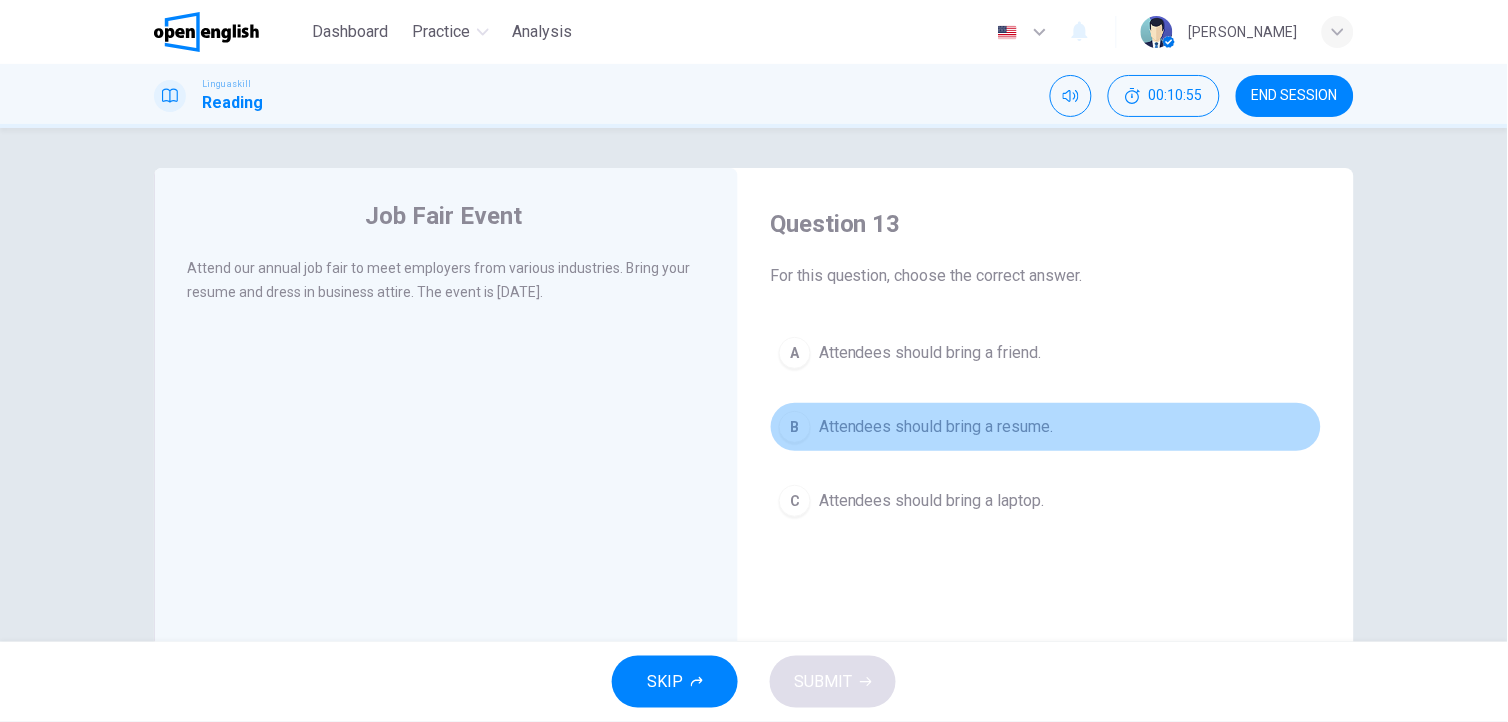 click on "Attendees should bring a resume." at bounding box center (936, 427) 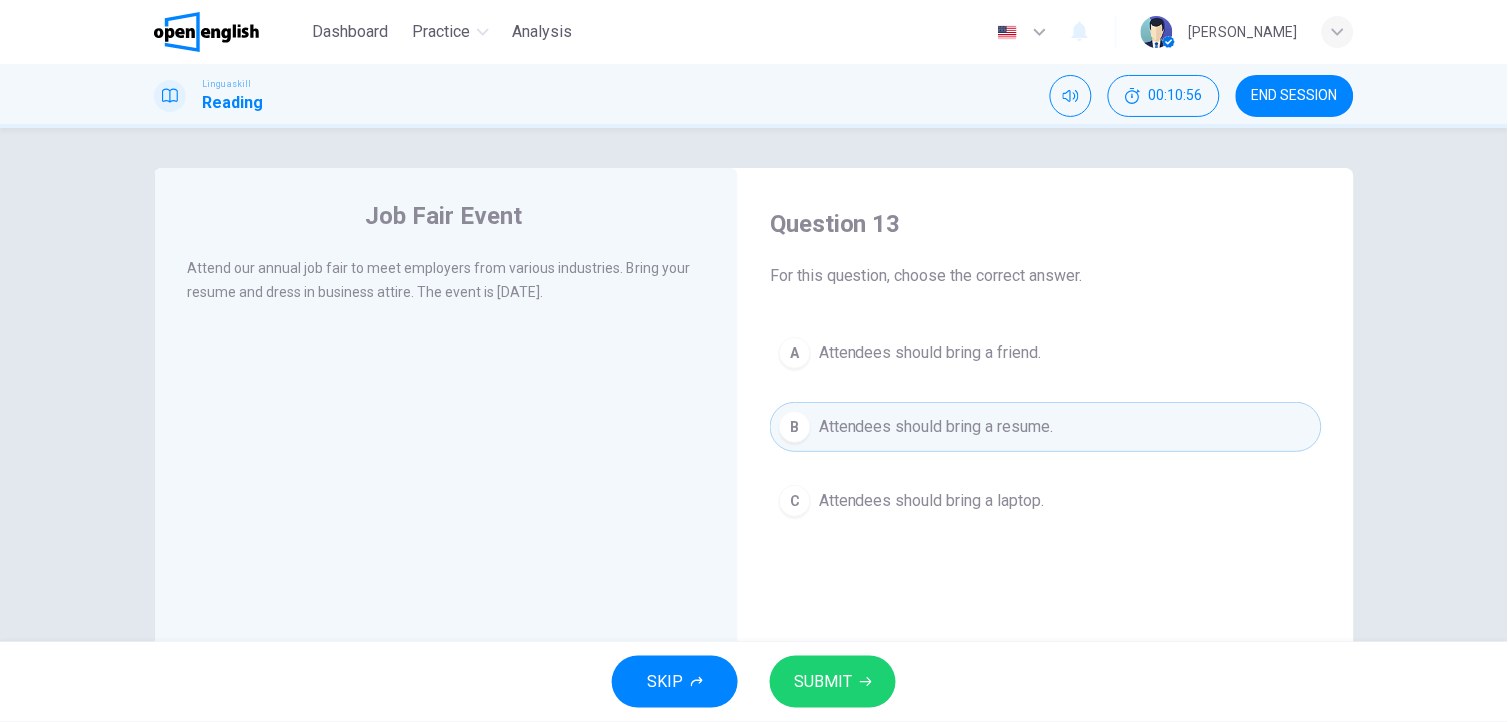 click on "SUBMIT" at bounding box center [823, 682] 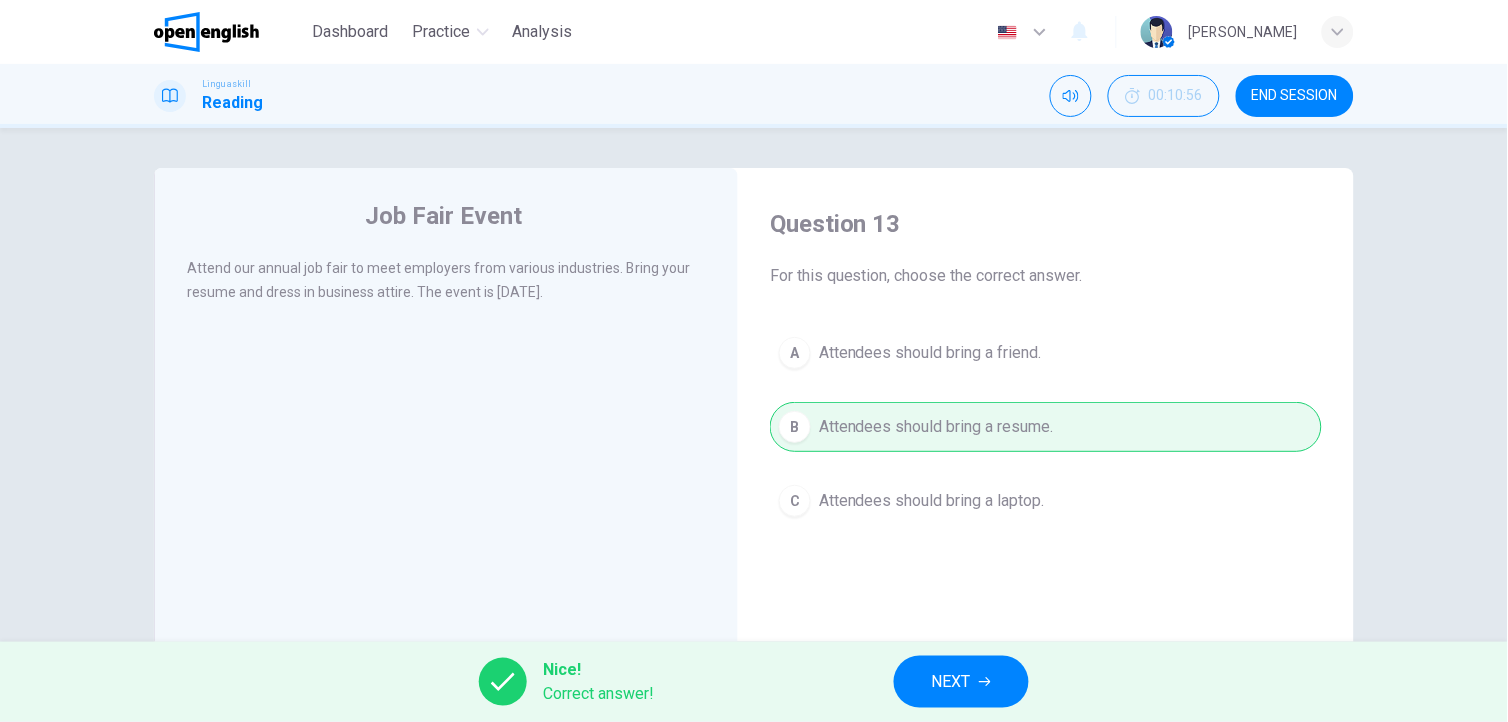 click on "NEXT" at bounding box center [951, 682] 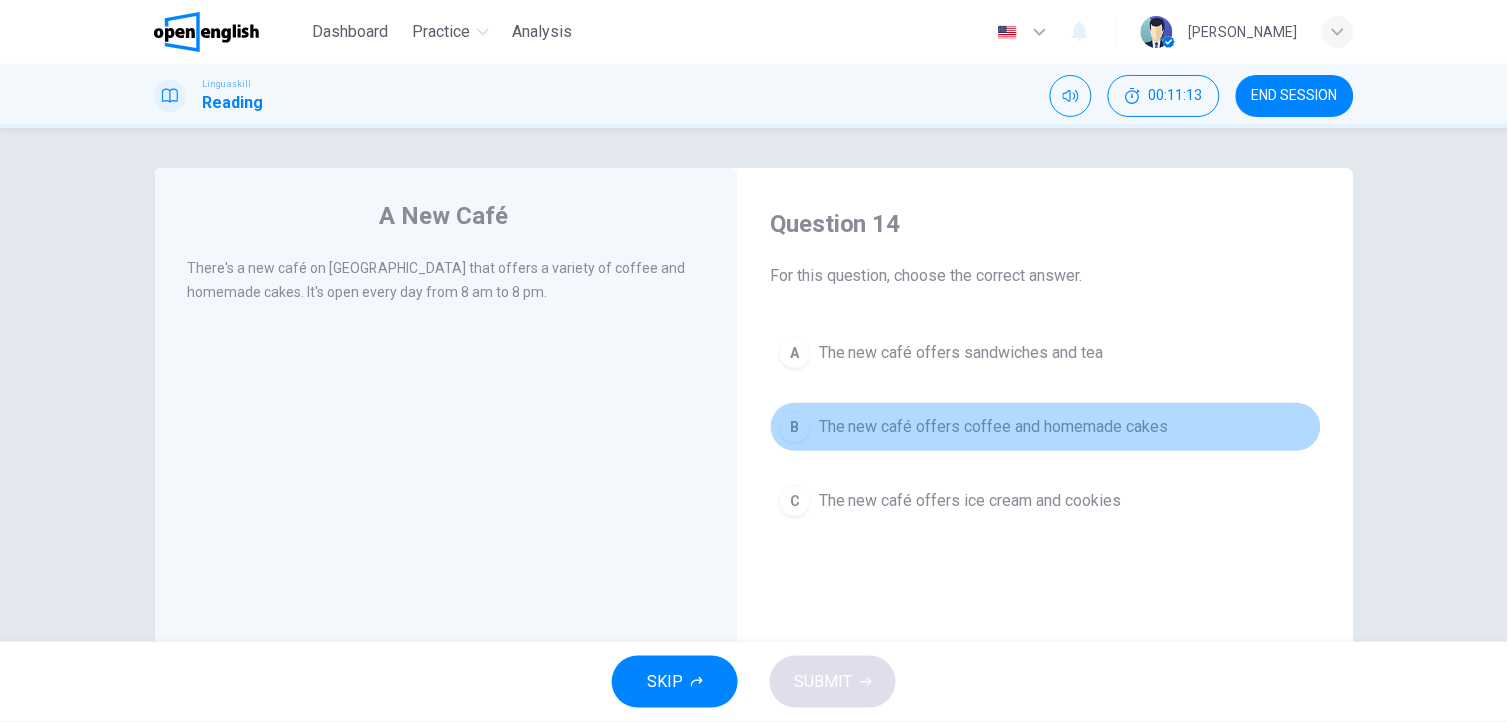 click on "The new café offers coffee and homemade cakes" at bounding box center [994, 427] 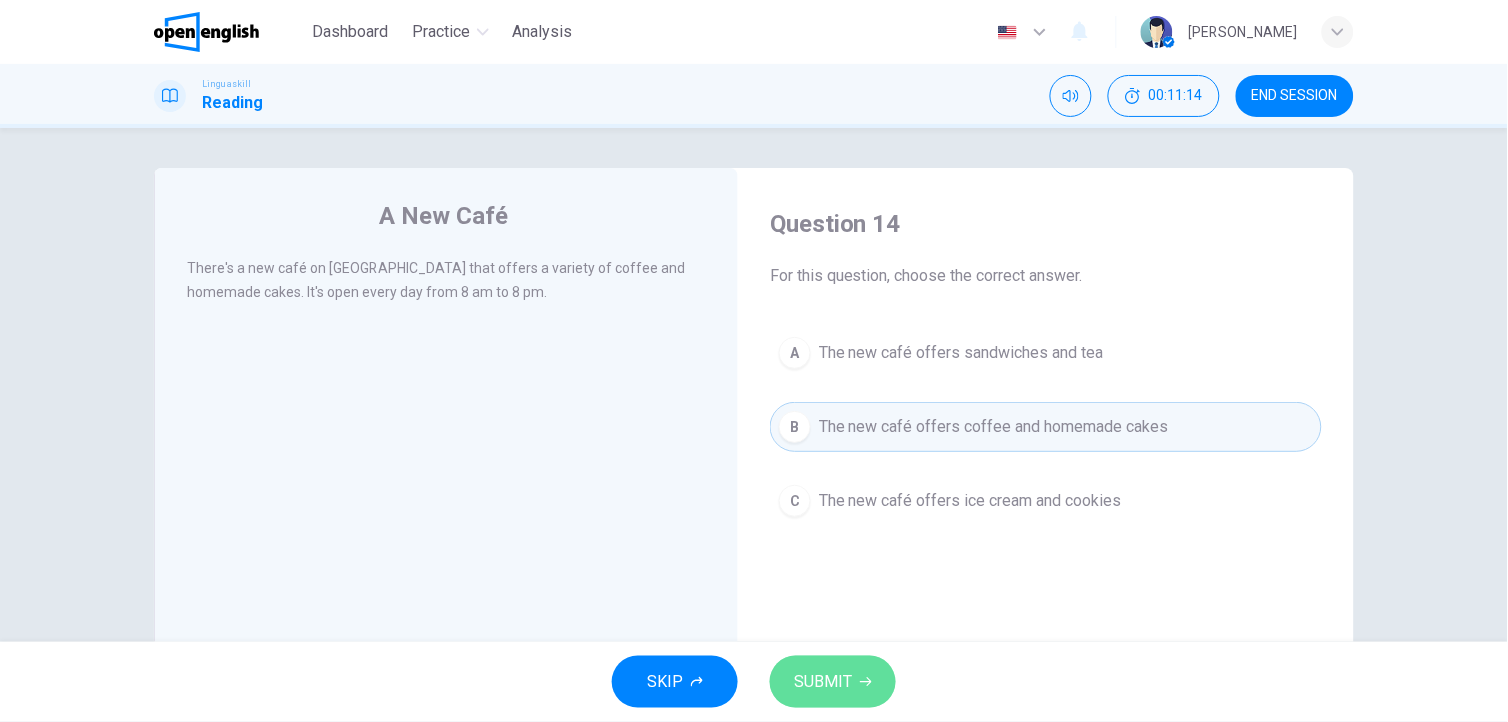 click on "SUBMIT" at bounding box center [833, 682] 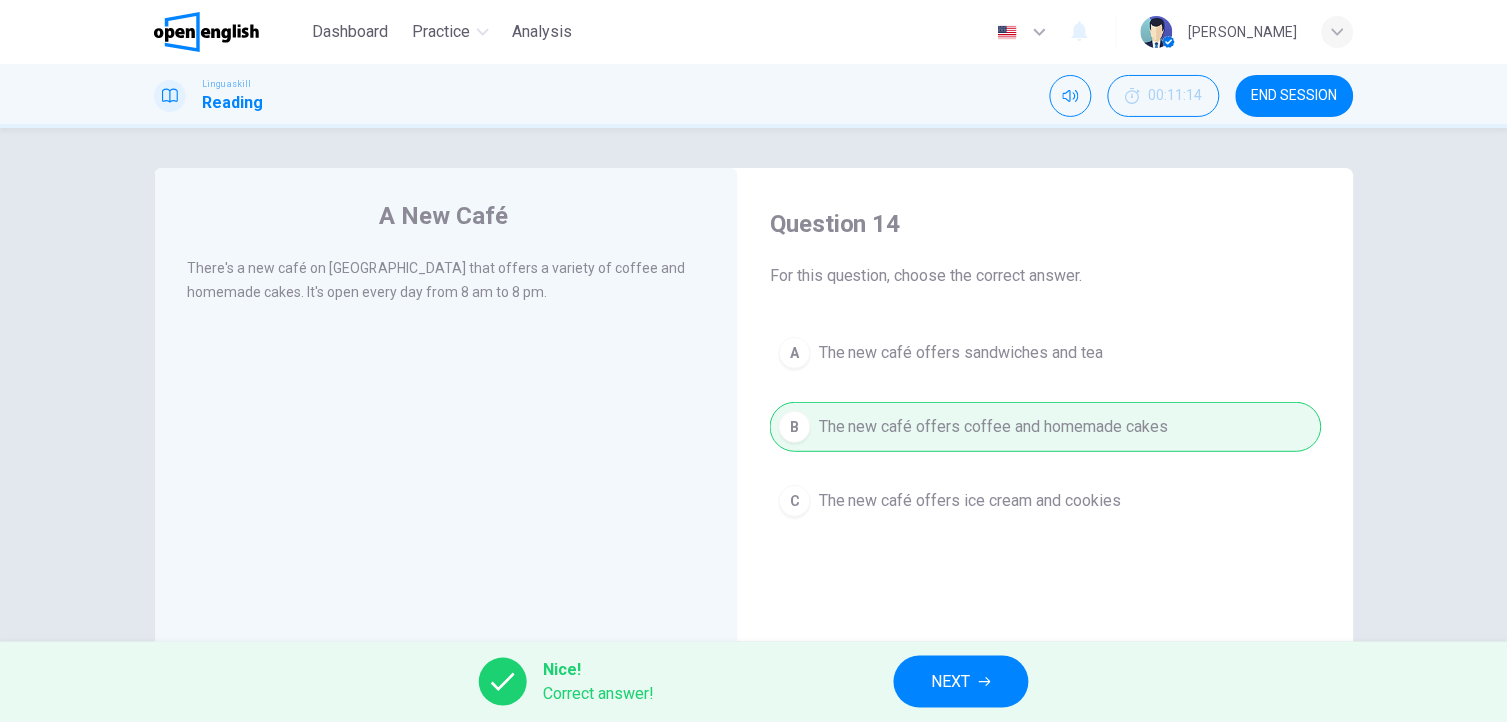 click on "NEXT" at bounding box center [951, 682] 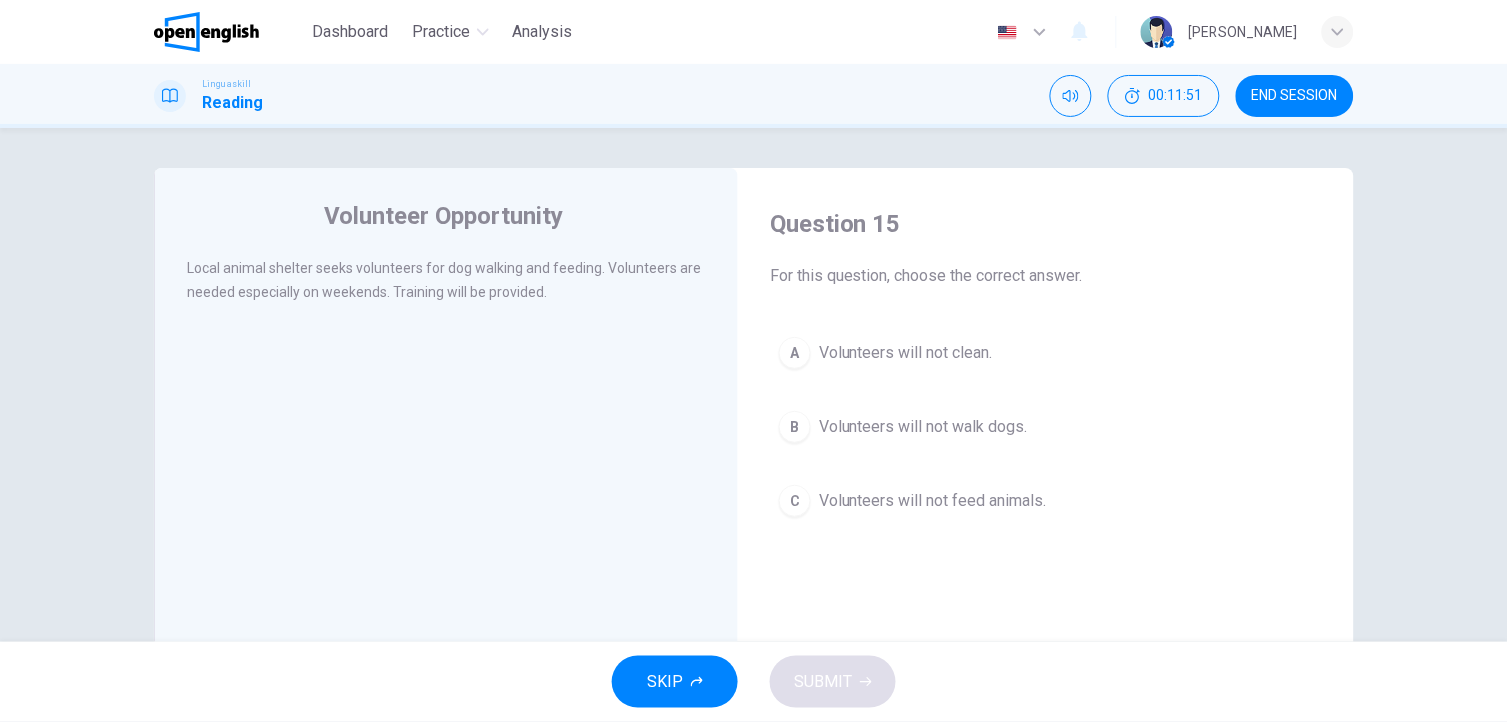 click on "Volunteers will not clean." at bounding box center (906, 353) 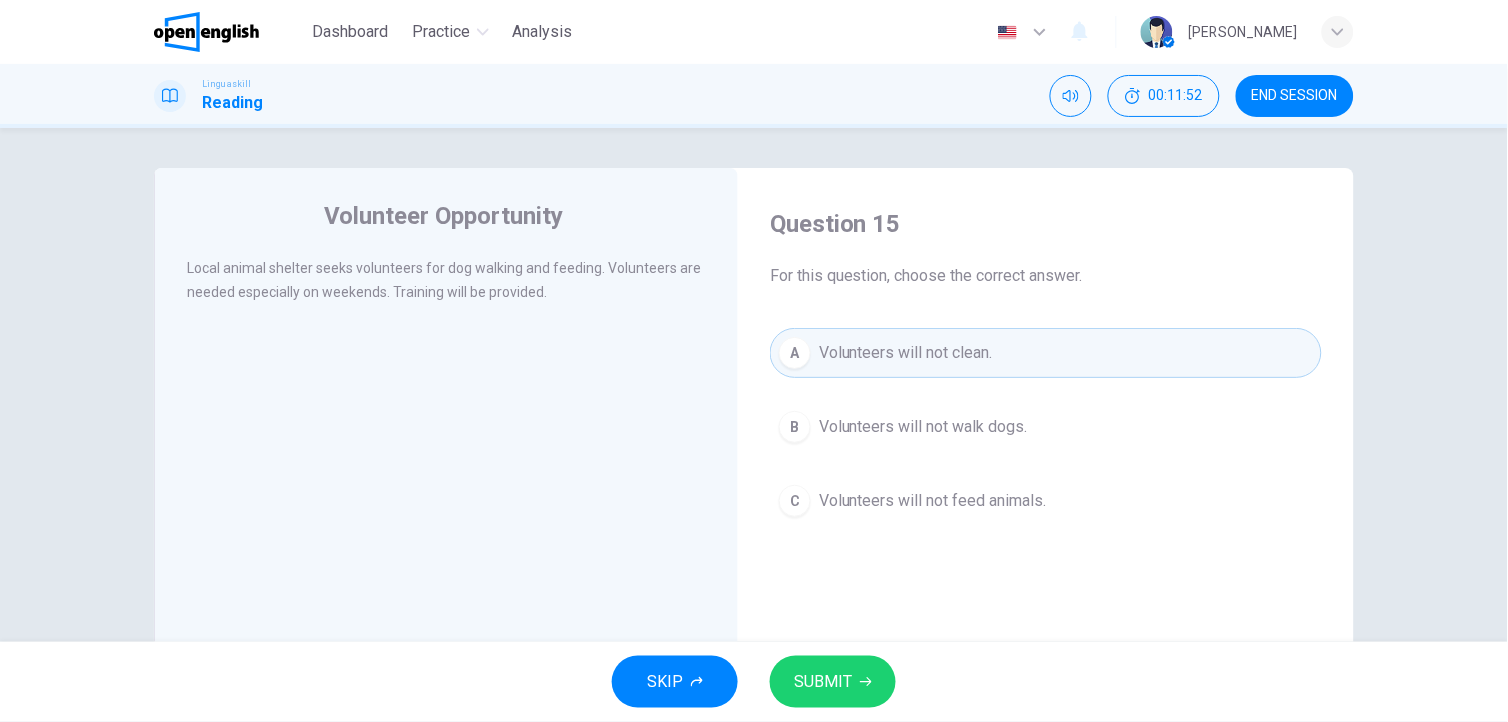 click on "SUBMIT" at bounding box center (833, 682) 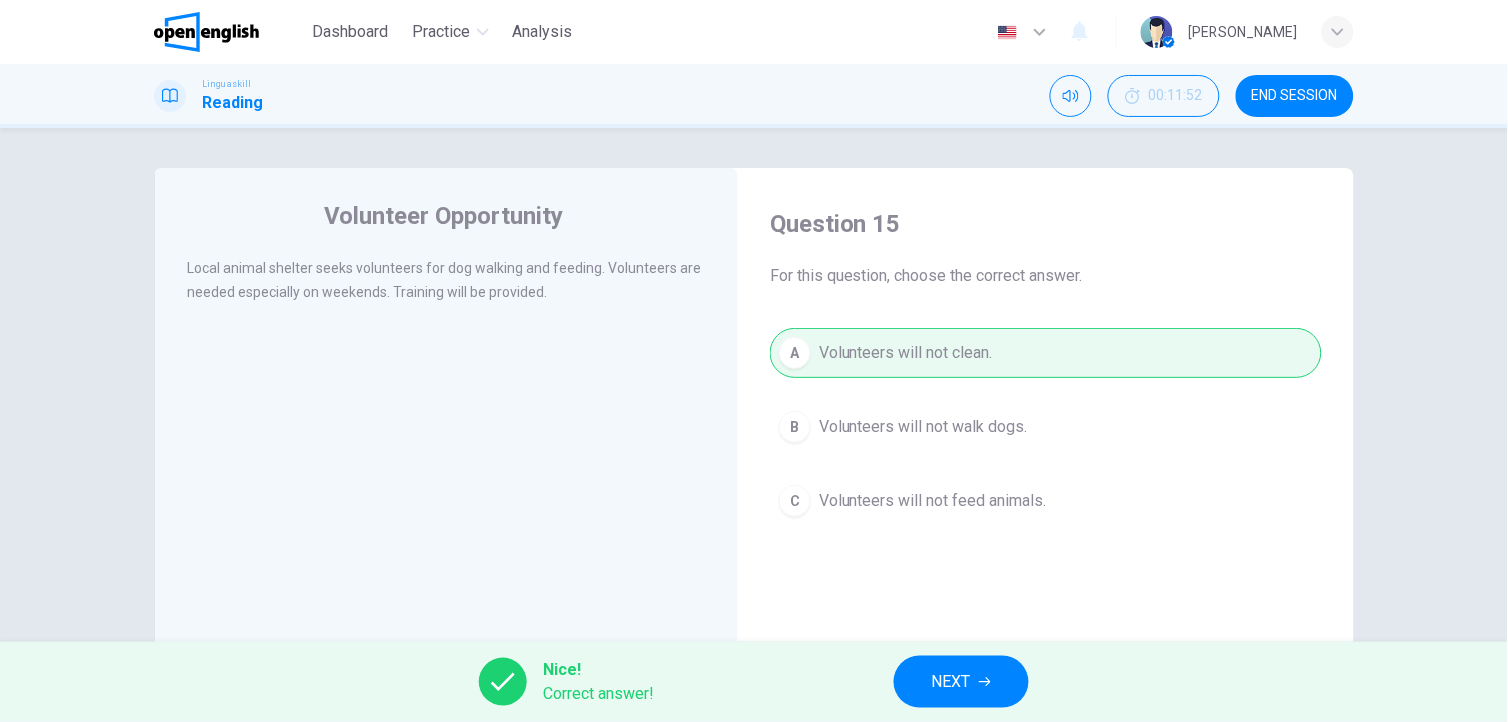 click on "NEXT" at bounding box center [951, 682] 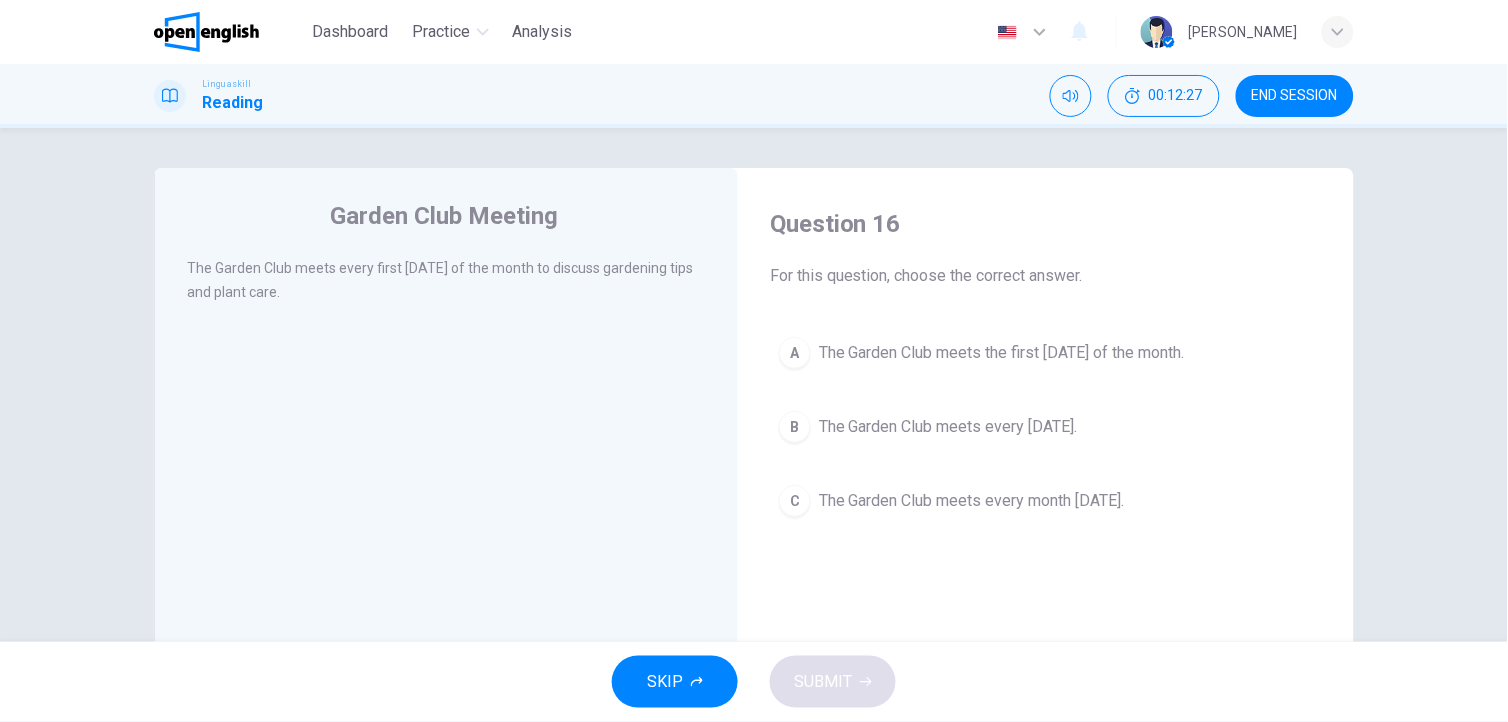 click on "The Garden Club meets the first Thursday of the month." at bounding box center (1002, 353) 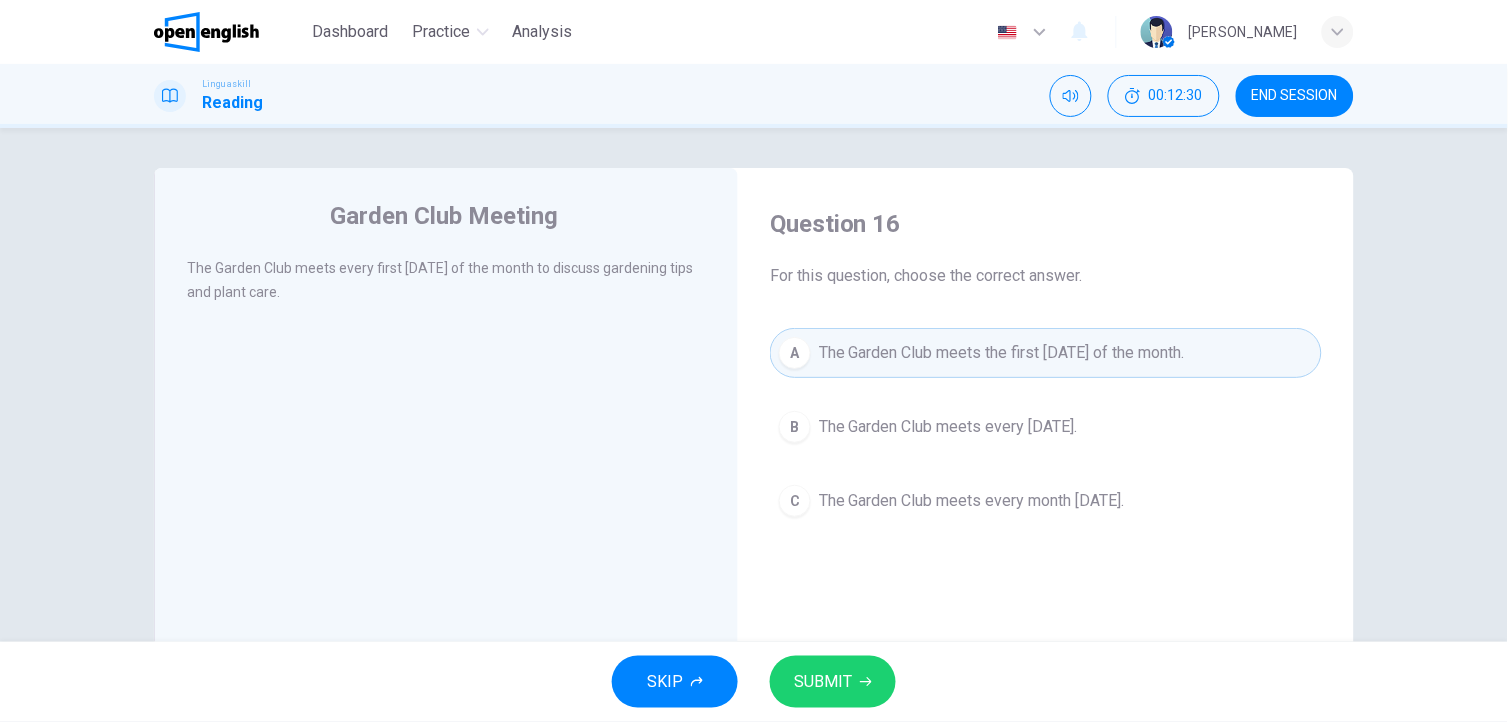 click on "SUBMIT" at bounding box center [823, 682] 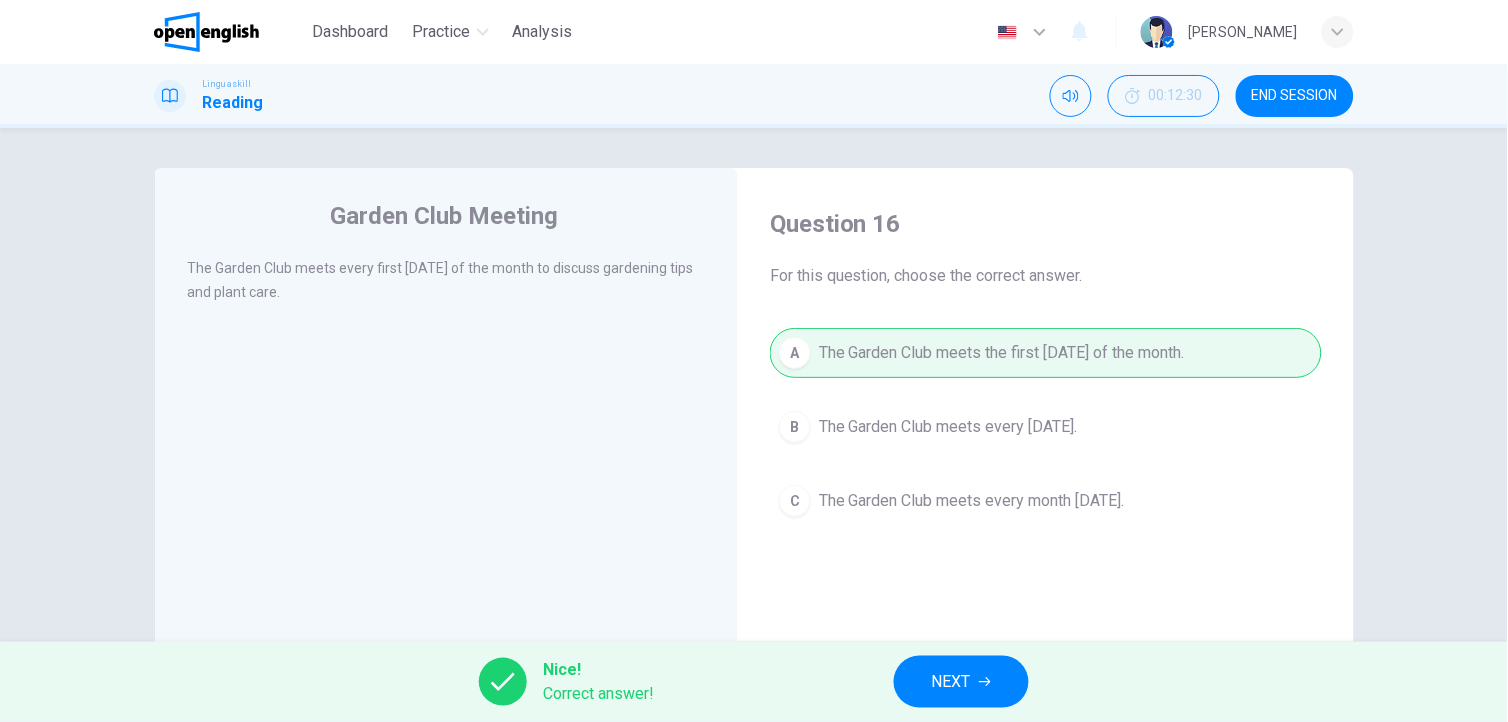 click 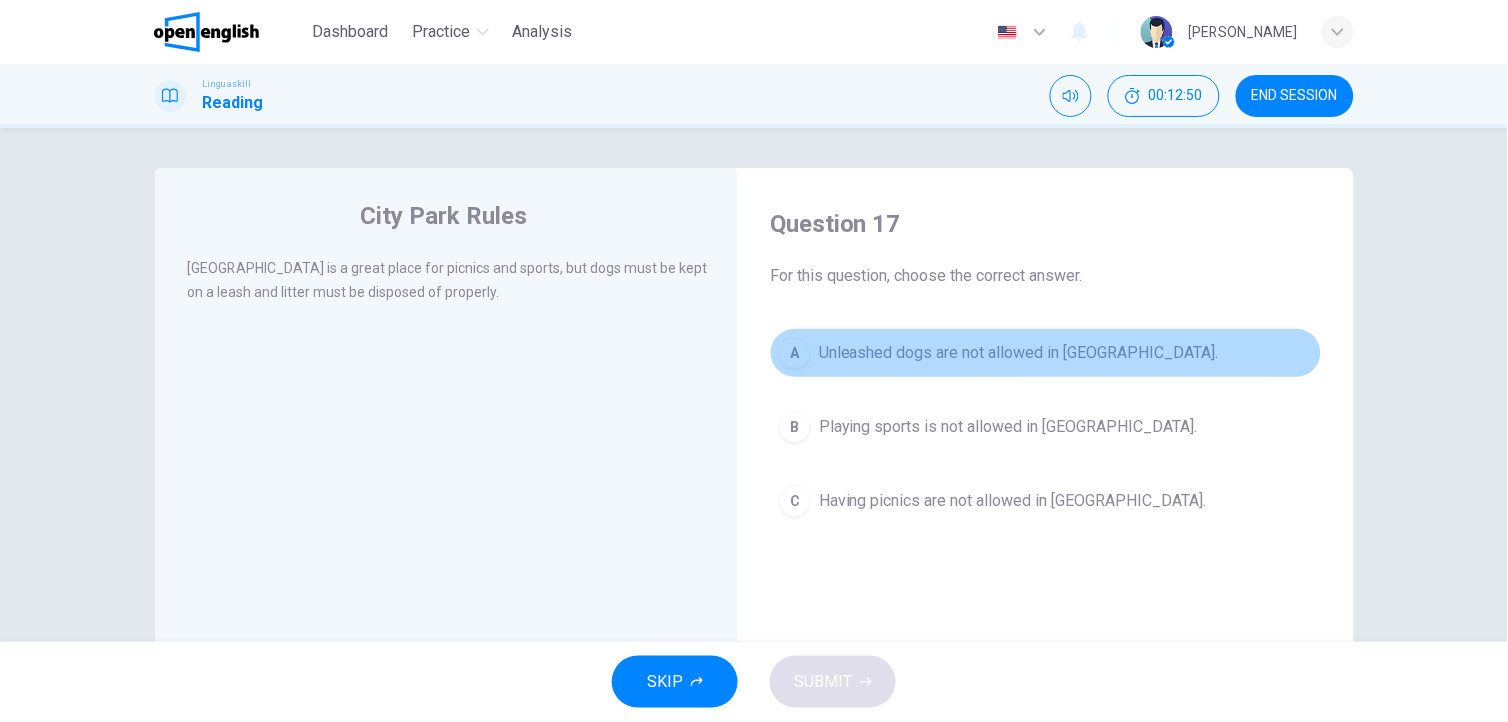 click on "Unleashed dogs are not allowed in City Park." at bounding box center (1019, 353) 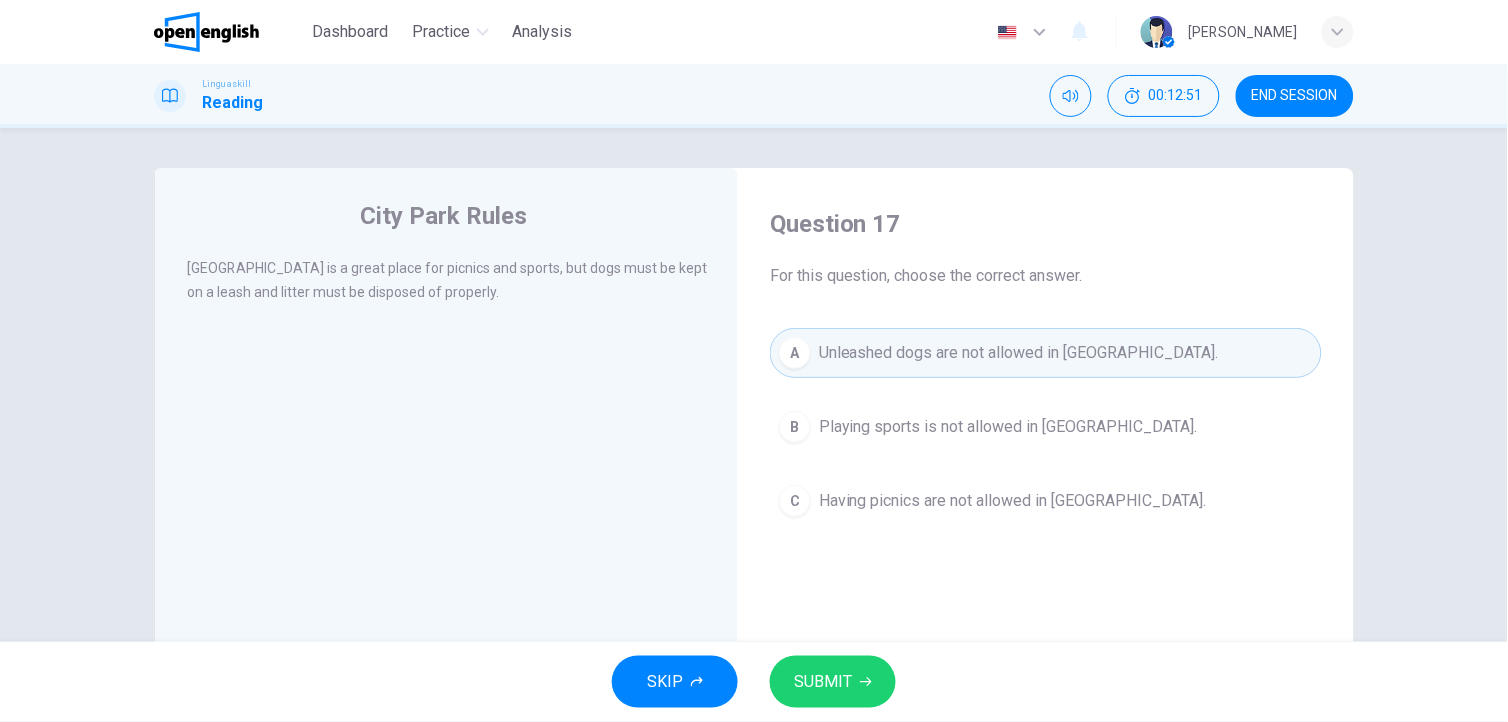 click on "SUBMIT" at bounding box center (823, 682) 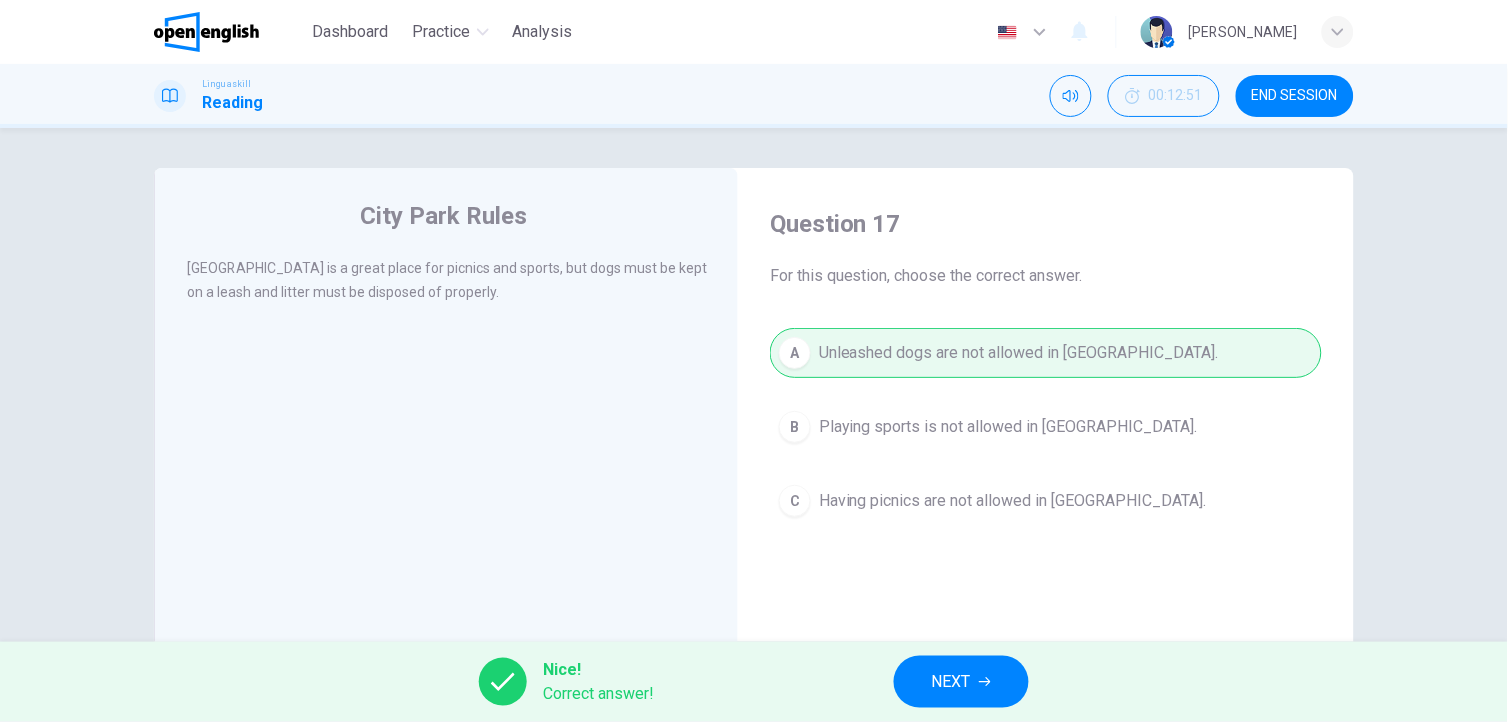 click on "NEXT" at bounding box center [951, 682] 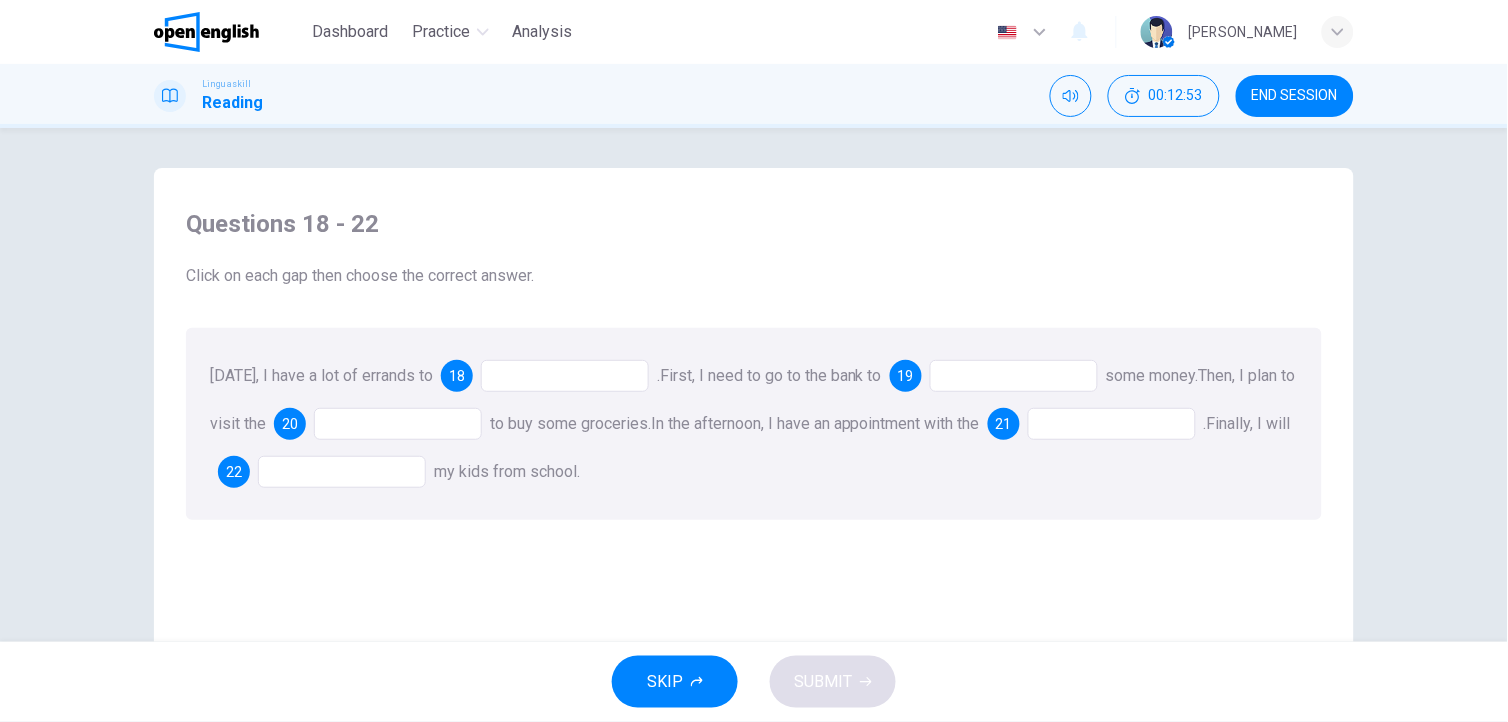 click at bounding box center [565, 376] 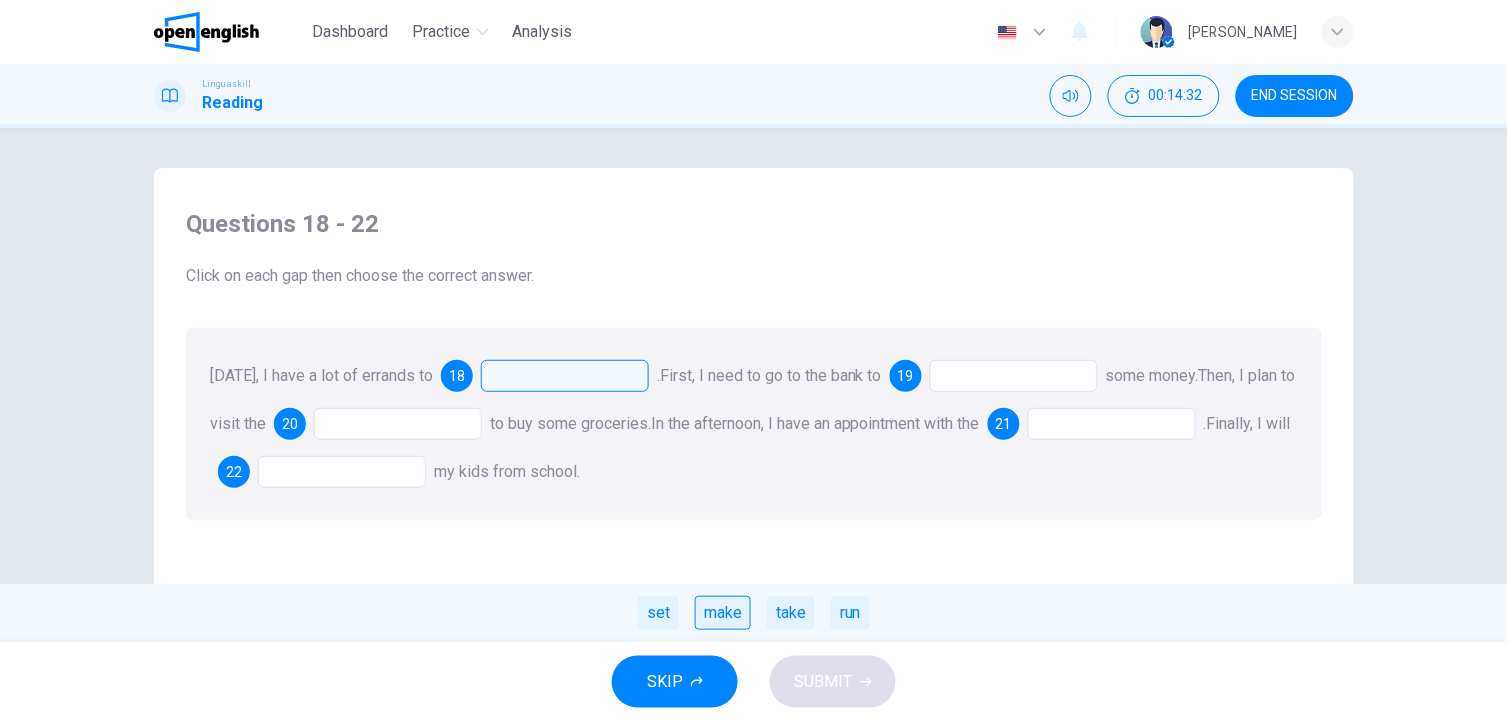click on "make" at bounding box center [723, 613] 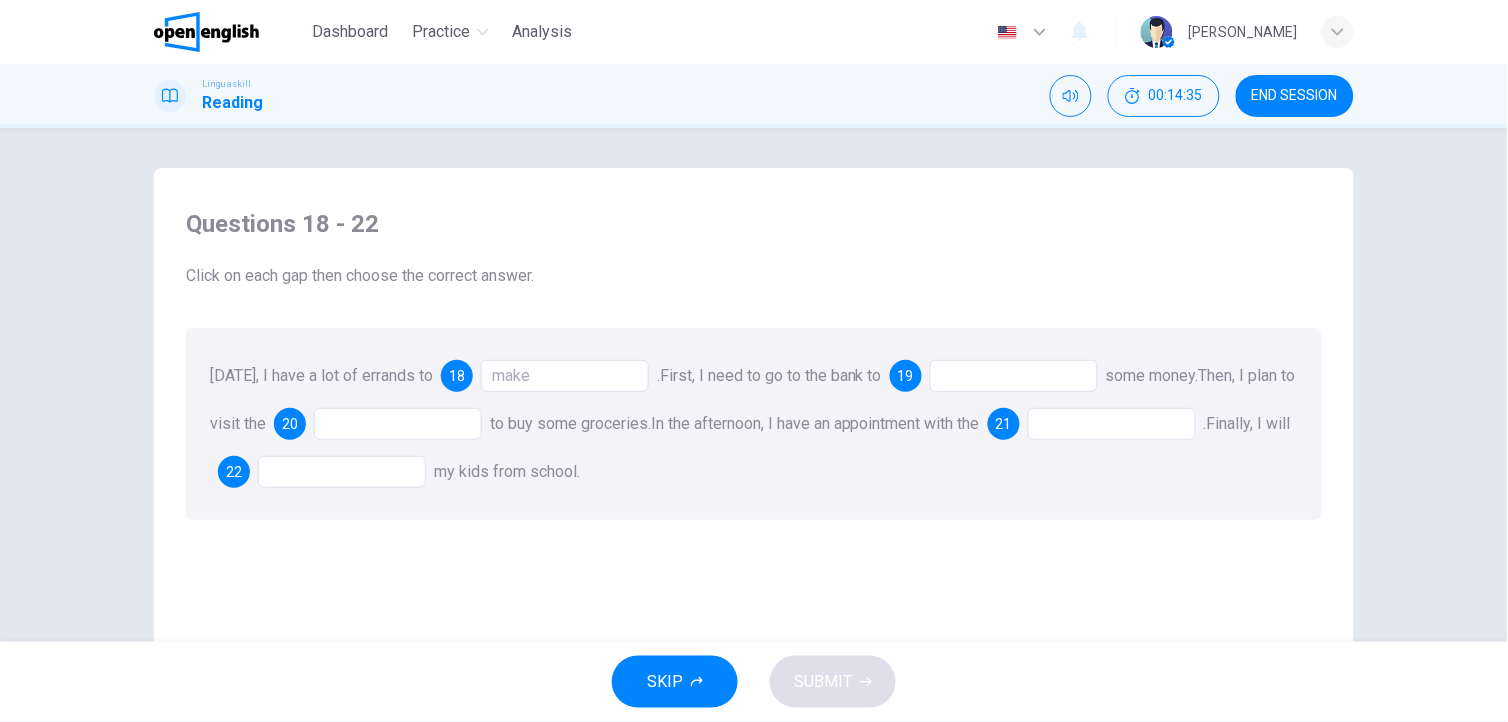 click at bounding box center [1014, 376] 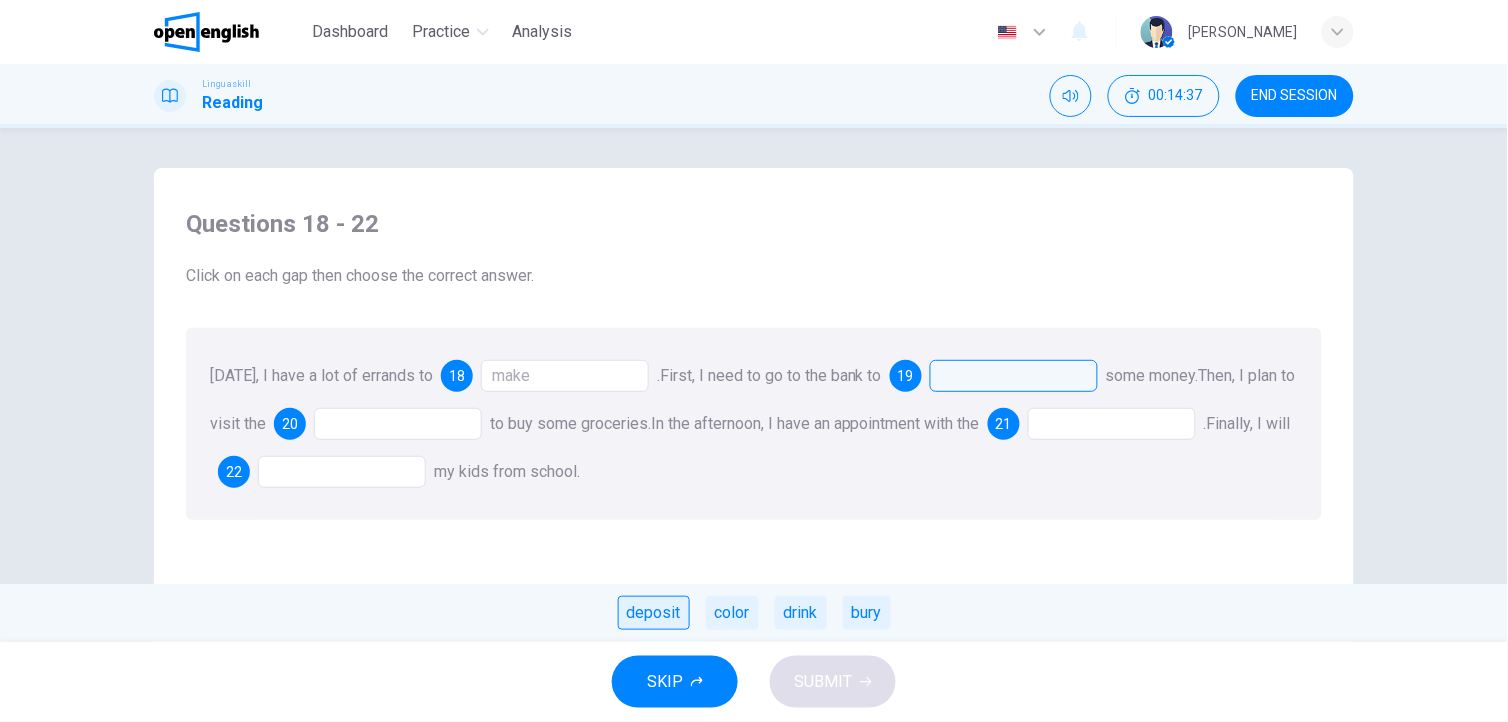 click on "deposit" at bounding box center [654, 613] 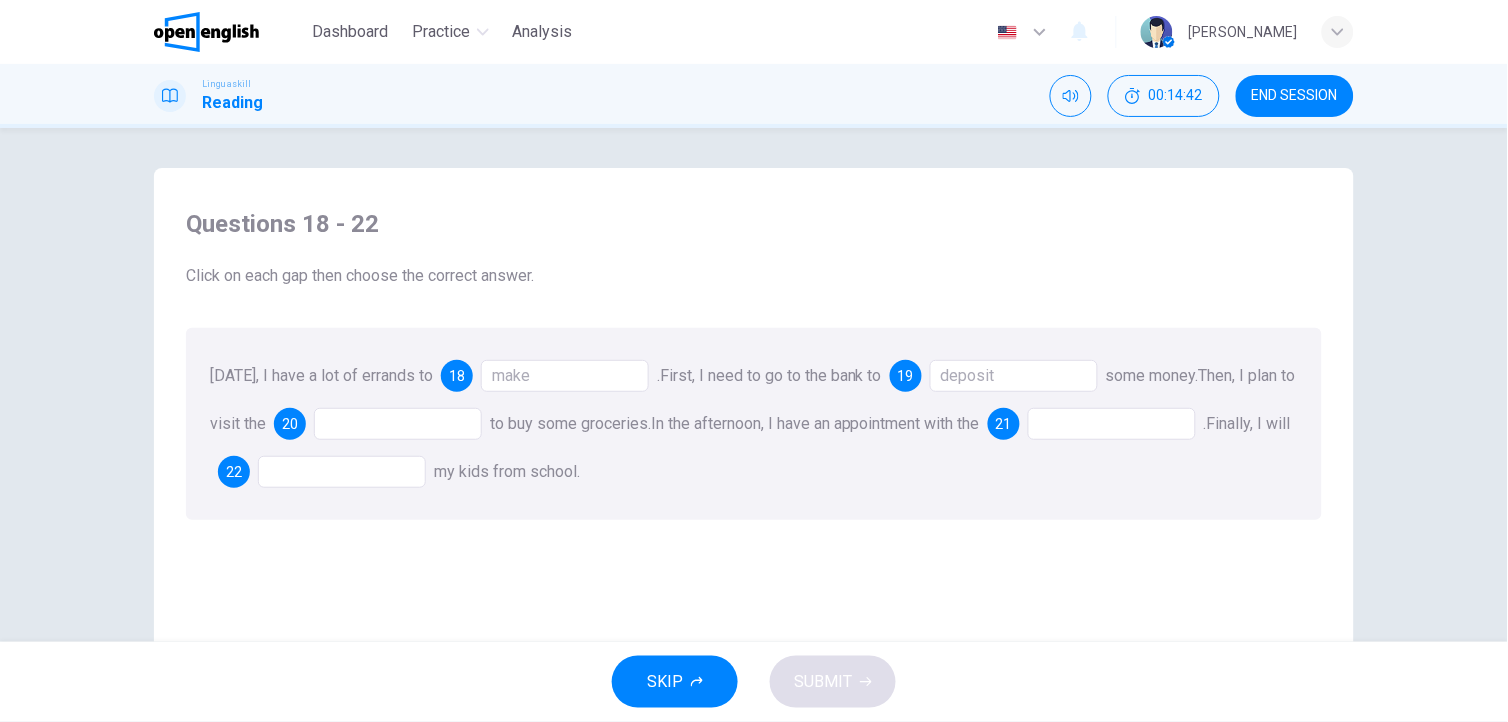 click at bounding box center [398, 424] 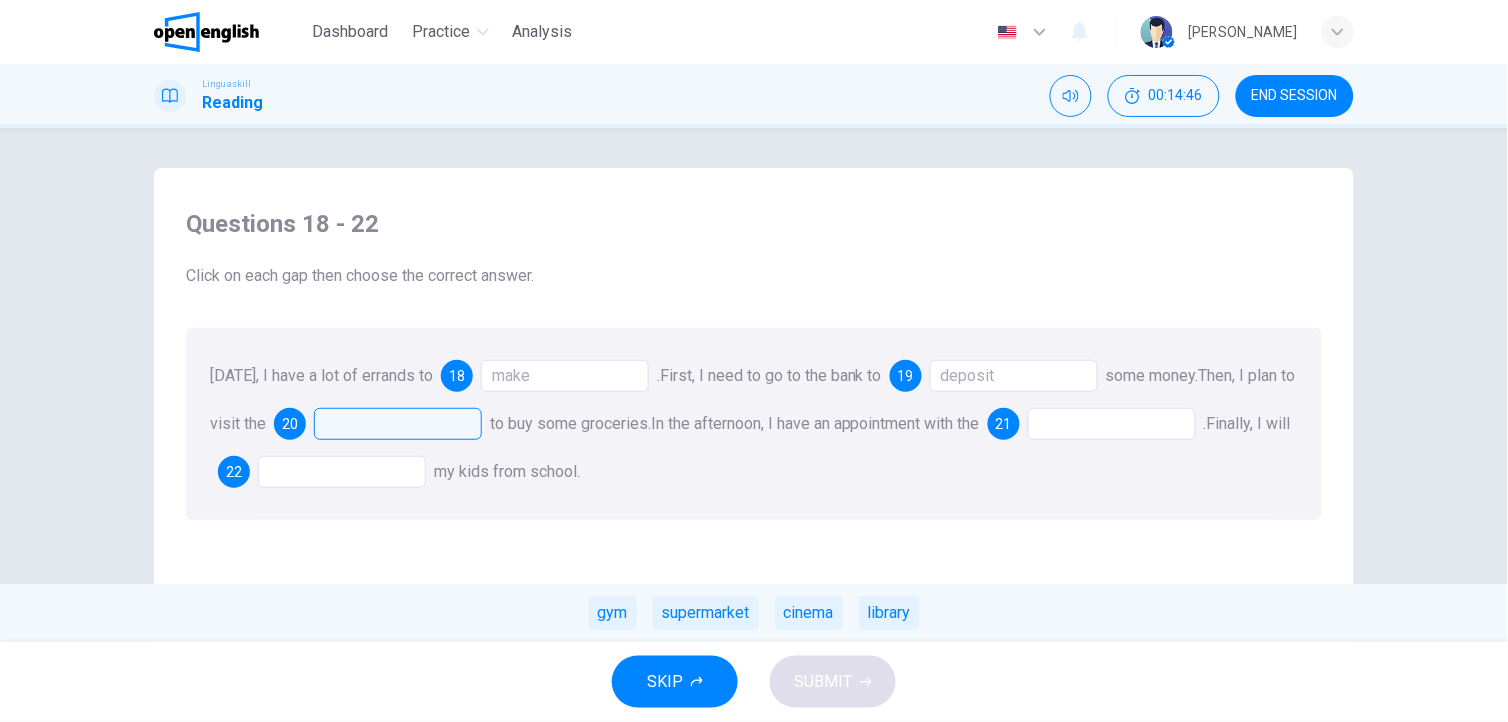 click on "gym supermarket cinema library" at bounding box center (754, 613) 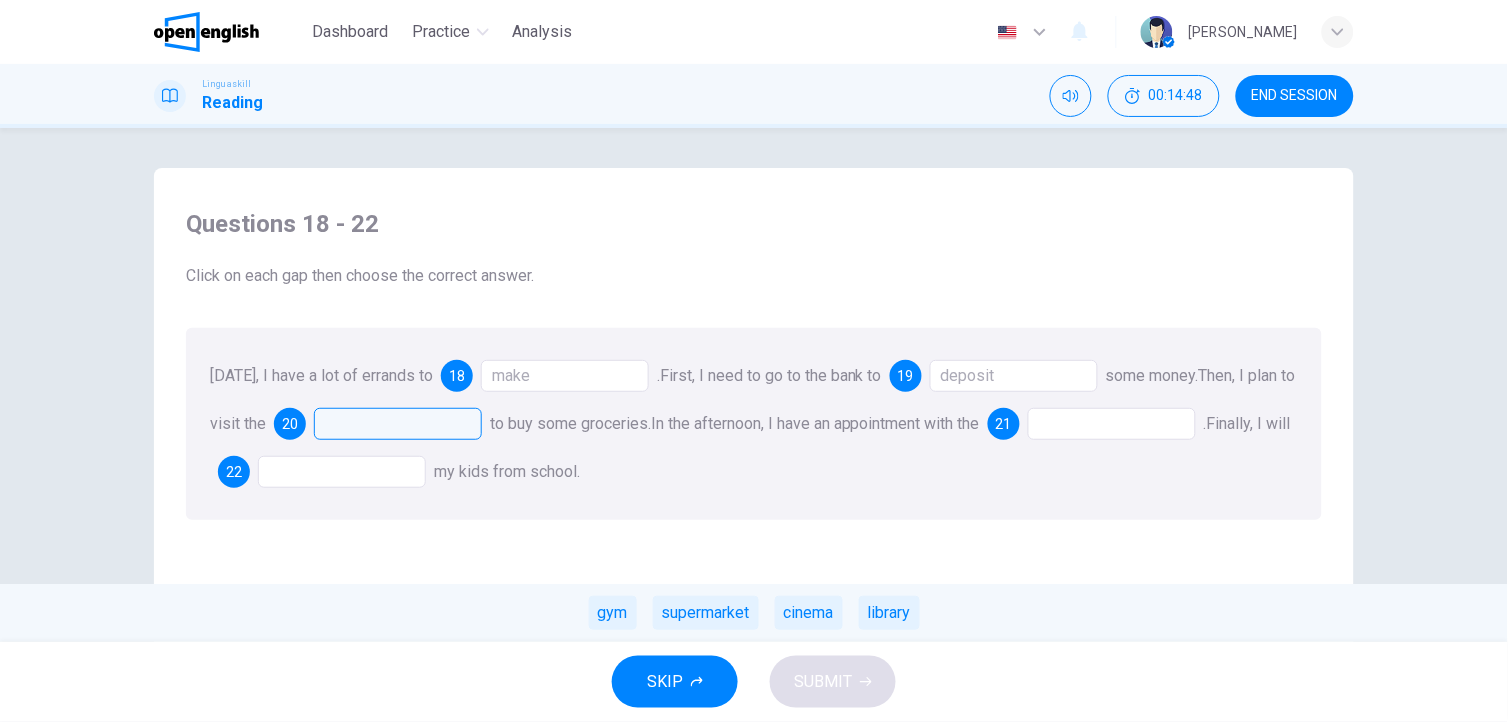 click at bounding box center (1112, 424) 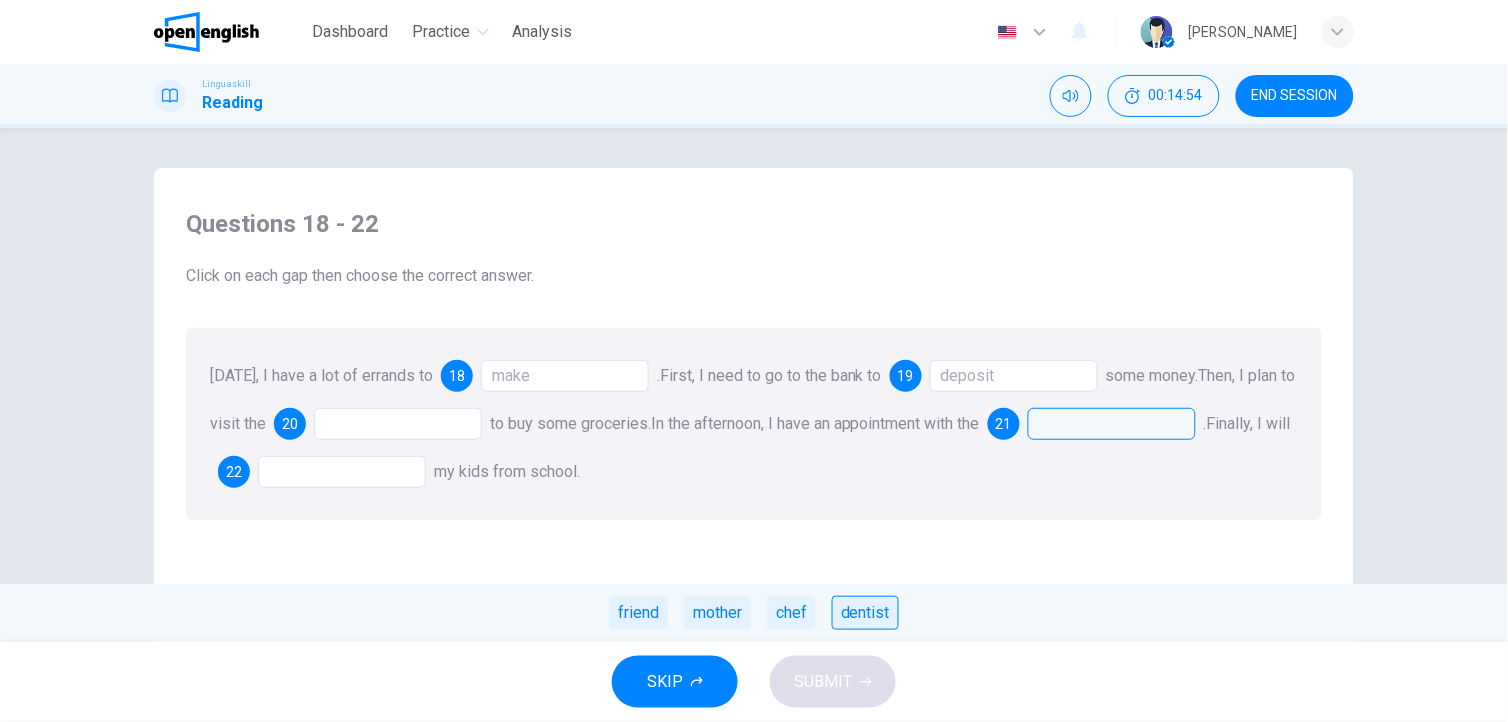 click on "dentist" at bounding box center [865, 613] 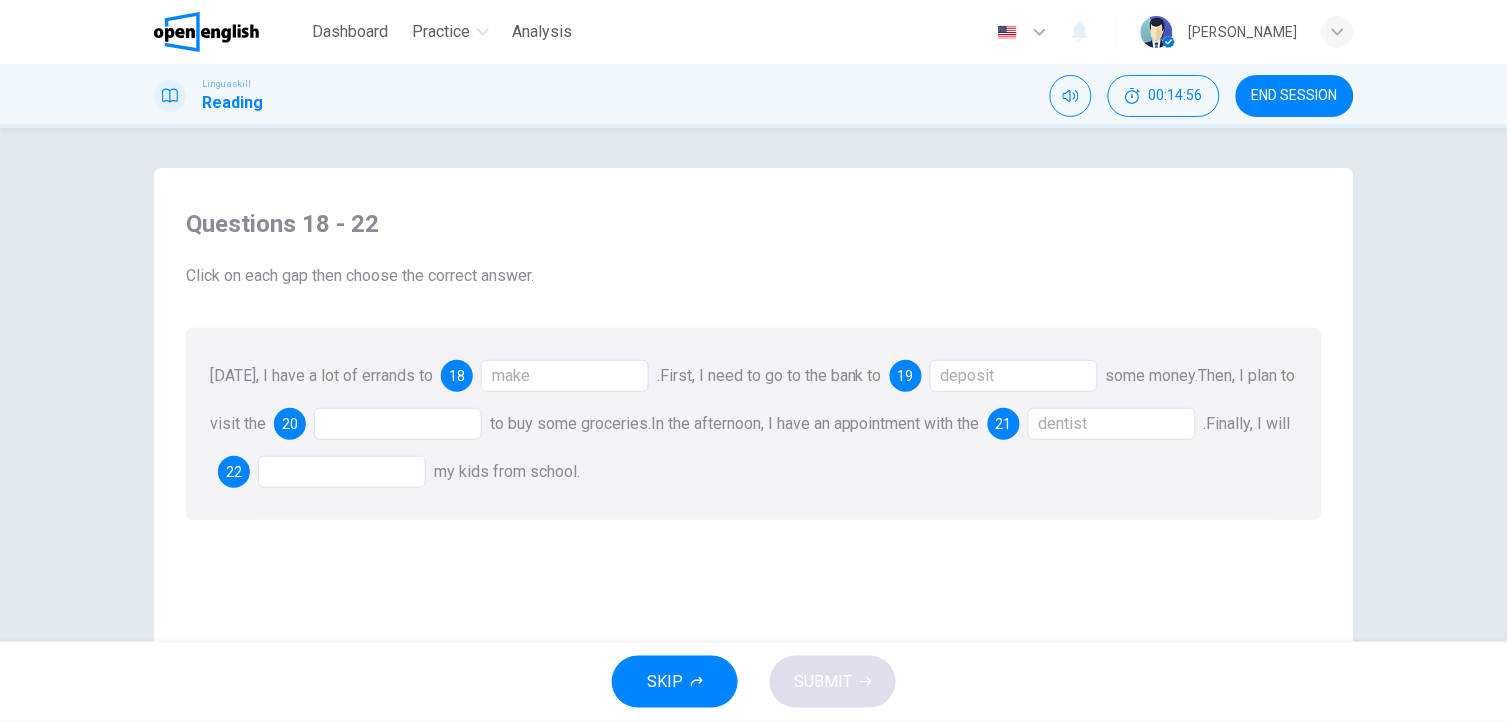 click at bounding box center [342, 472] 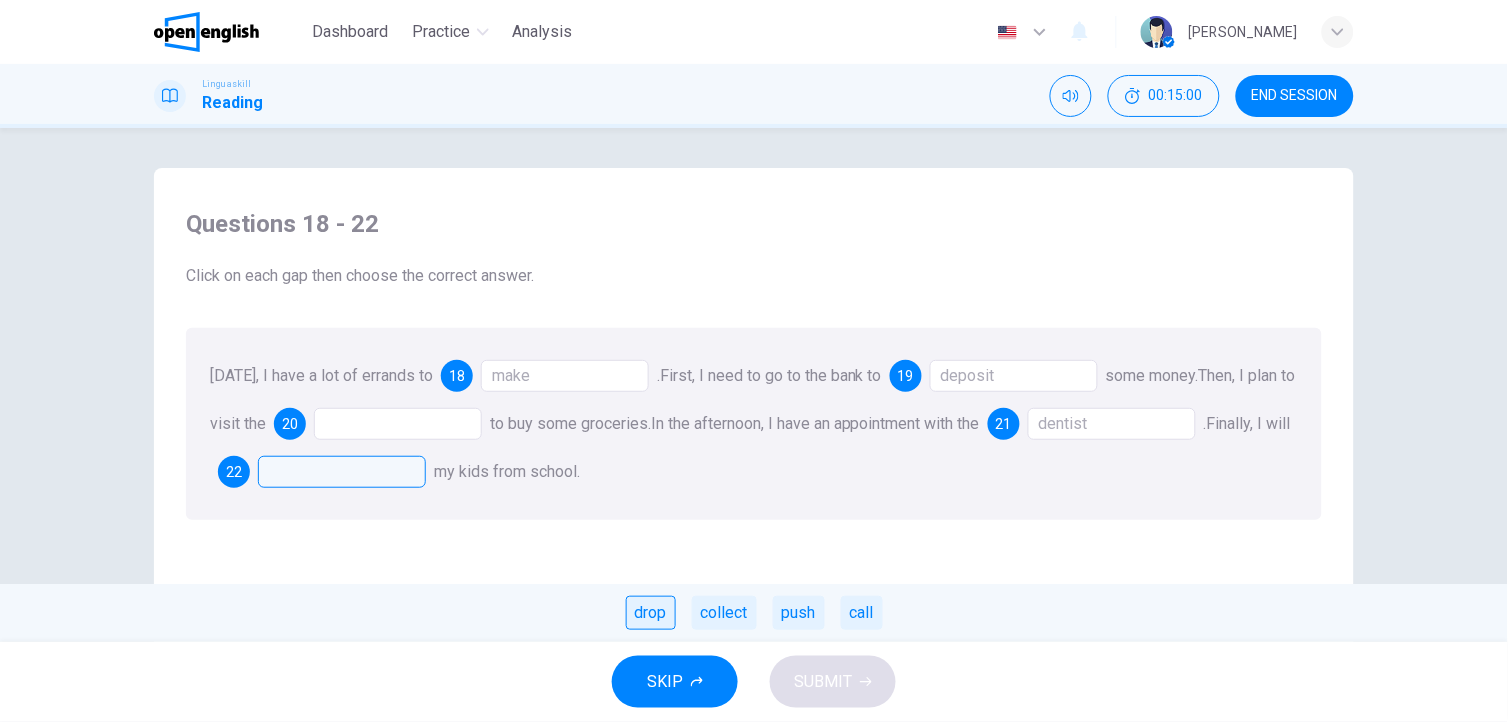 click on "drop" at bounding box center (651, 613) 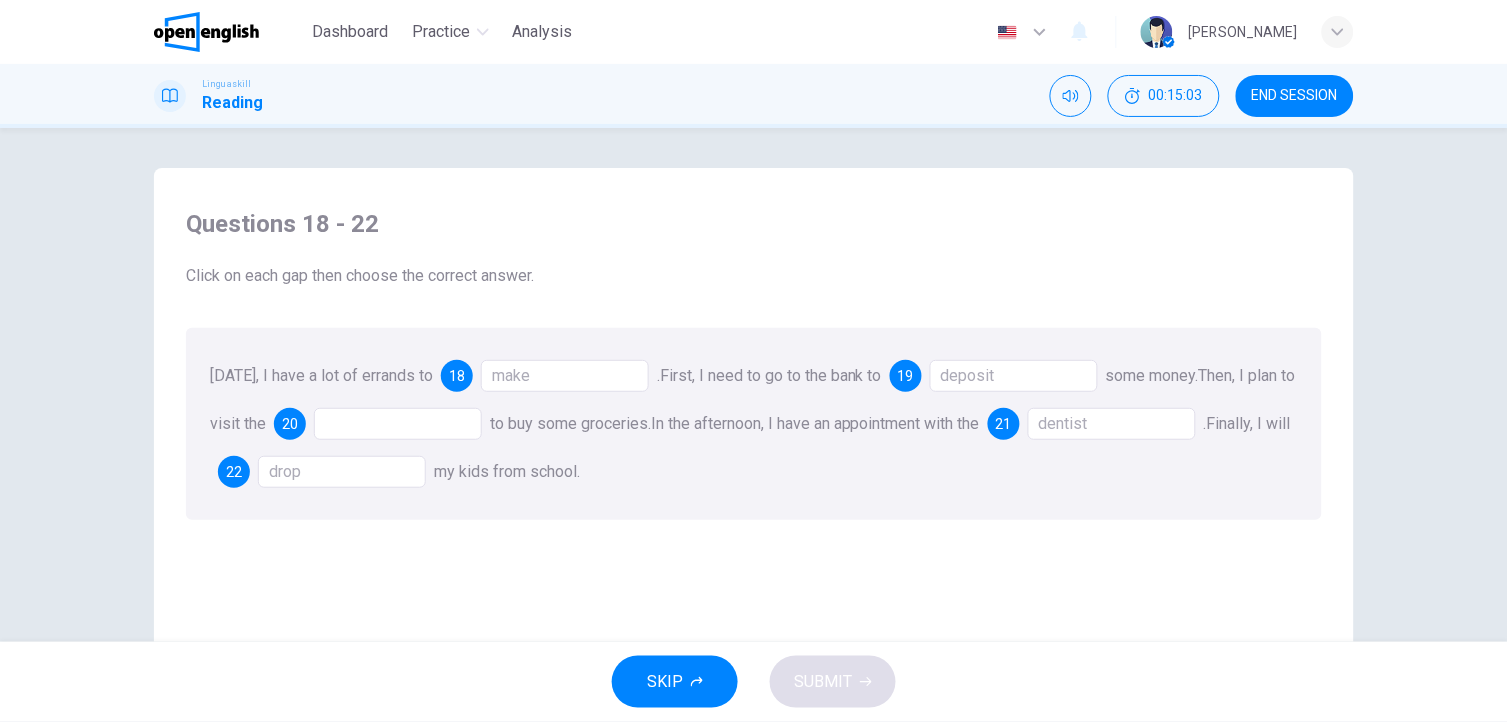 click at bounding box center [398, 424] 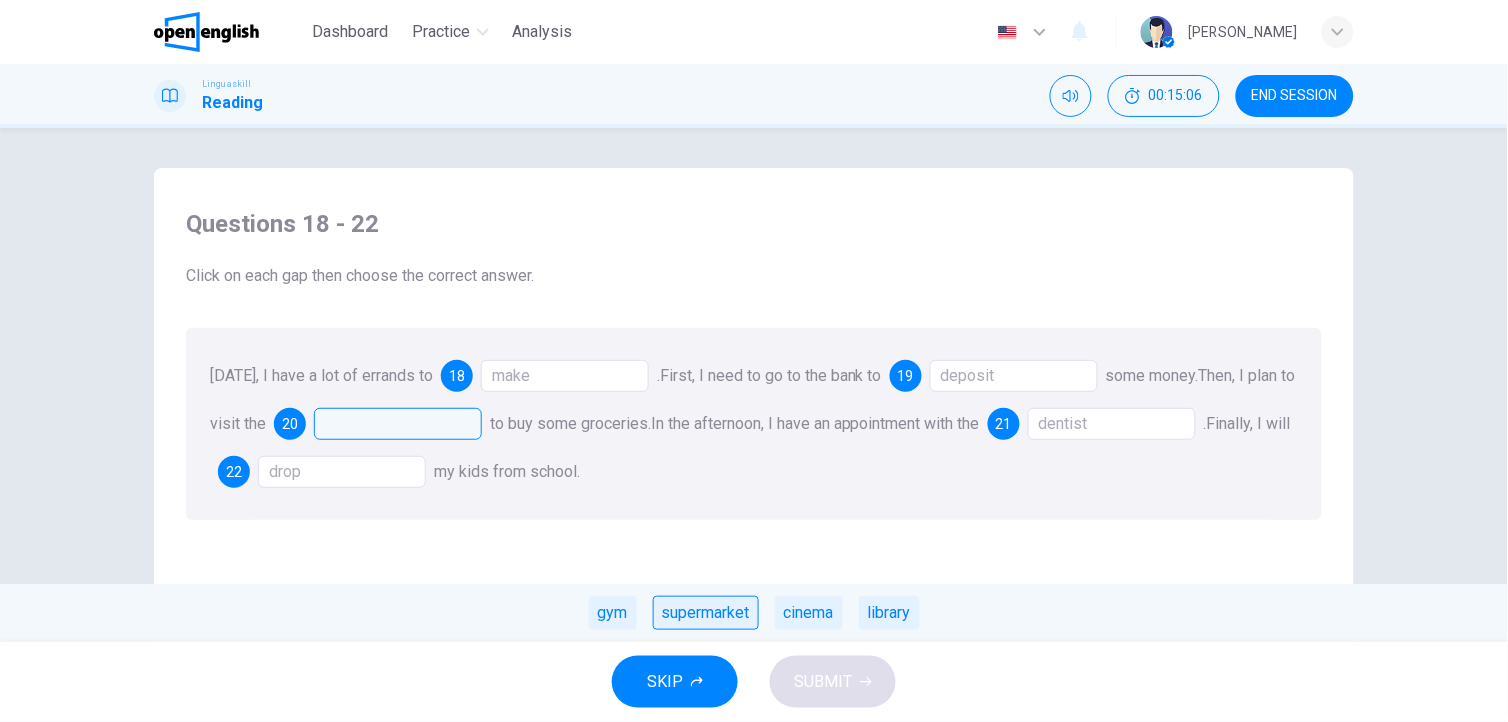 click on "supermarket" at bounding box center [706, 613] 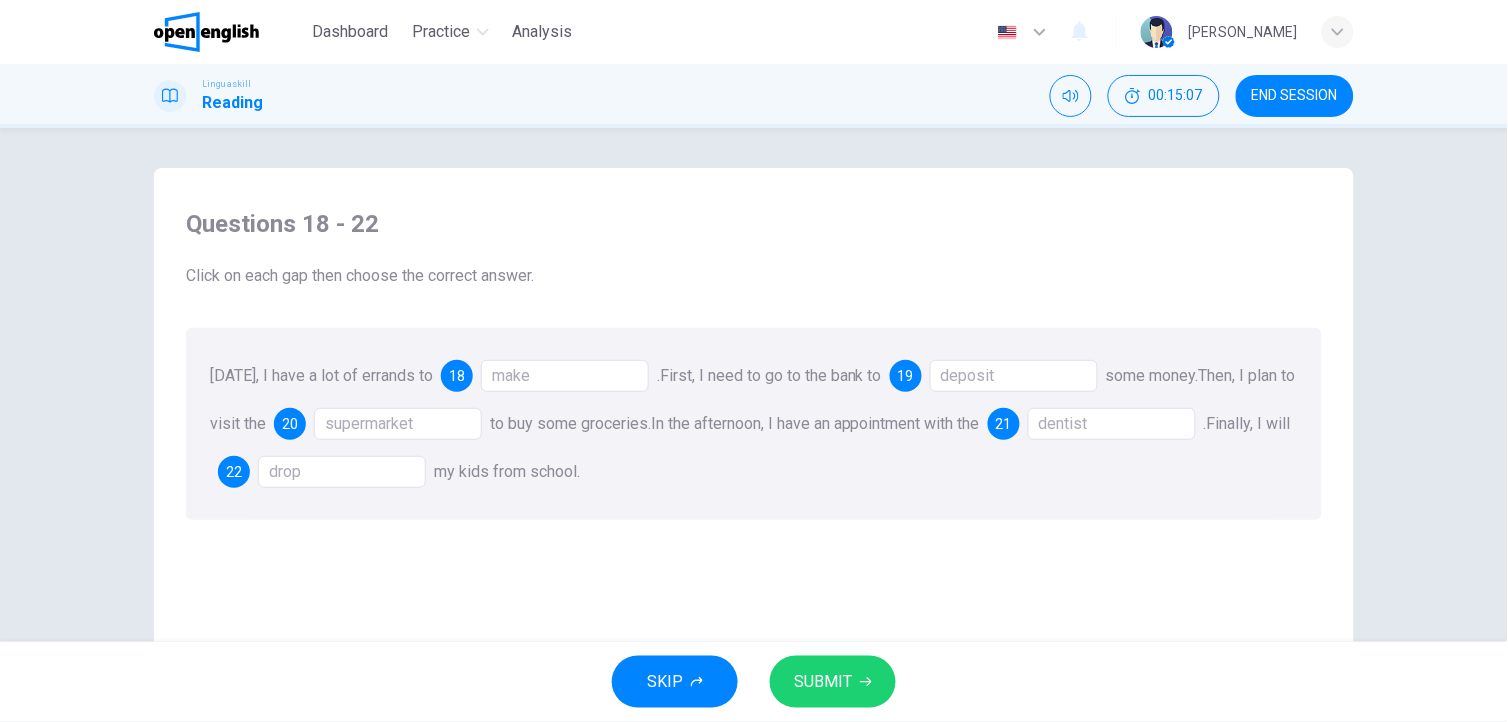 click on "SUBMIT" at bounding box center (833, 682) 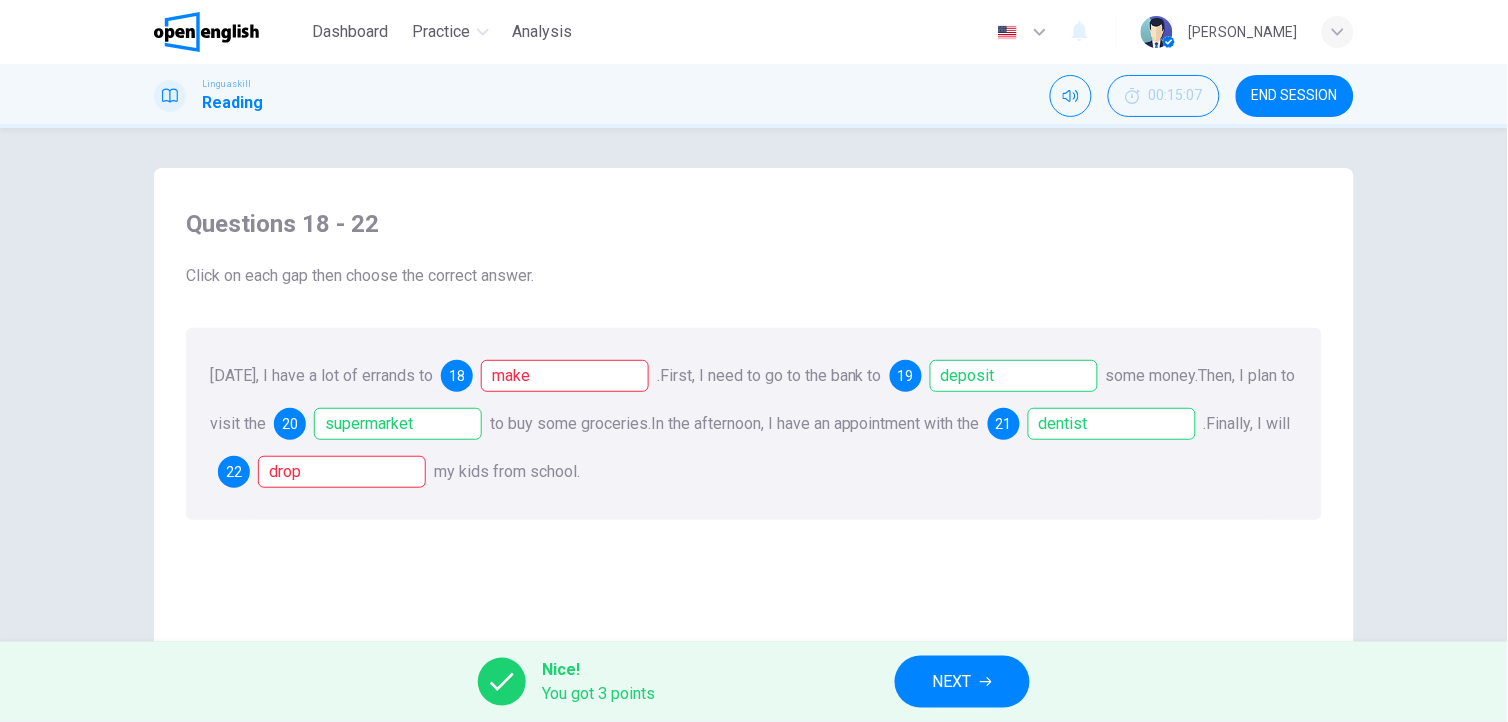 click 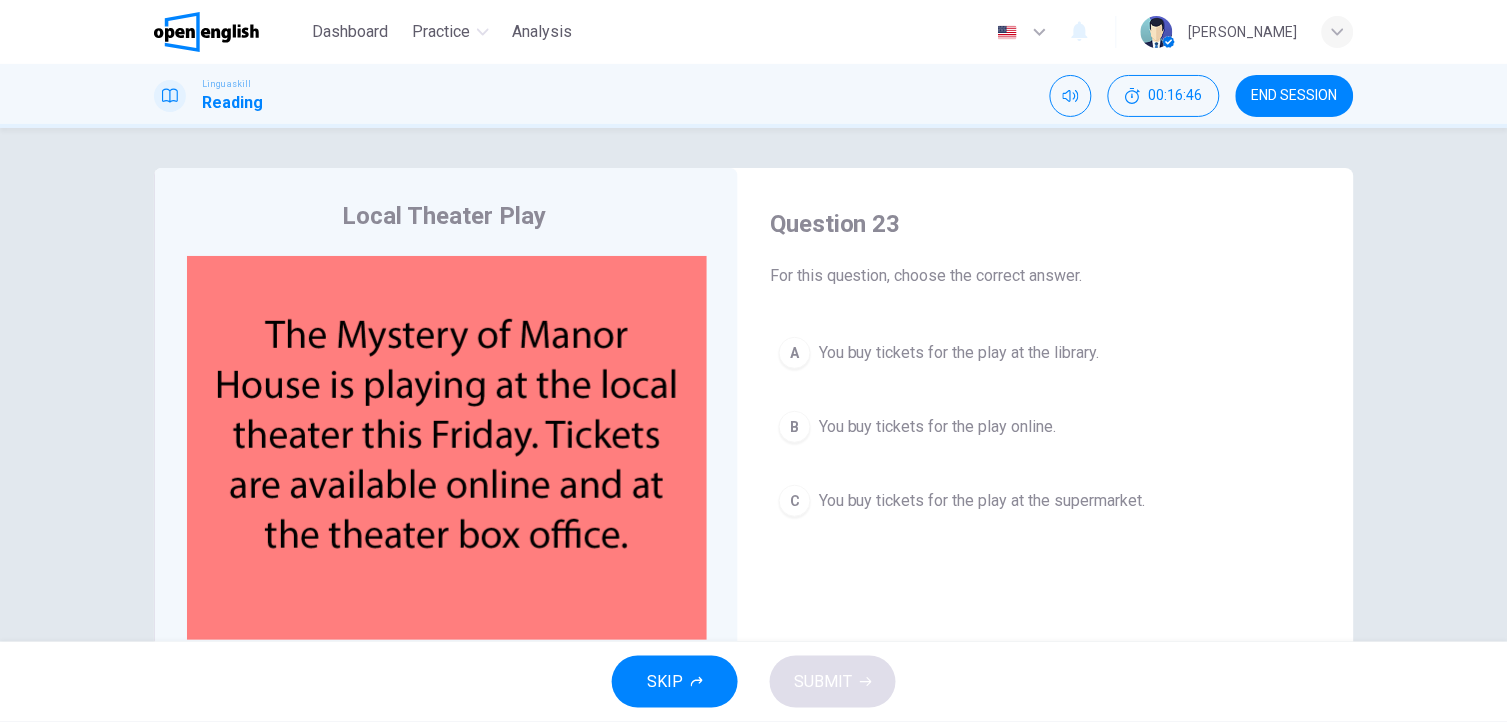 click on "You buy tickets for the play online." at bounding box center (938, 427) 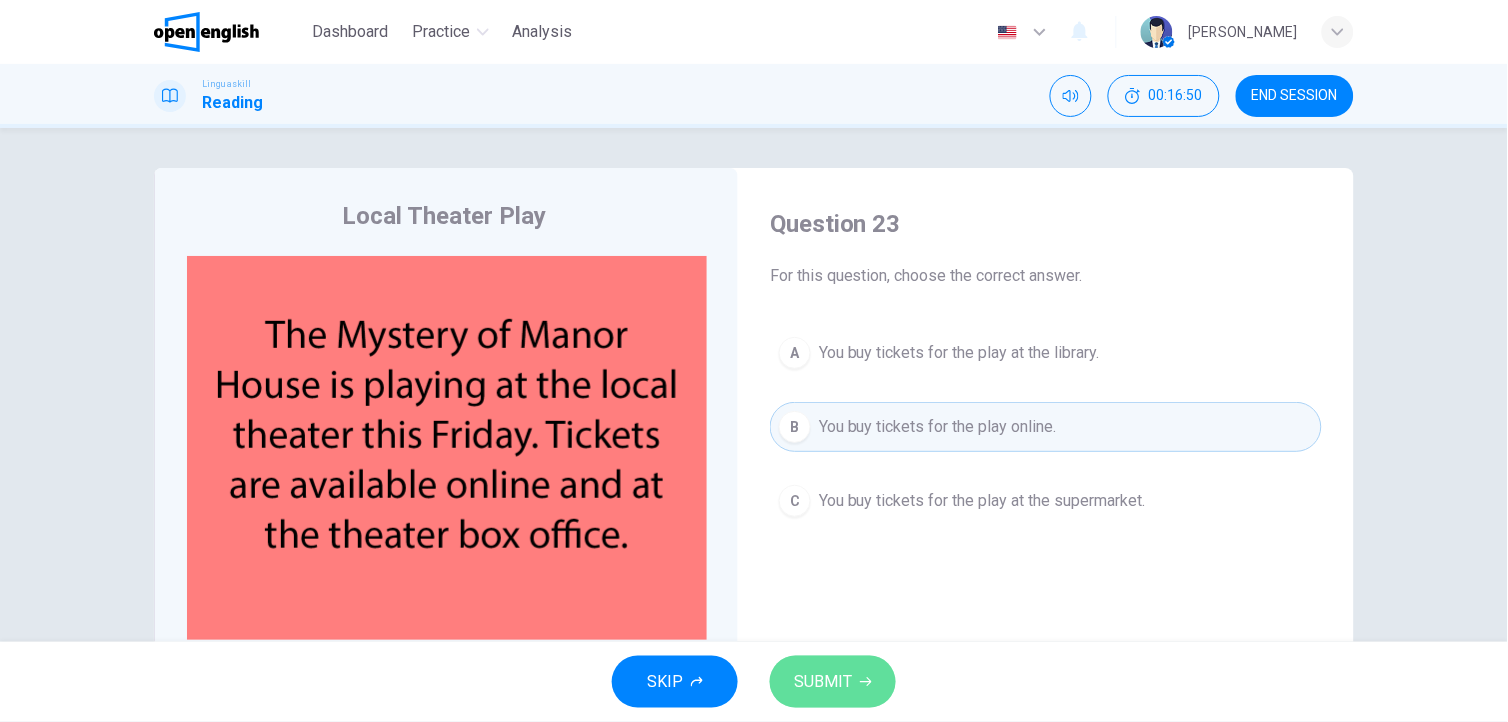 click on "SUBMIT" at bounding box center (823, 682) 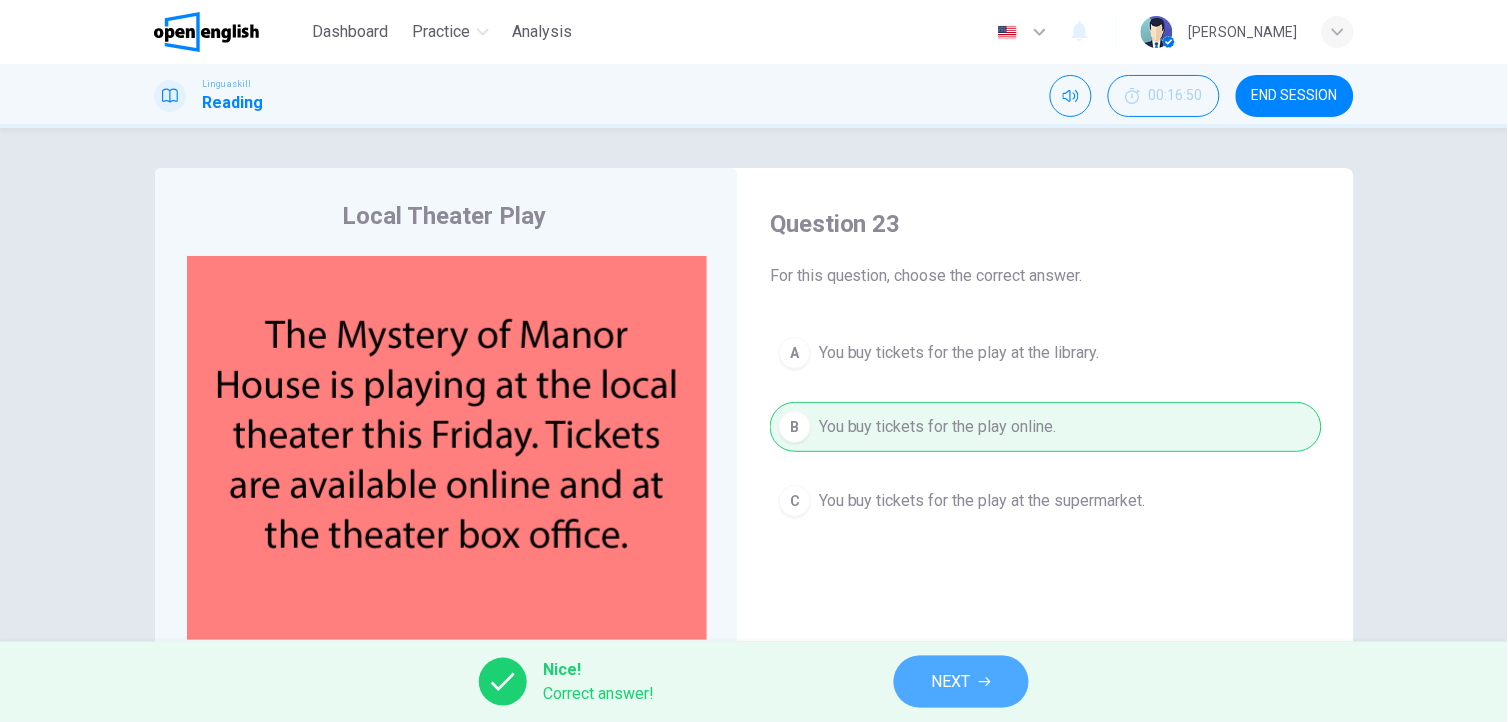 click on "NEXT" at bounding box center [951, 682] 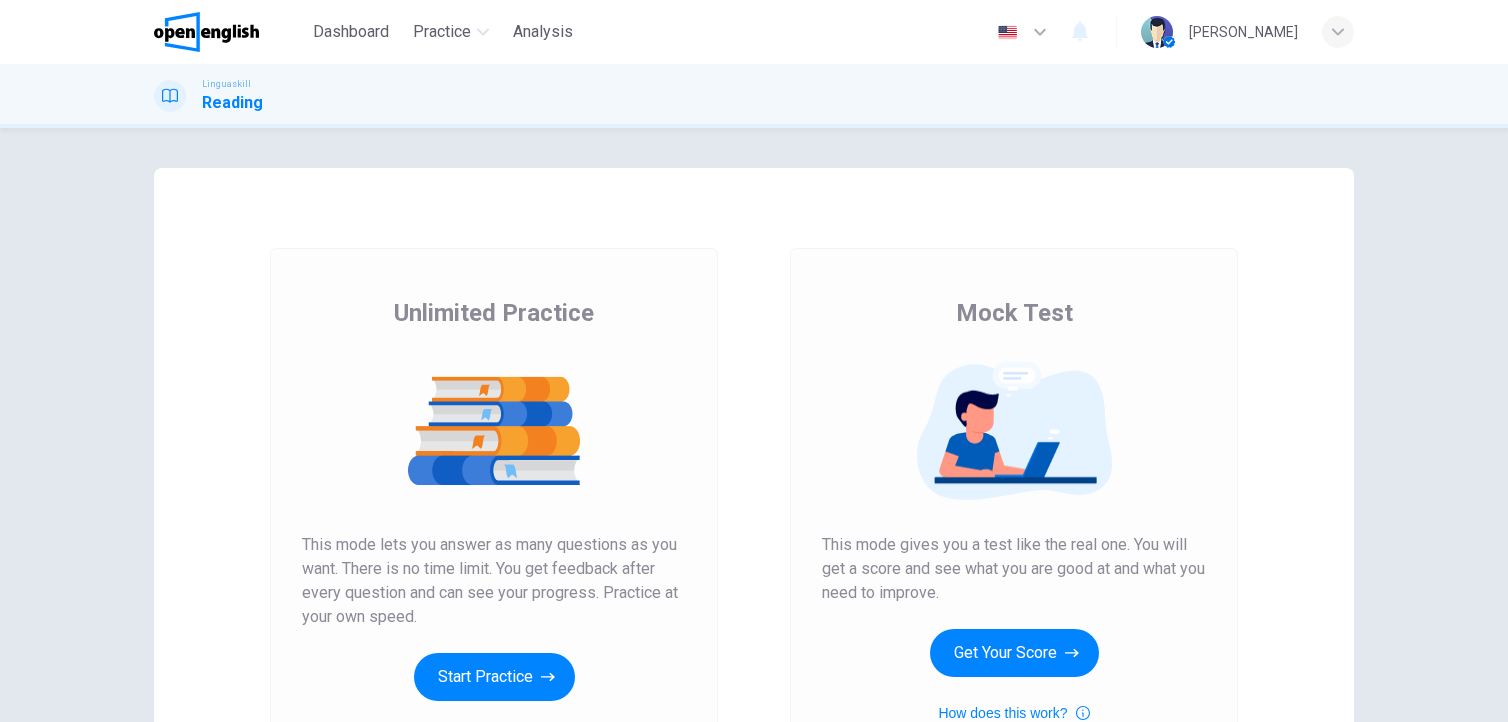scroll, scrollTop: 0, scrollLeft: 0, axis: both 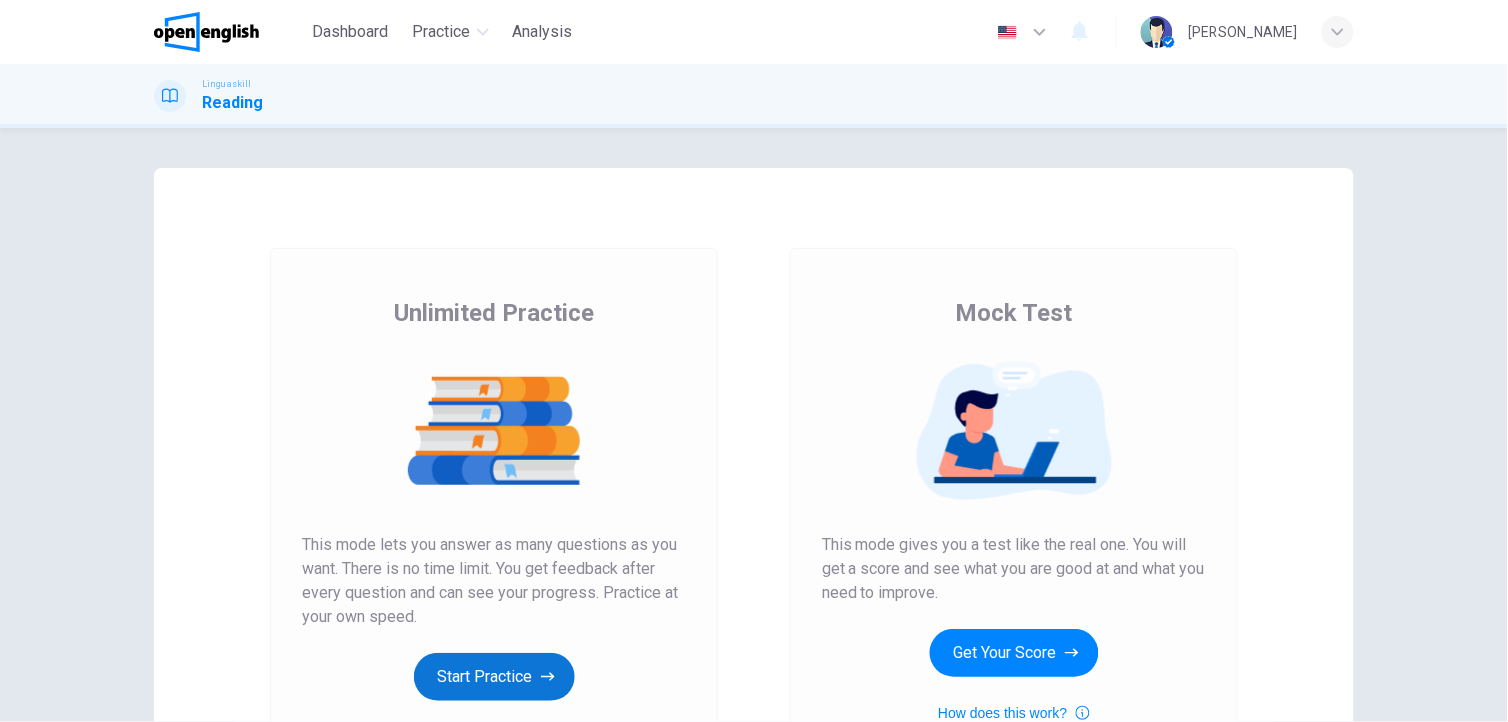 click on "Start Practice" at bounding box center [494, 677] 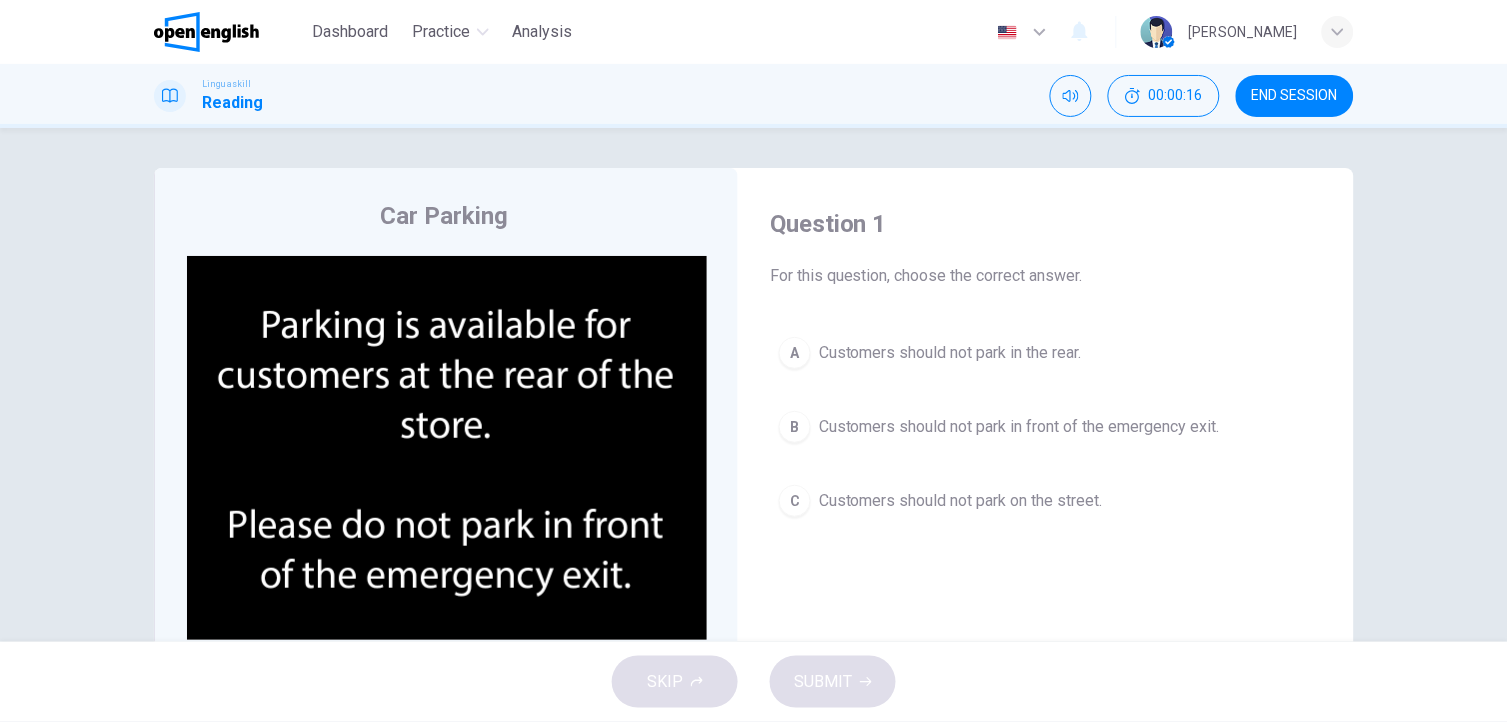 click on "Customers should not park in front of the emergency exit." at bounding box center (1019, 427) 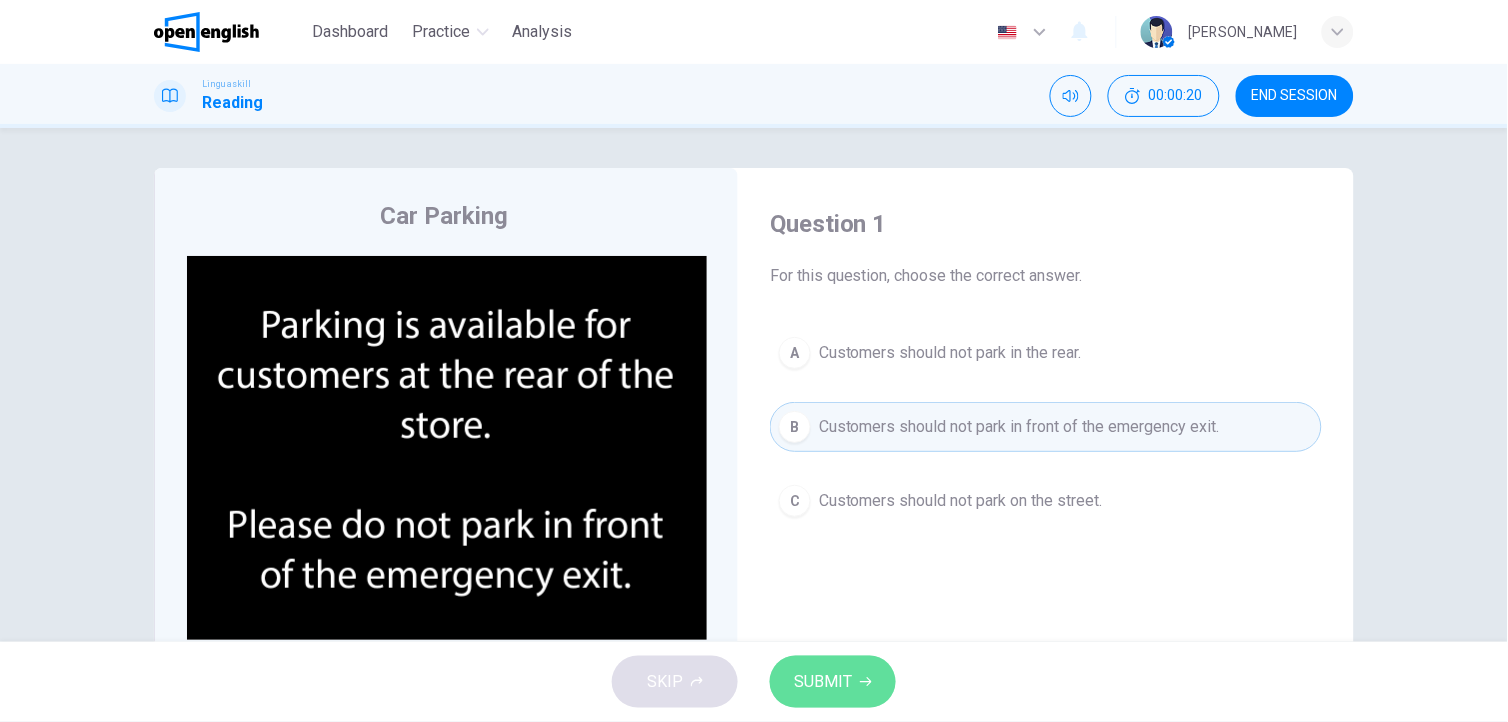 click on "SUBMIT" at bounding box center (823, 682) 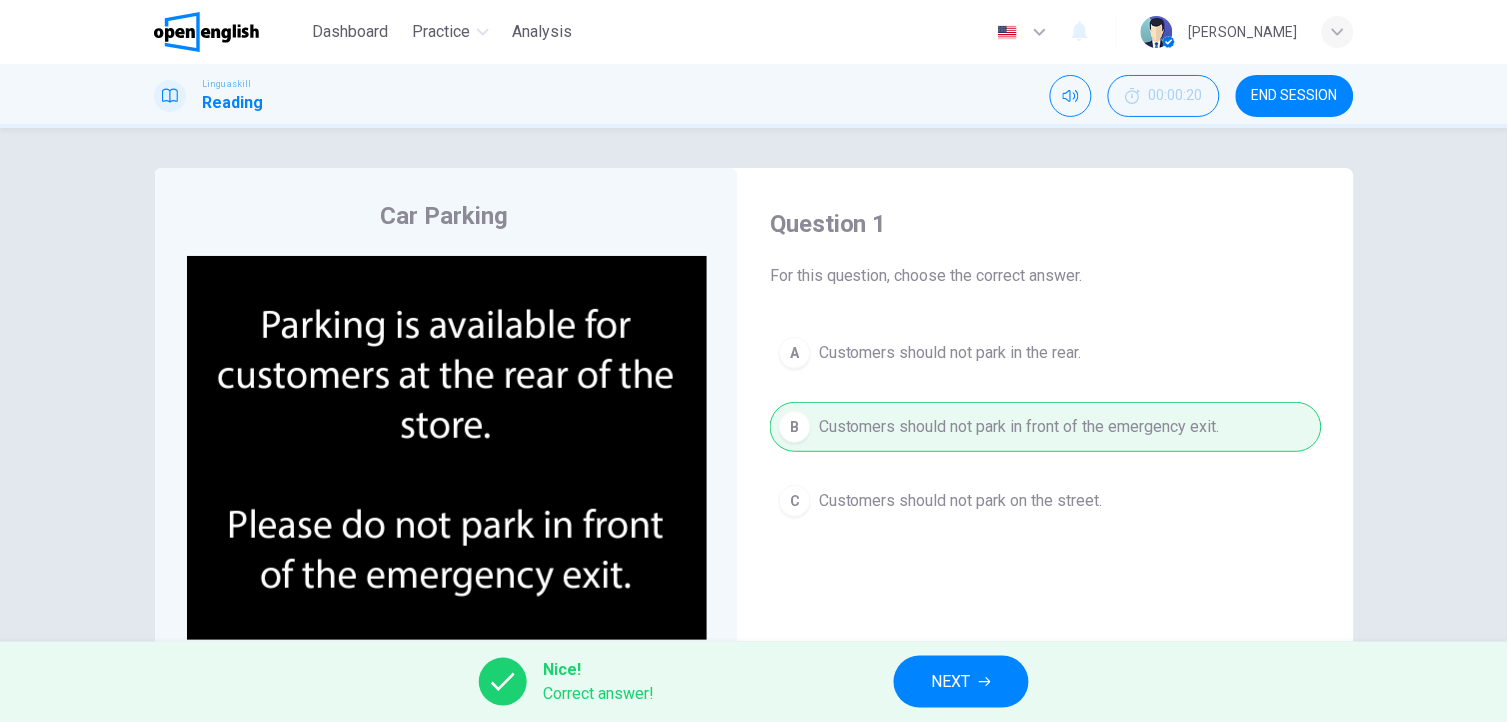click on "NEXT" at bounding box center [951, 682] 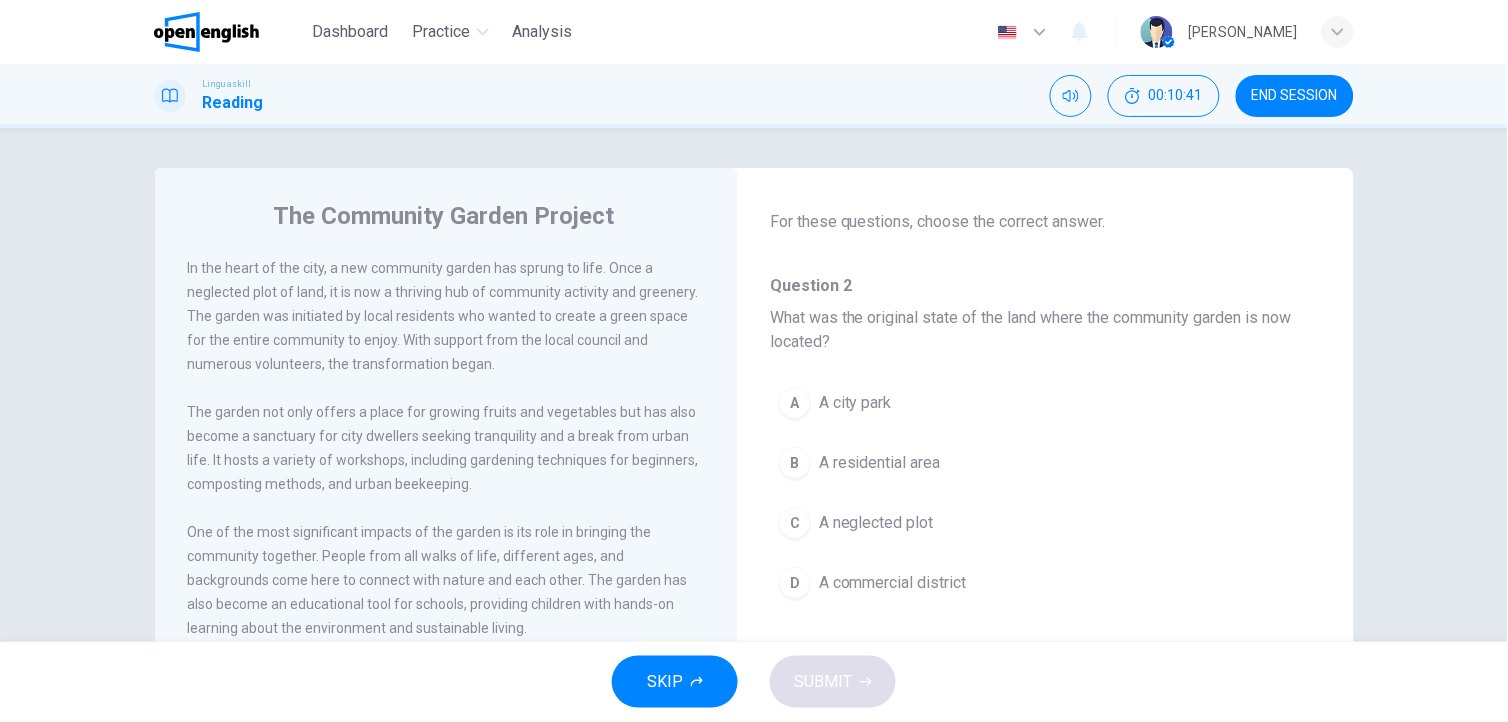 scroll, scrollTop: 61, scrollLeft: 0, axis: vertical 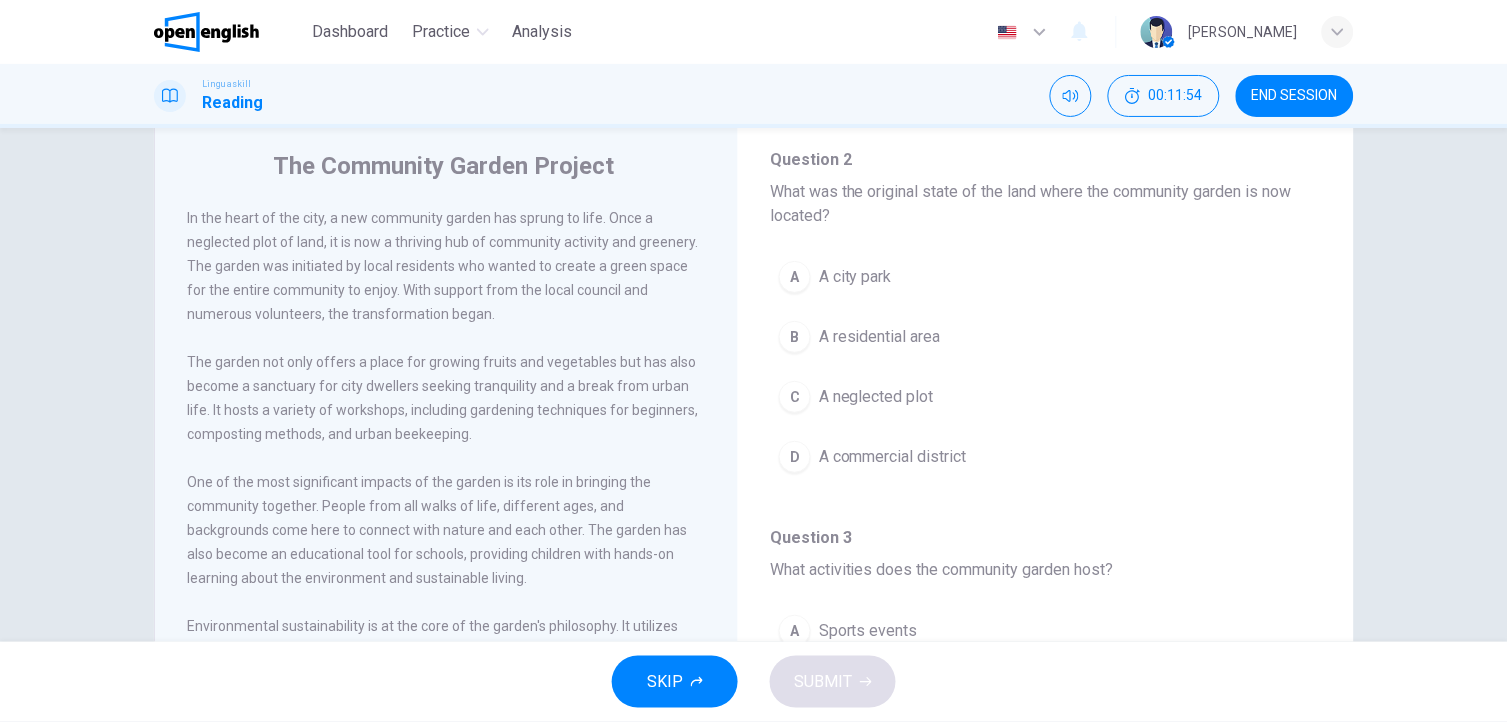 click on "A neglected plot" at bounding box center [876, 397] 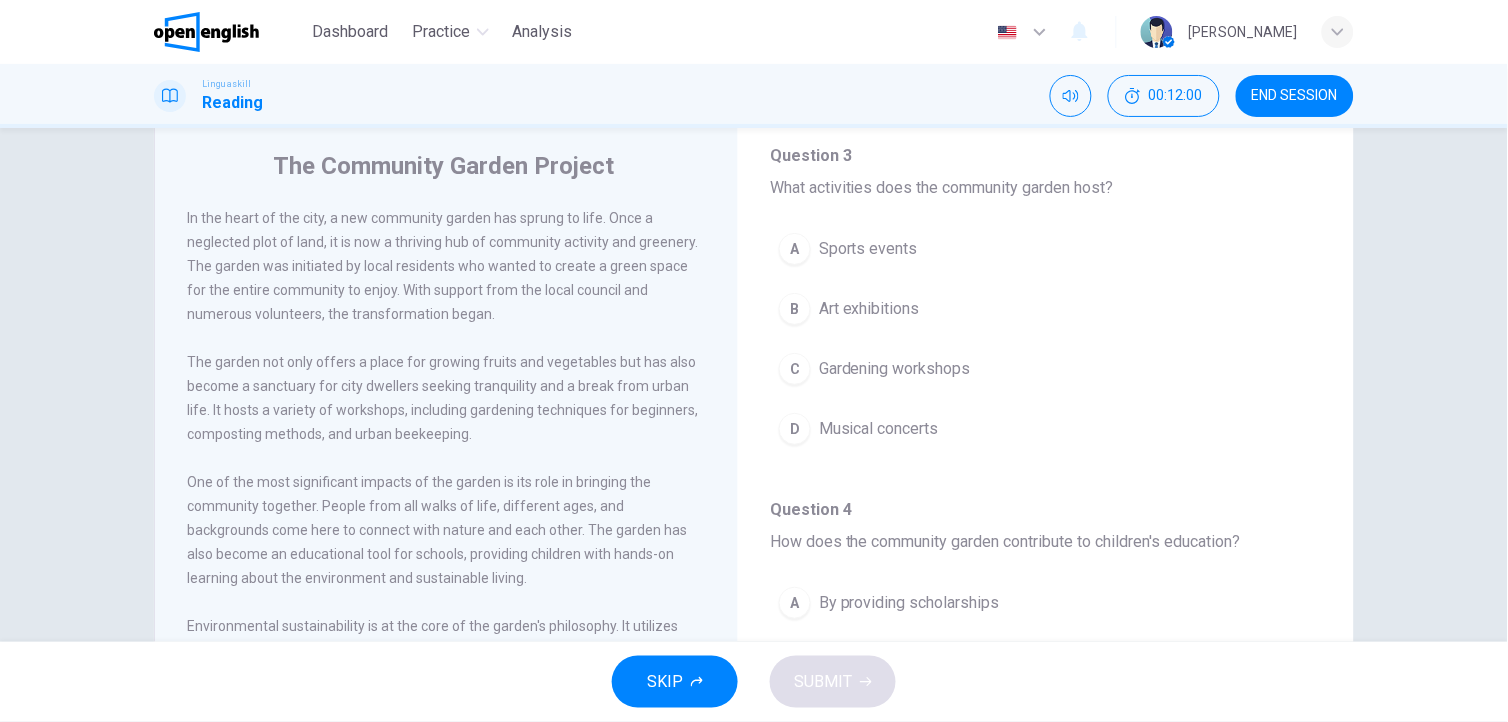 scroll, scrollTop: 515, scrollLeft: 0, axis: vertical 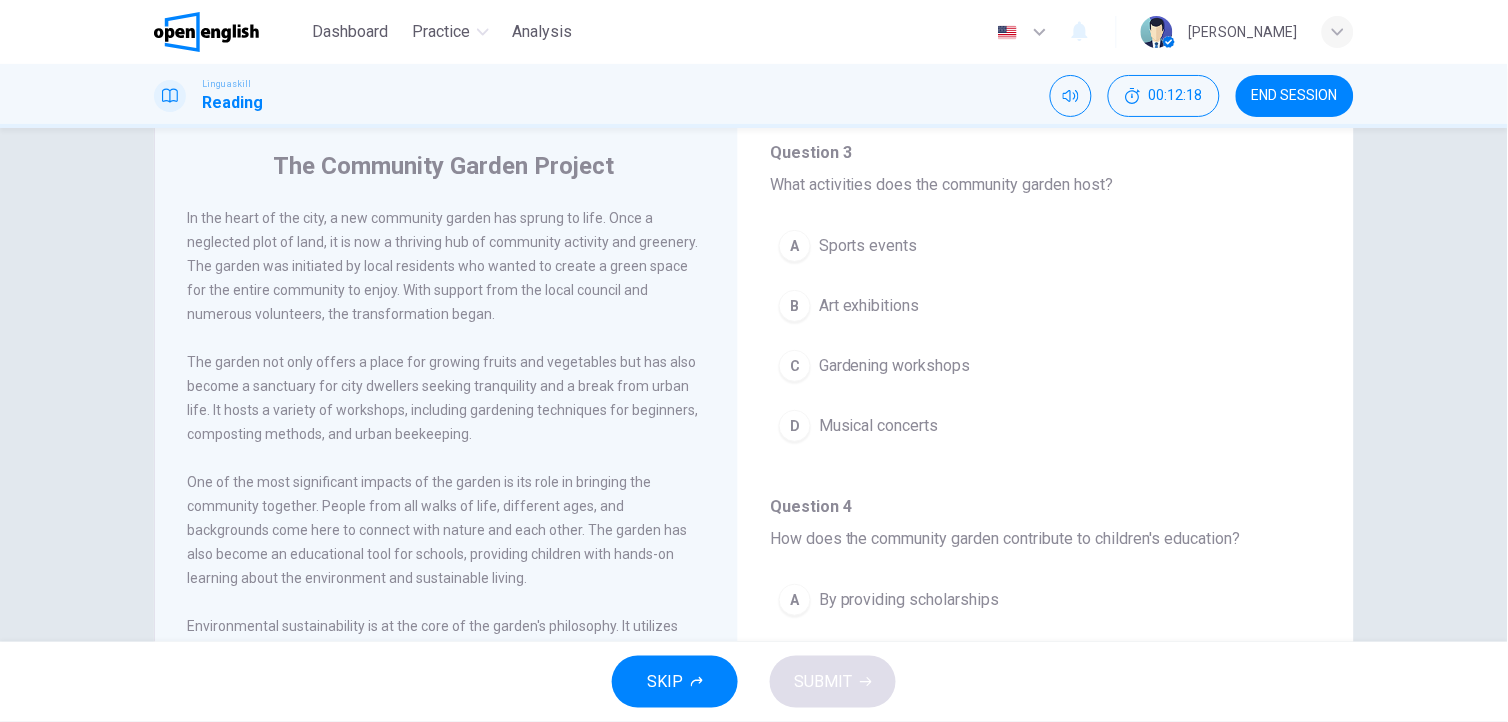 click on "Gardening workshops" at bounding box center [895, 366] 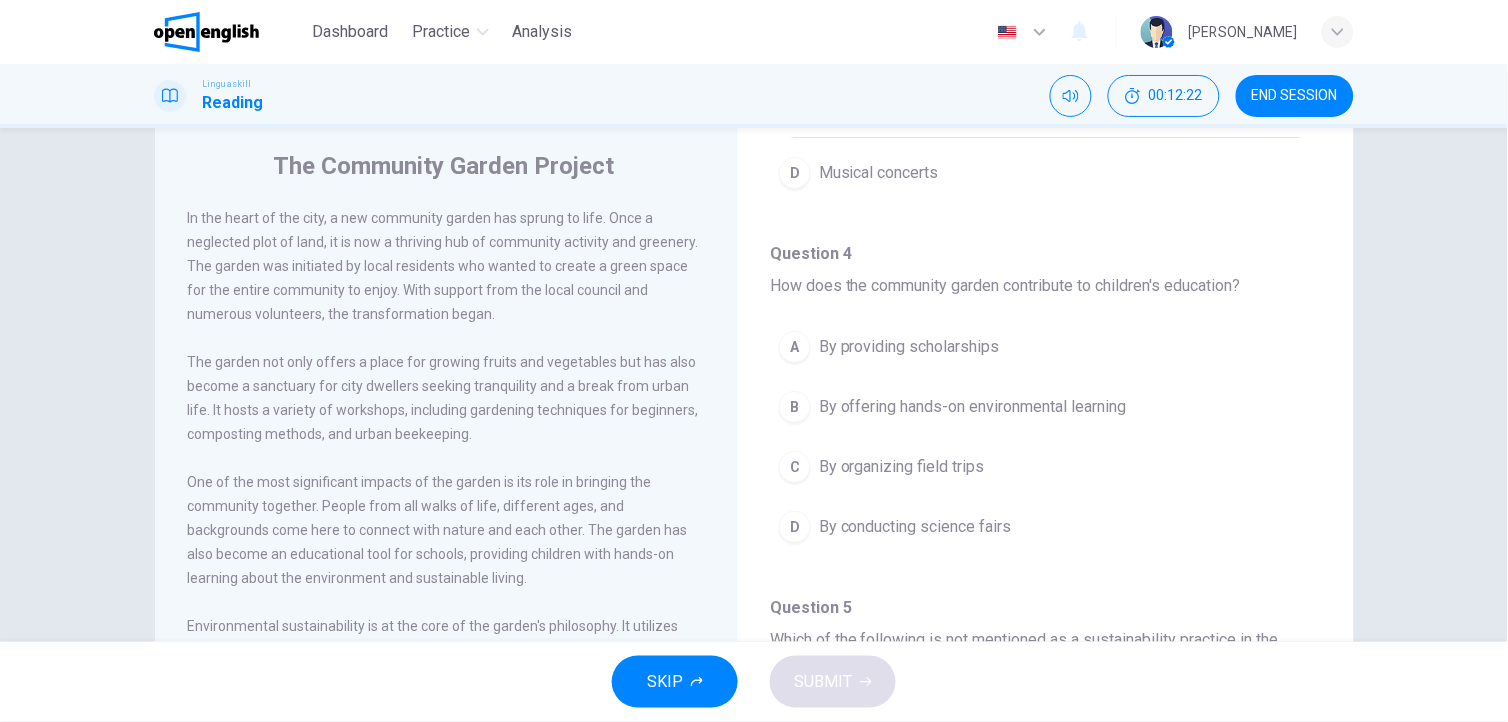 scroll, scrollTop: 772, scrollLeft: 0, axis: vertical 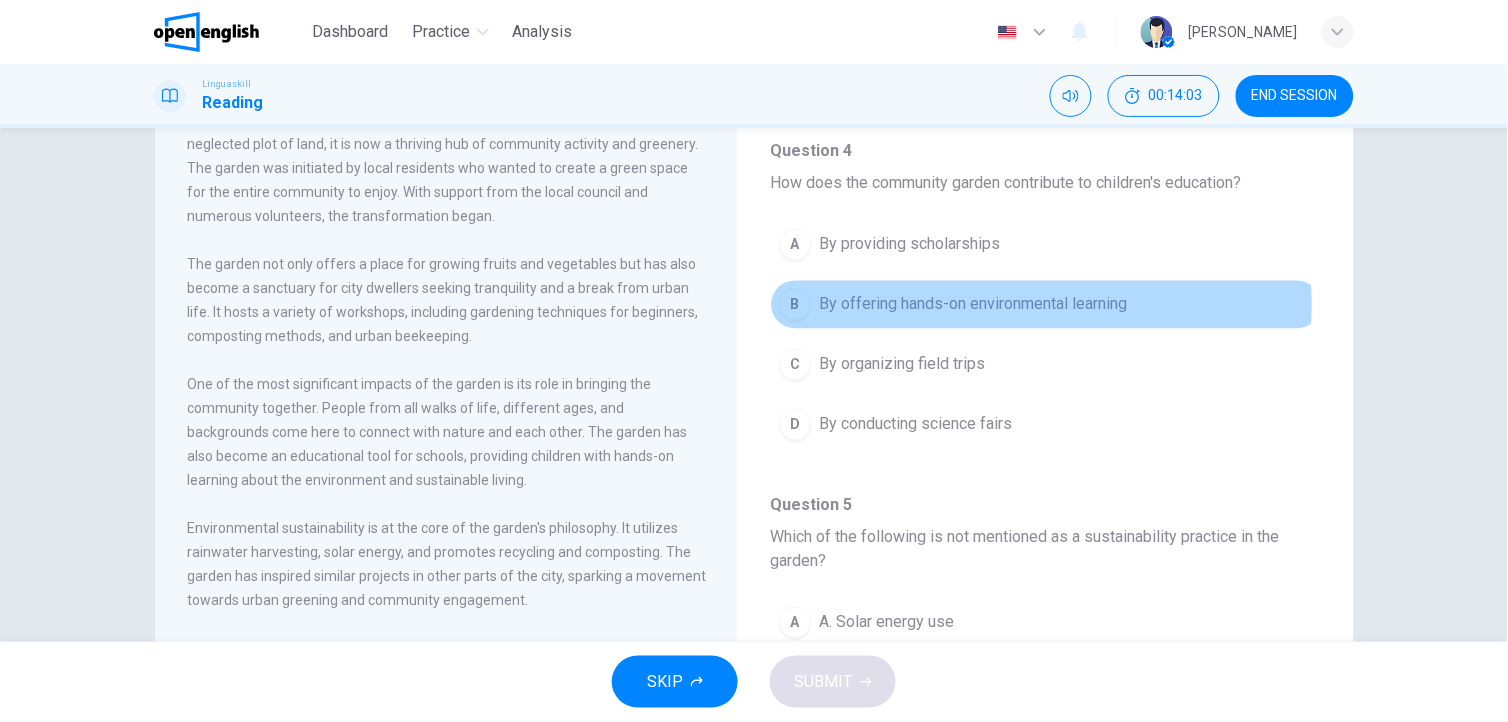 click on "By offering hands-on environmental learning" at bounding box center [973, 305] 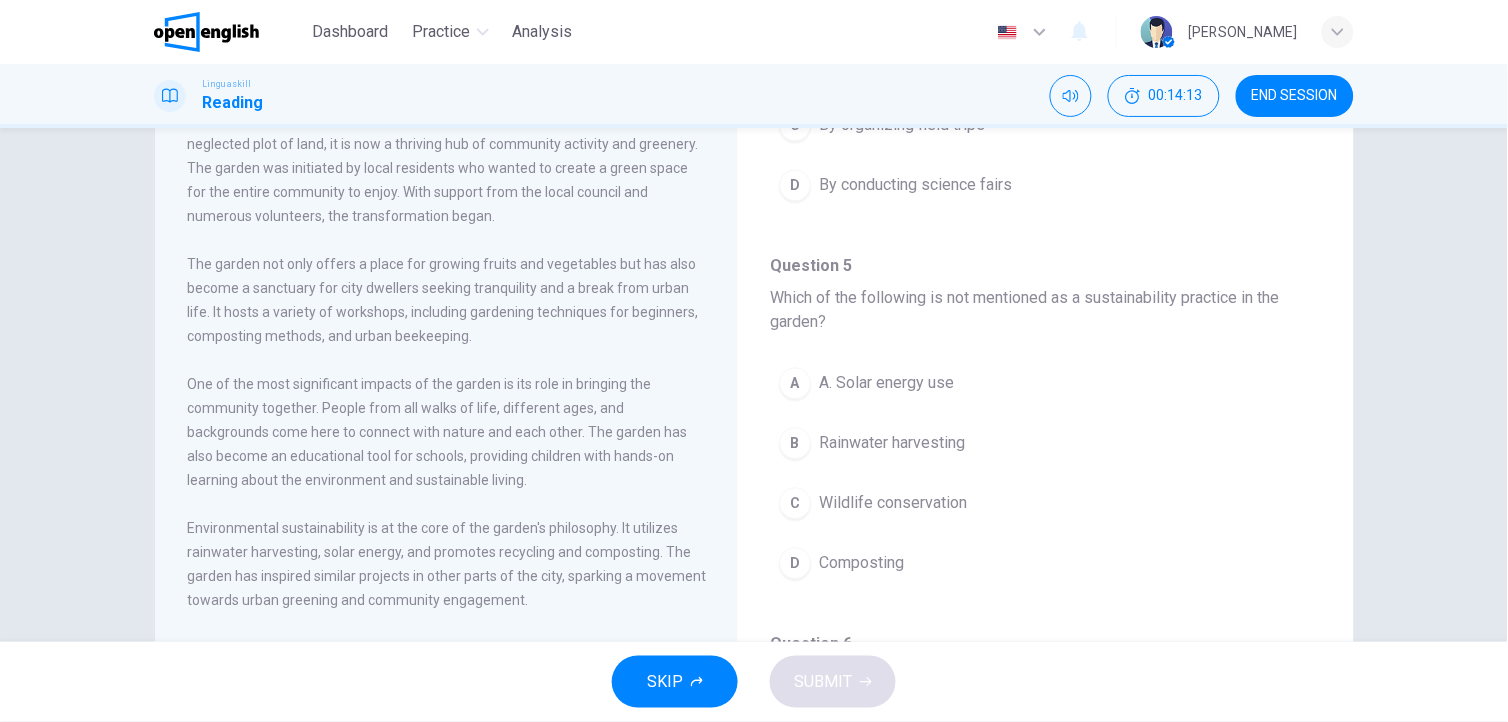 scroll, scrollTop: 1015, scrollLeft: 0, axis: vertical 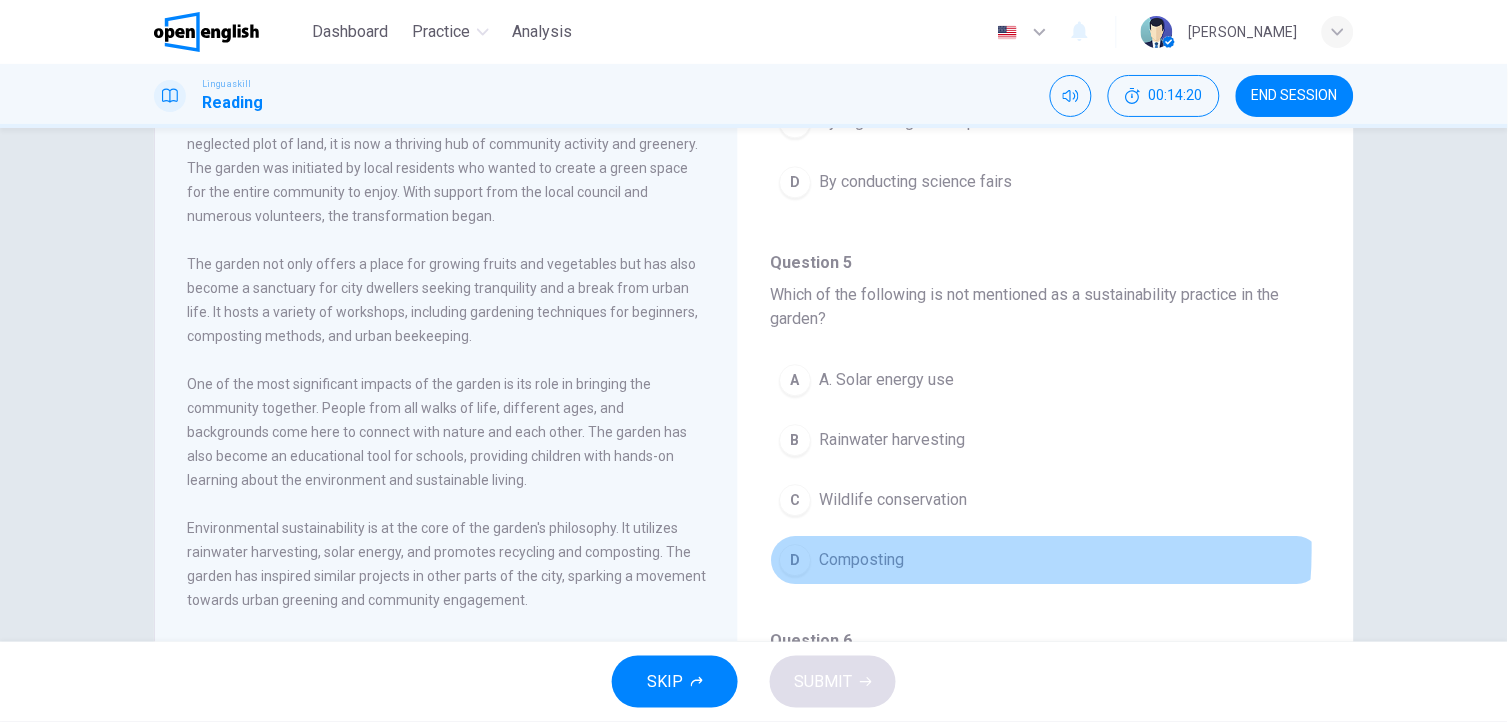 click on "Composting" at bounding box center [861, 560] 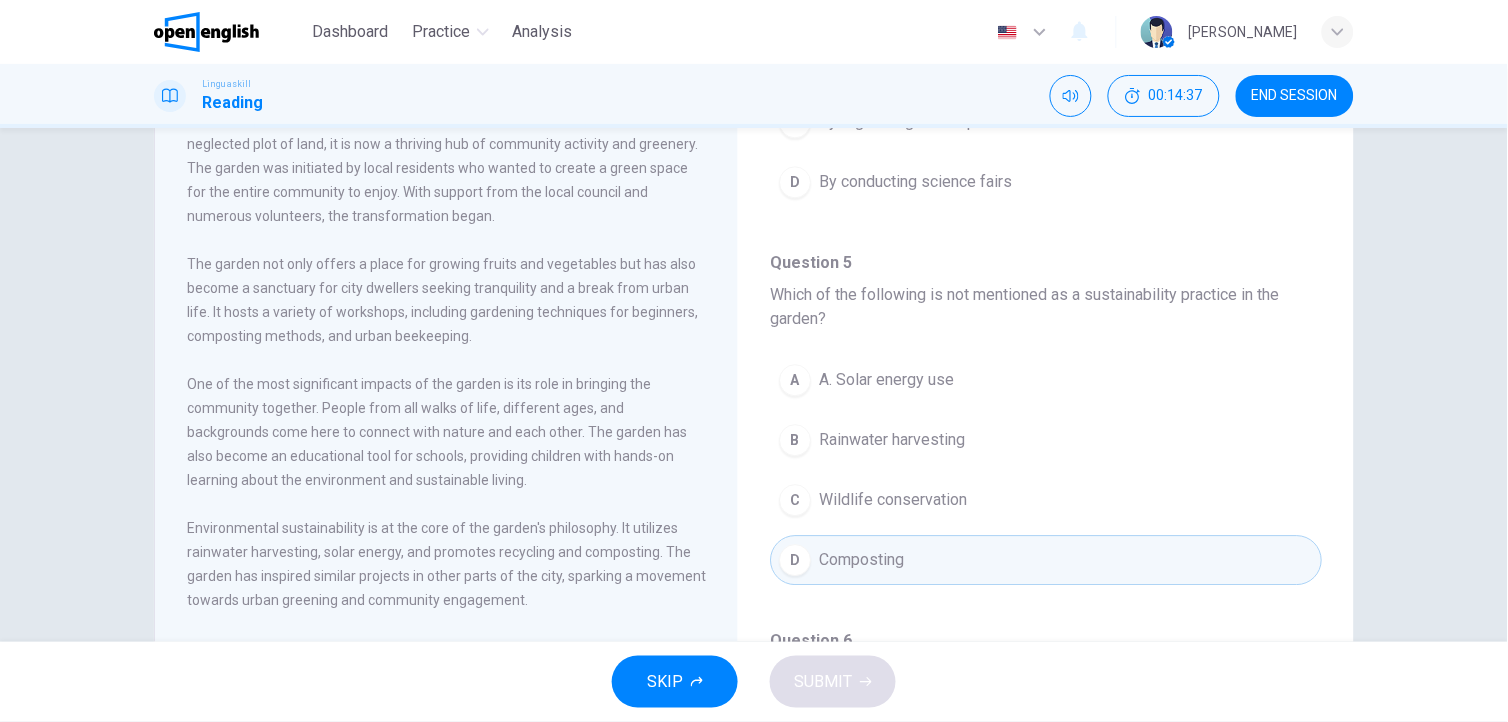 click on "Wildlife conservation" at bounding box center [893, 500] 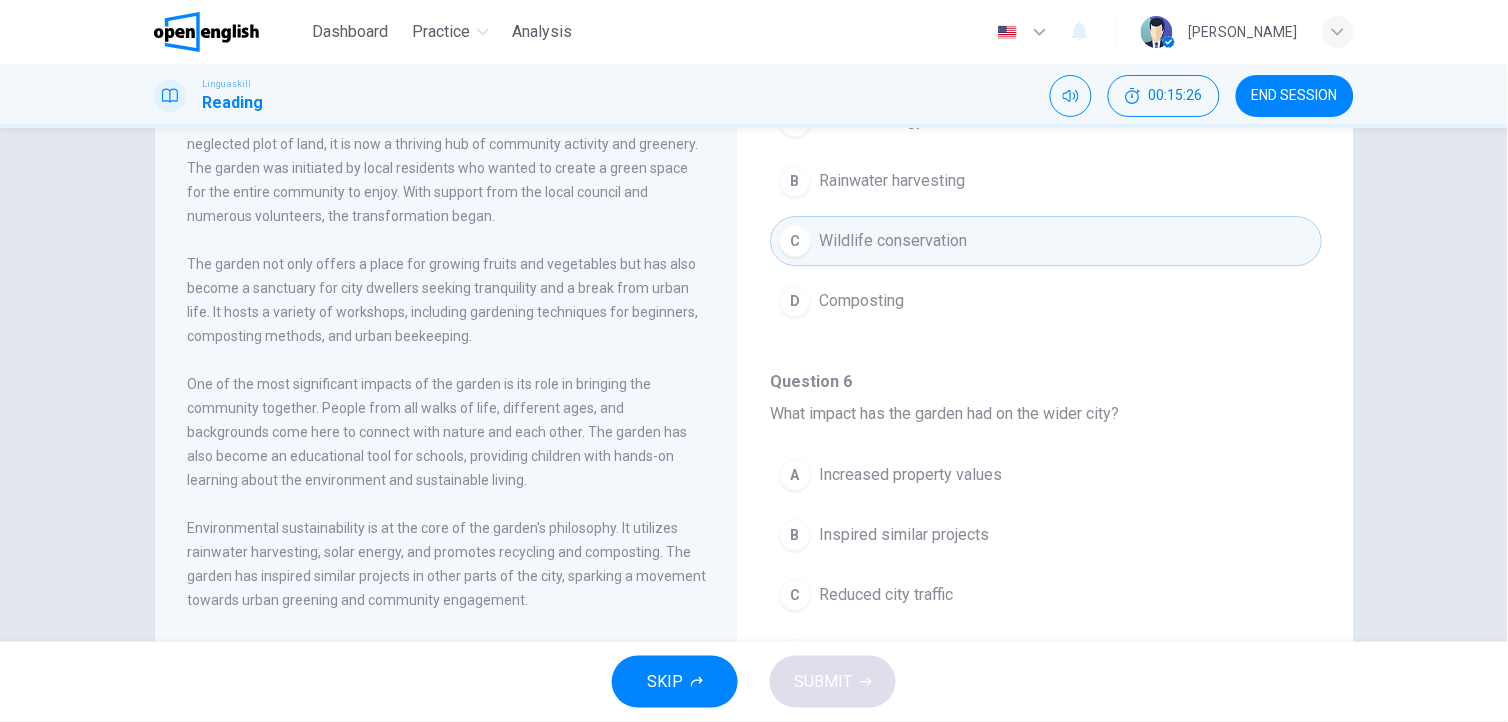scroll, scrollTop: 1302, scrollLeft: 0, axis: vertical 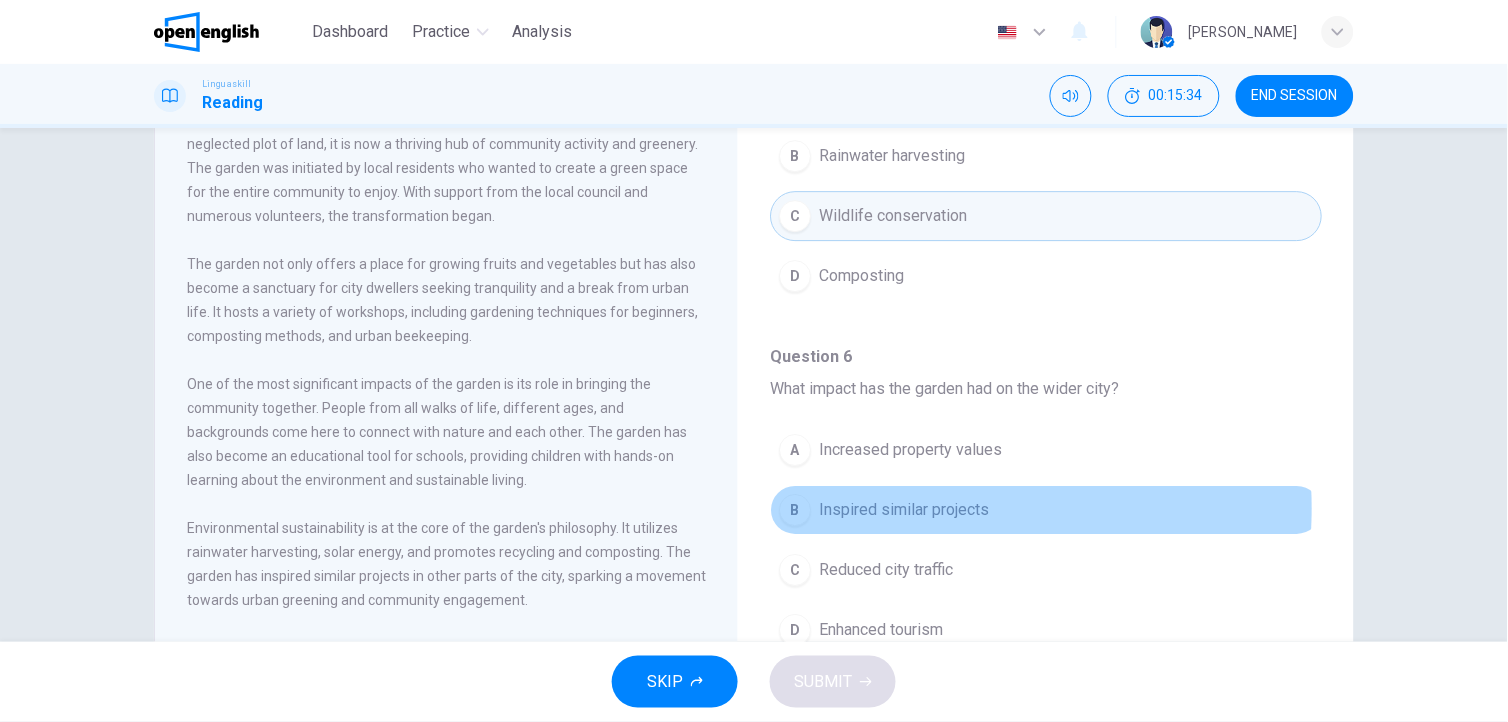 click on "Inspired similar projects" at bounding box center (904, 510) 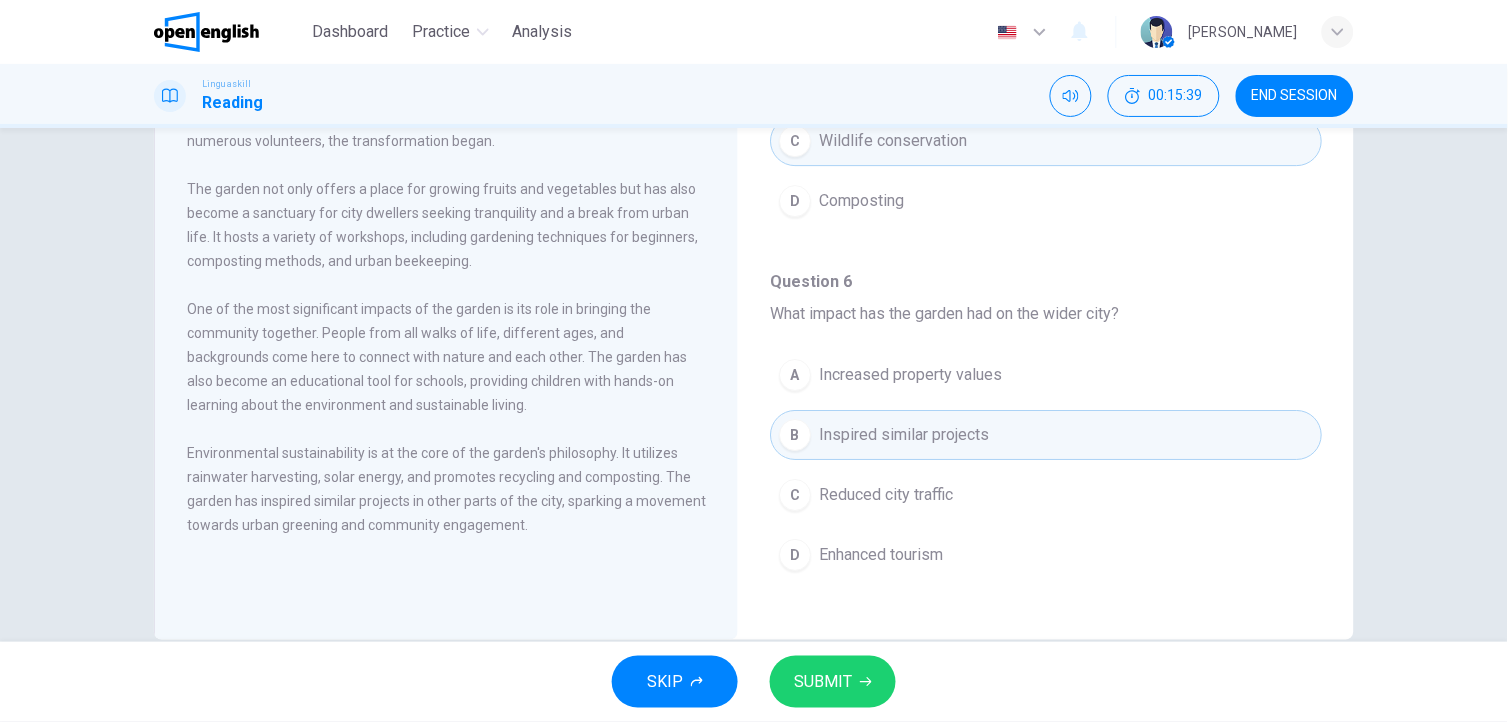 scroll, scrollTop: 261, scrollLeft: 0, axis: vertical 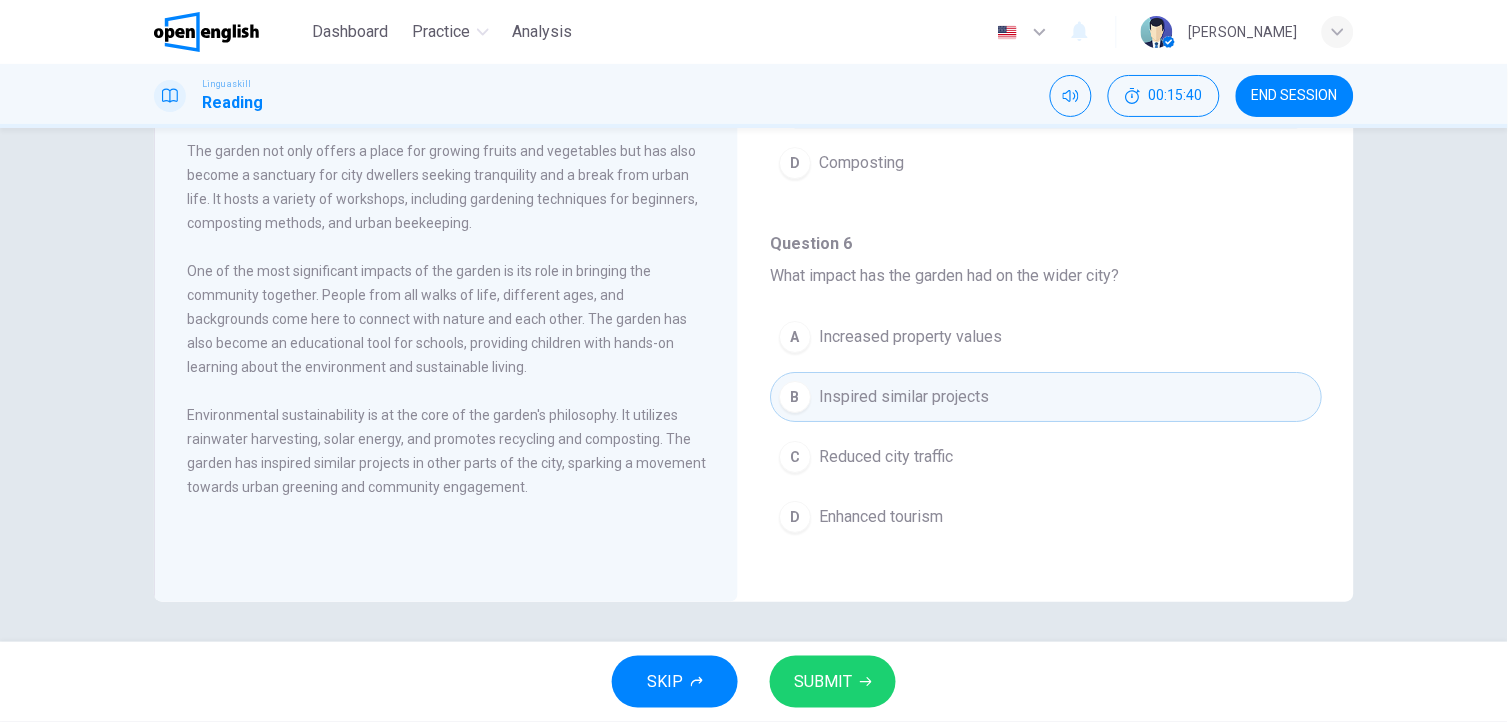 click on "SUBMIT" at bounding box center (823, 682) 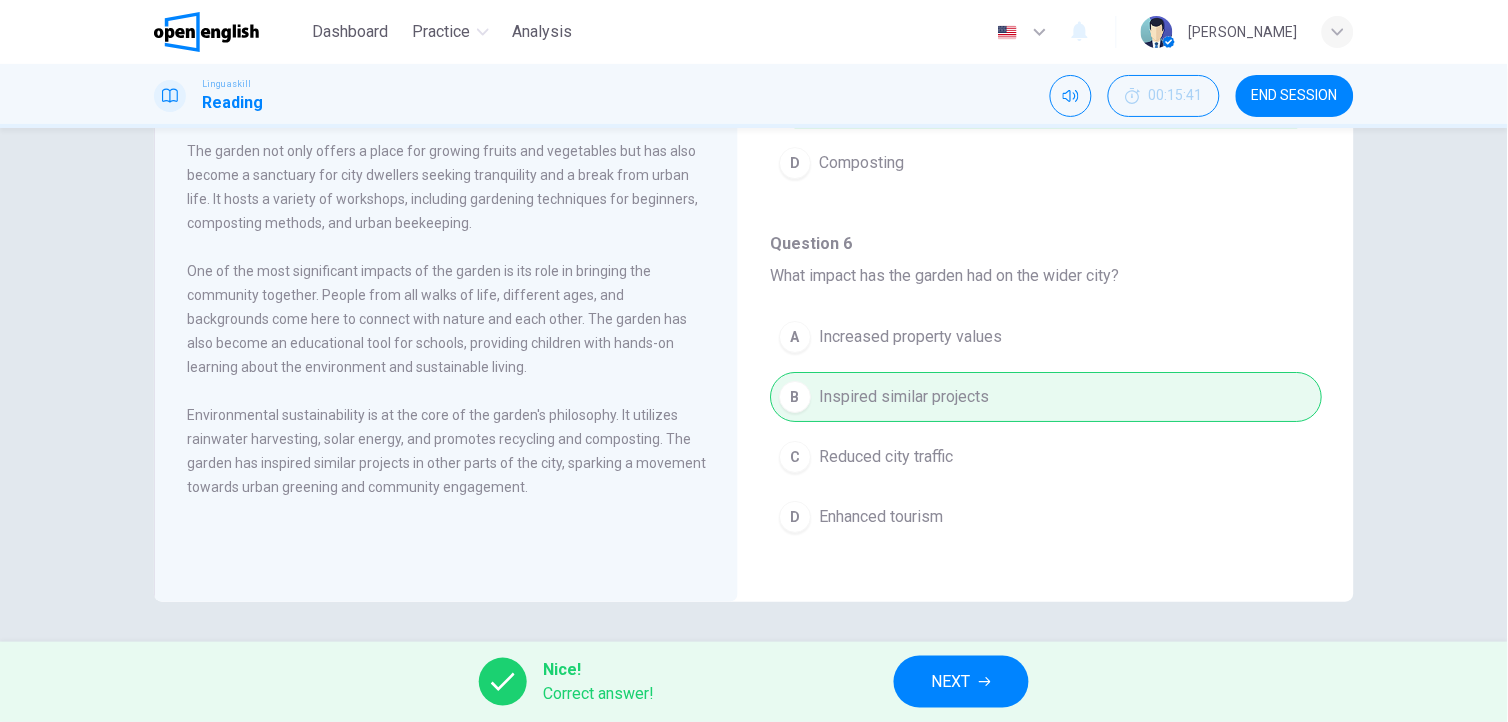 click on "NEXT" at bounding box center (951, 682) 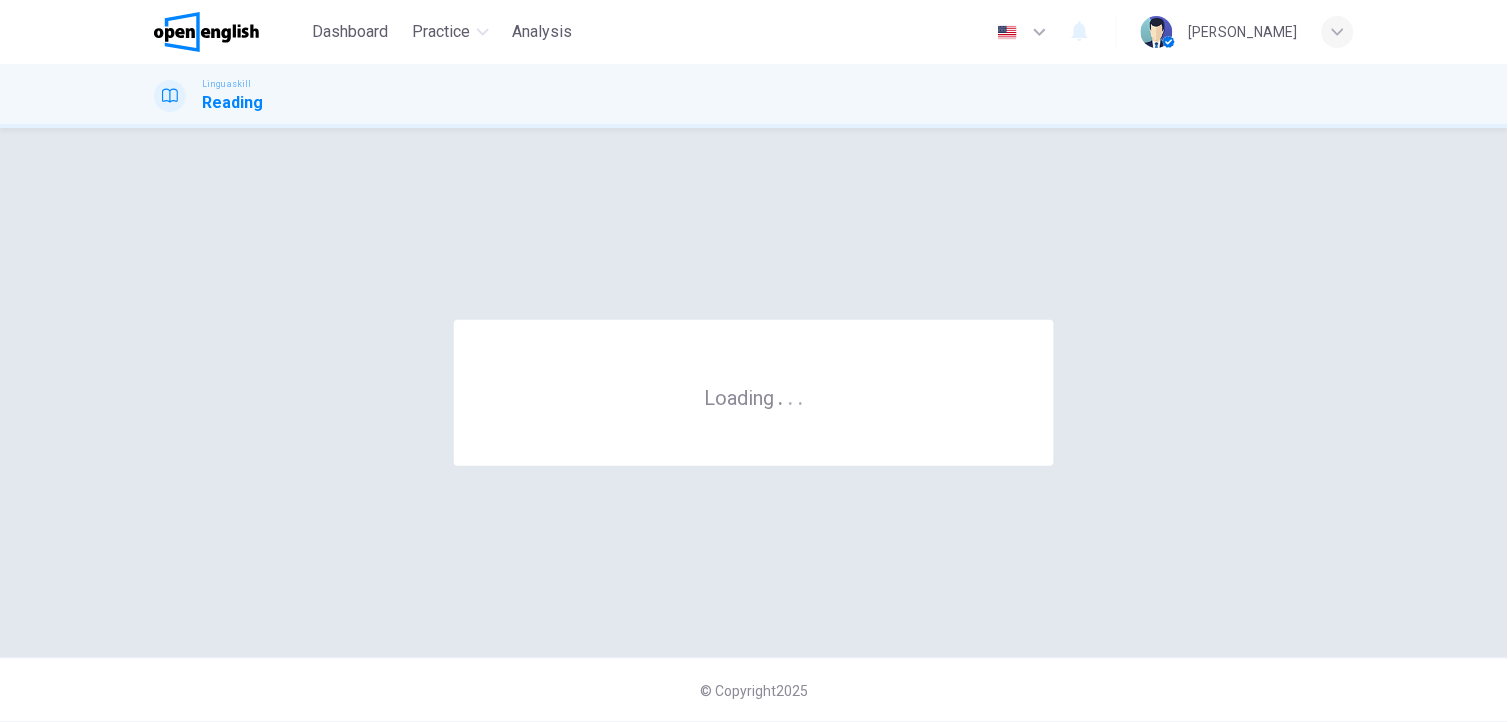 scroll, scrollTop: 0, scrollLeft: 0, axis: both 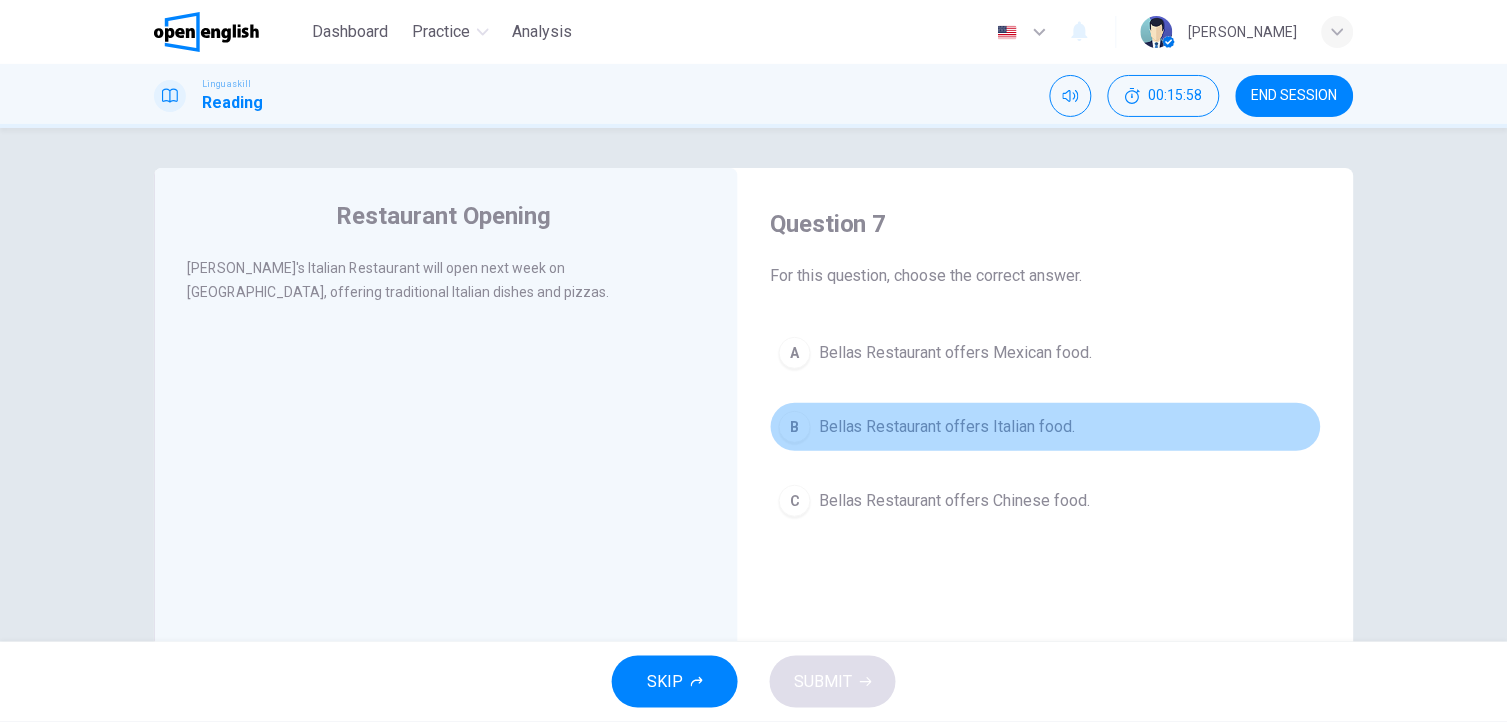 click on "Bellas Restaurant offers Italian food." at bounding box center (947, 427) 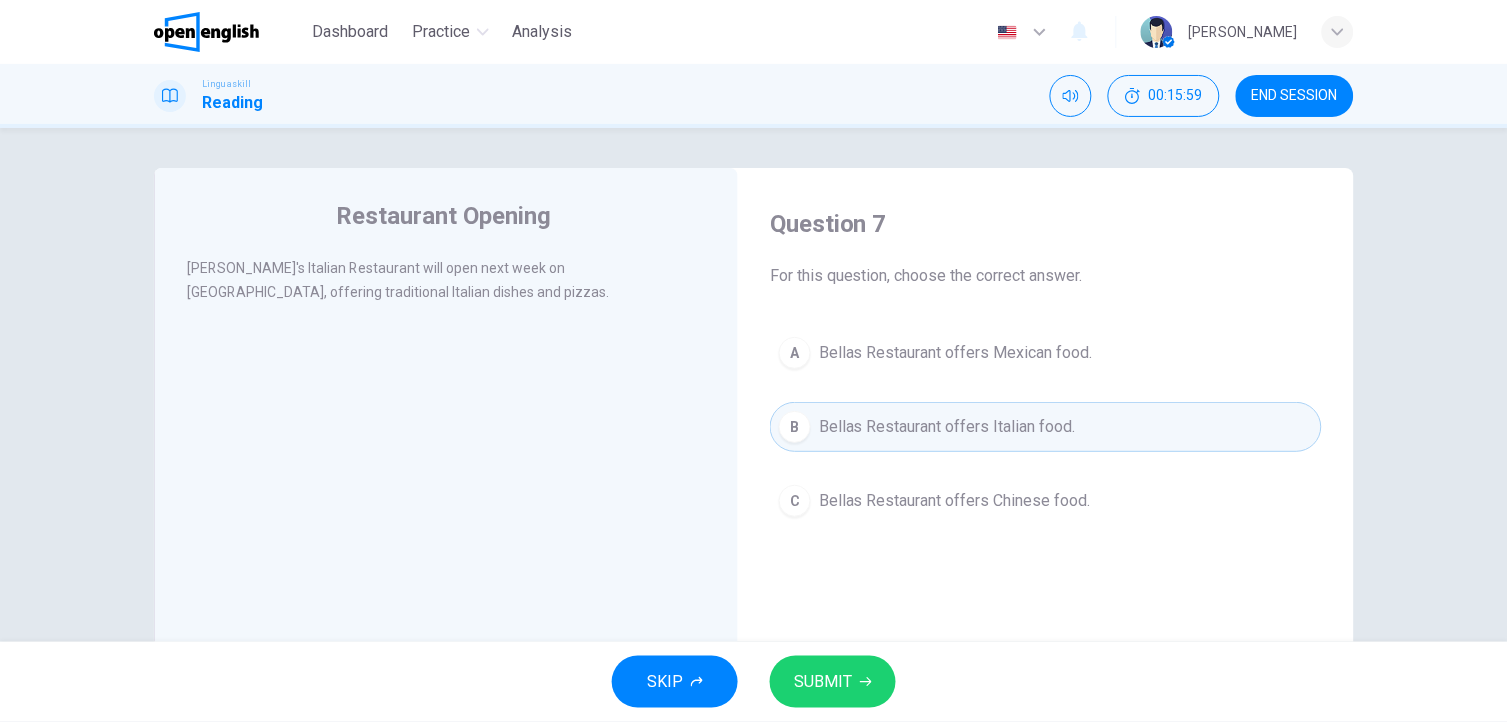 click on "SUBMIT" at bounding box center (833, 682) 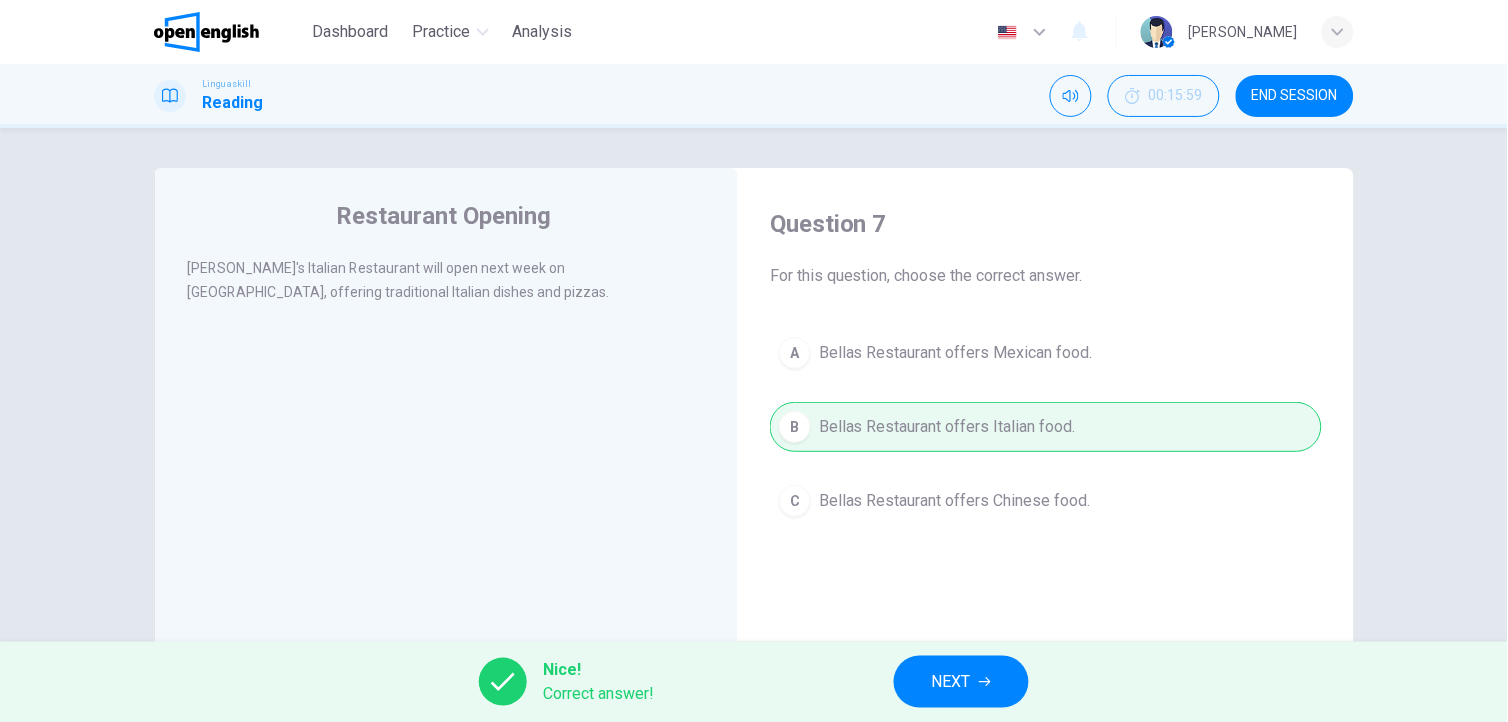 click 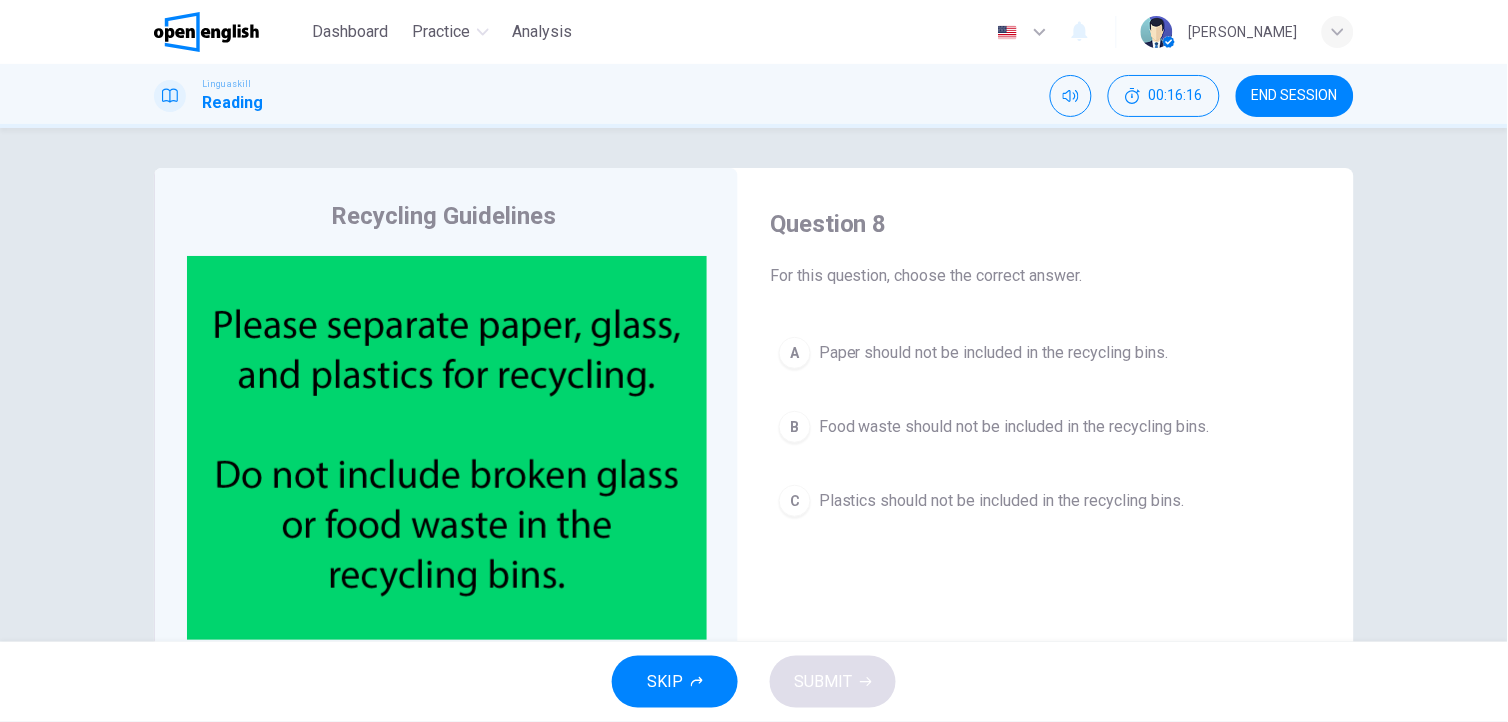 click on "Food waste should not be included in the recycling bins." at bounding box center (1014, 427) 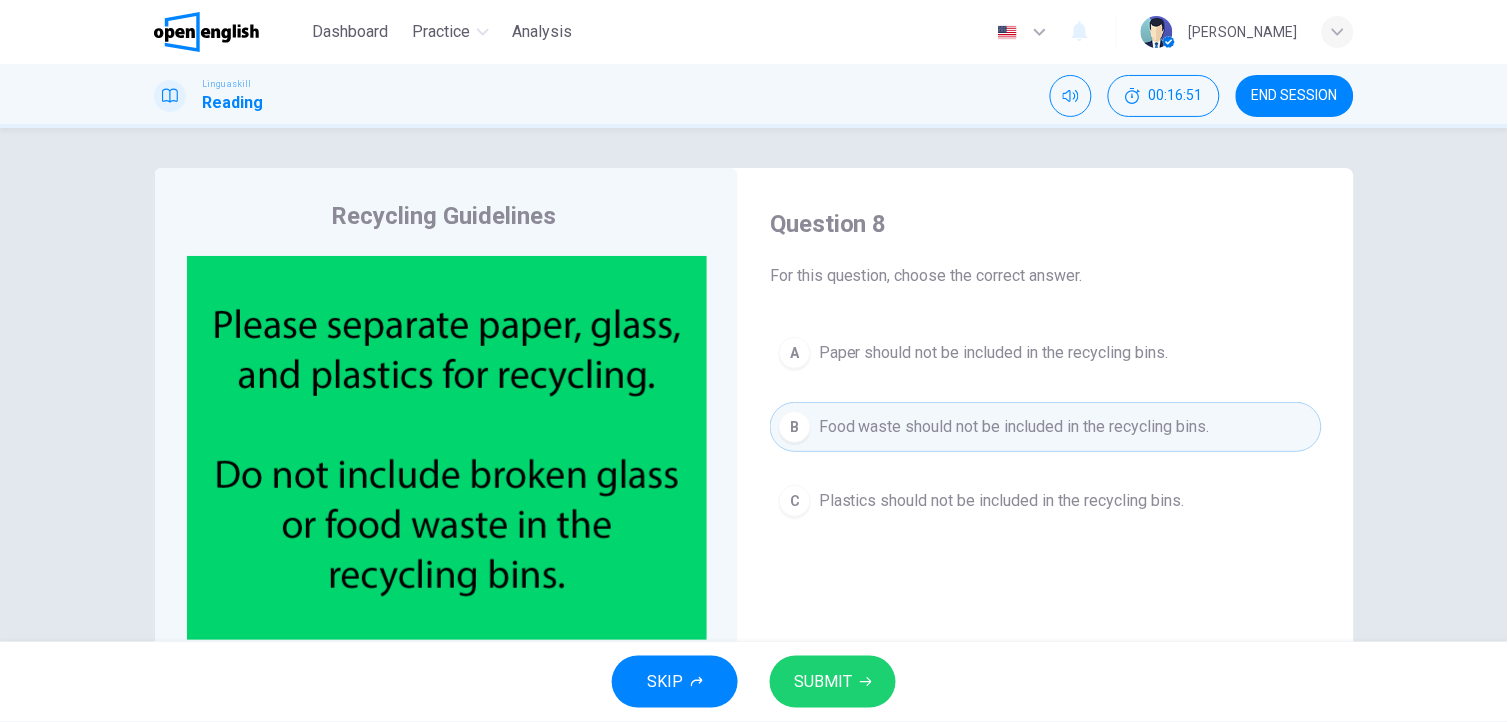 click on "SUBMIT" at bounding box center (823, 682) 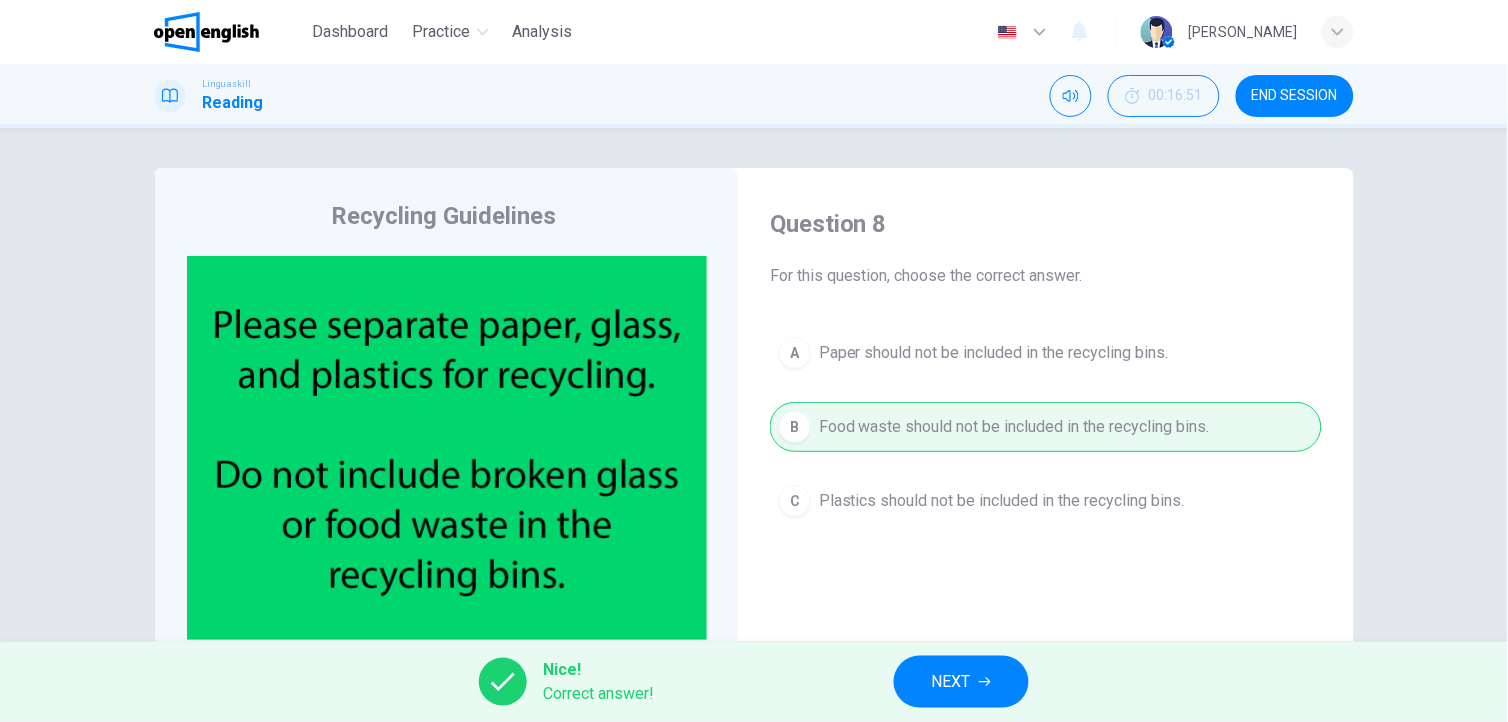 click on "NEXT" at bounding box center (961, 682) 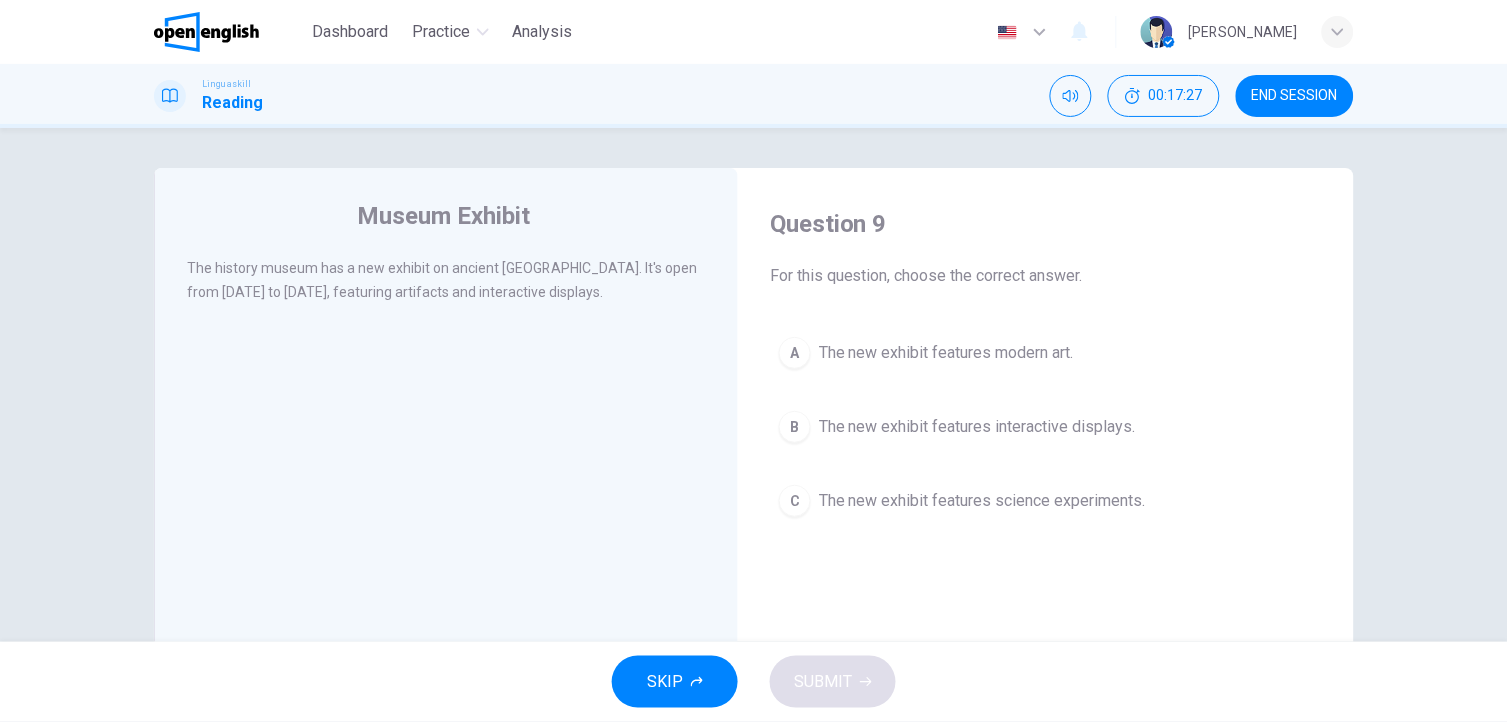 click on "Linguaskill Reading 00:17:27 END SESSION" at bounding box center (754, 96) 